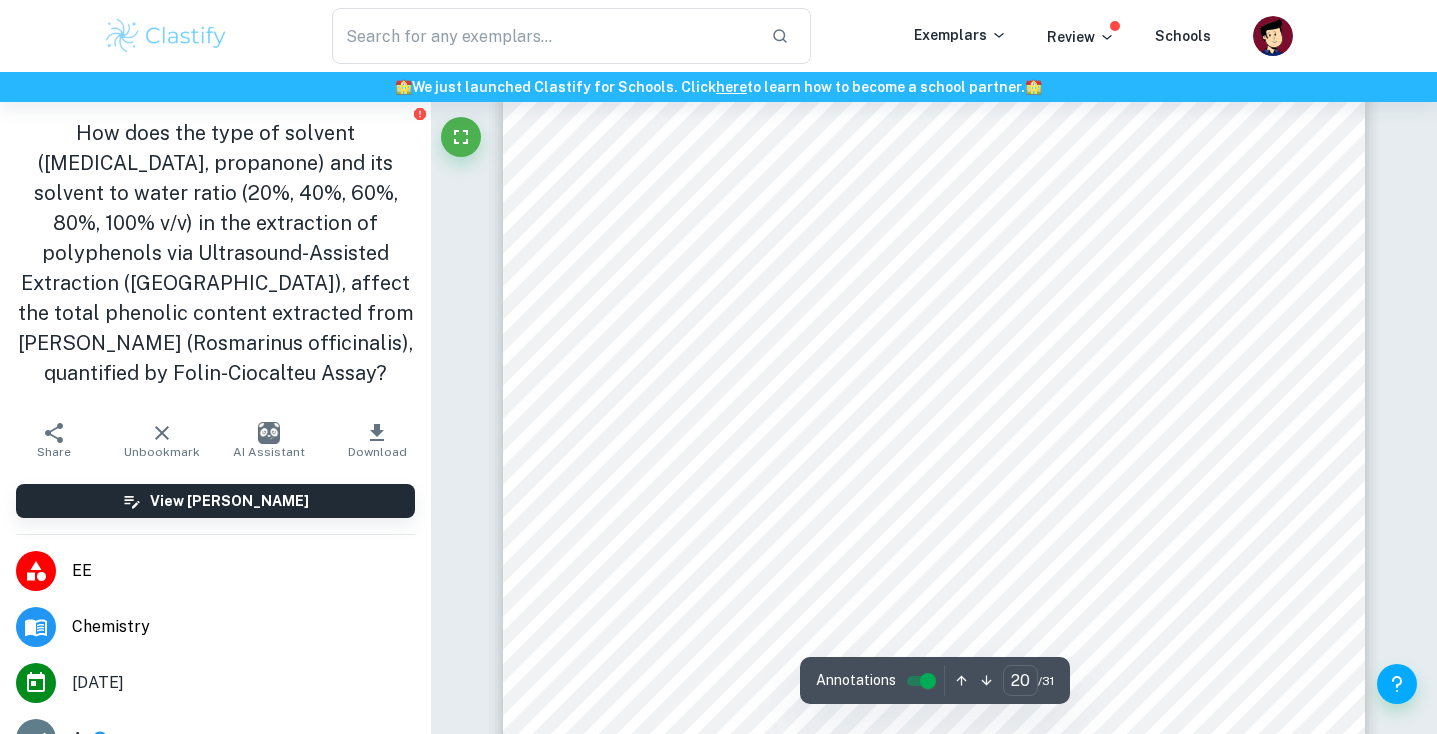 scroll, scrollTop: 23952, scrollLeft: 0, axis: vertical 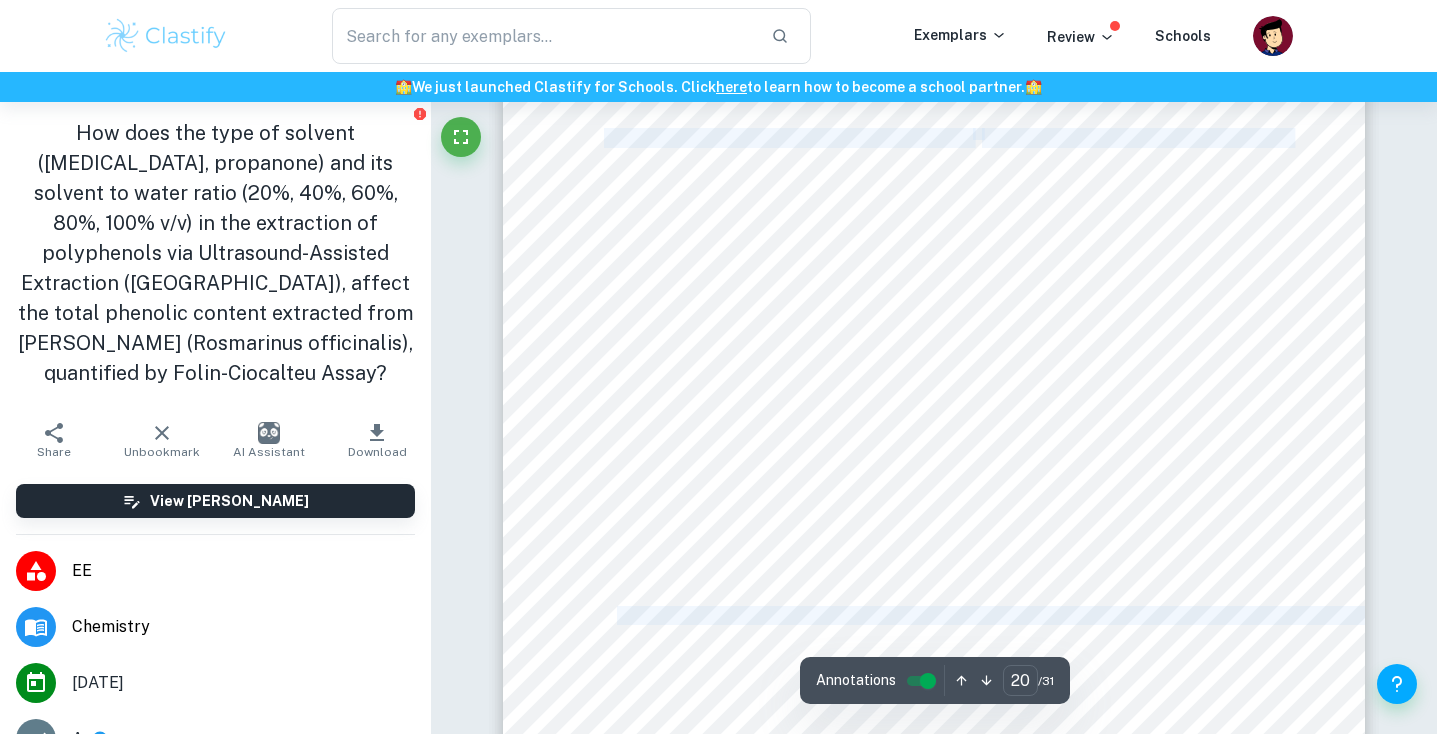 drag, startPoint x: 1264, startPoint y: 139, endPoint x: 725, endPoint y: 466, distance: 630.43634 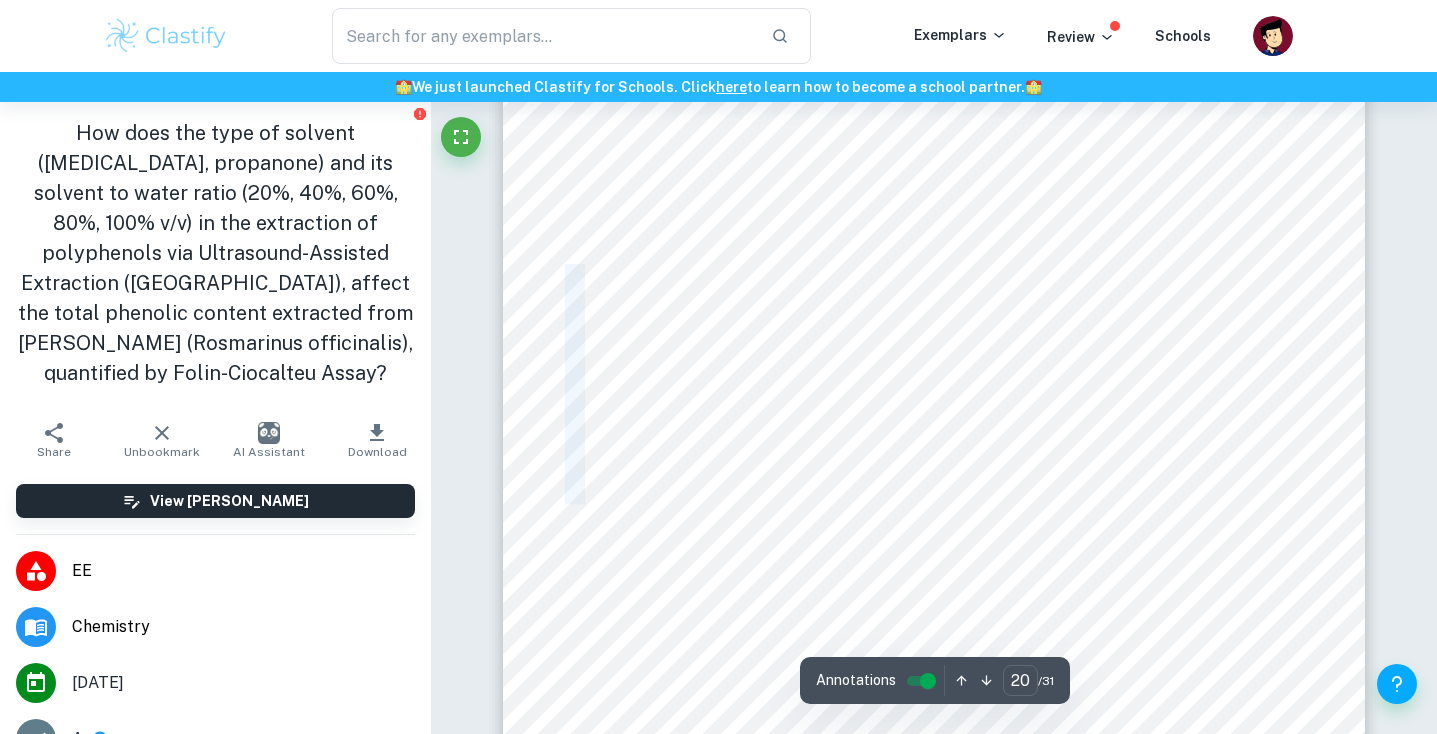 drag, startPoint x: 582, startPoint y: 508, endPoint x: 566, endPoint y: 262, distance: 246.51978 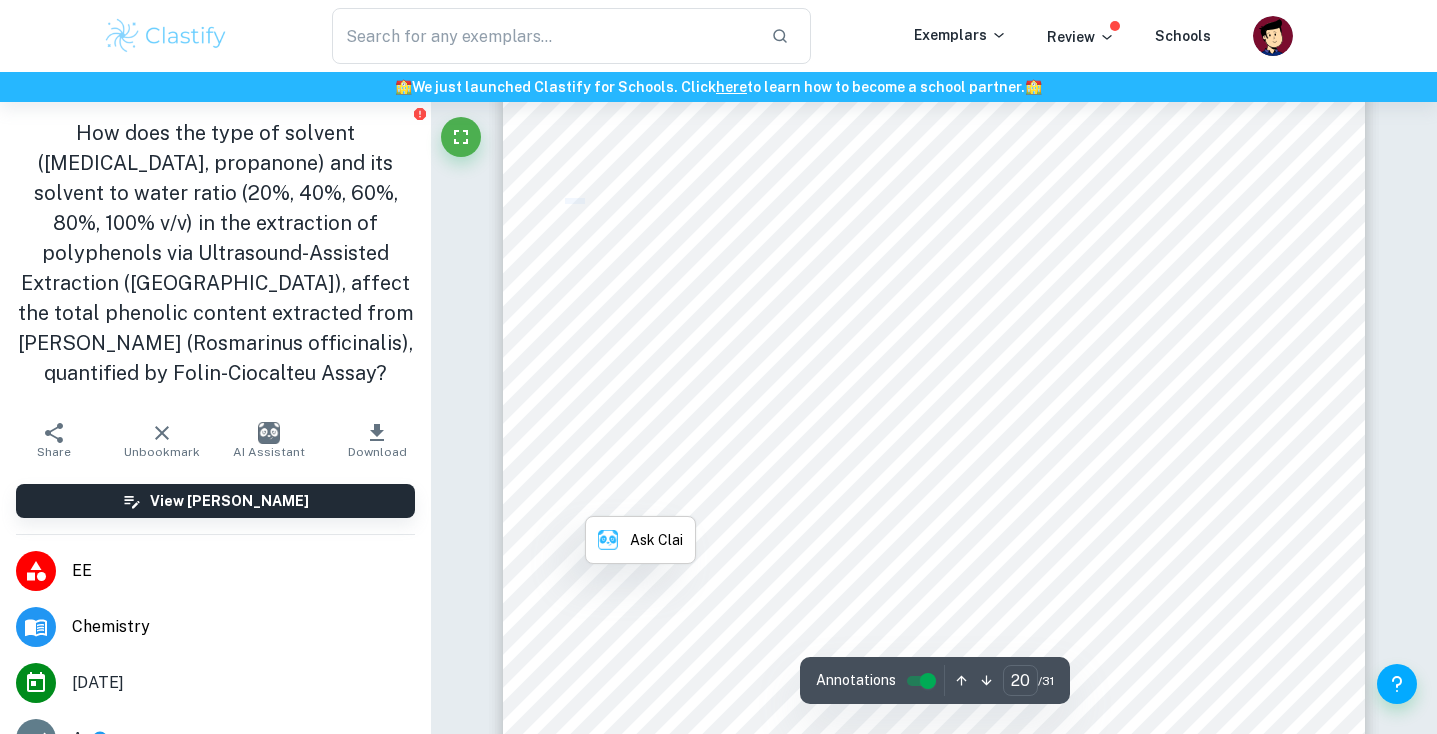 click on ")" at bounding box center [575, 201] 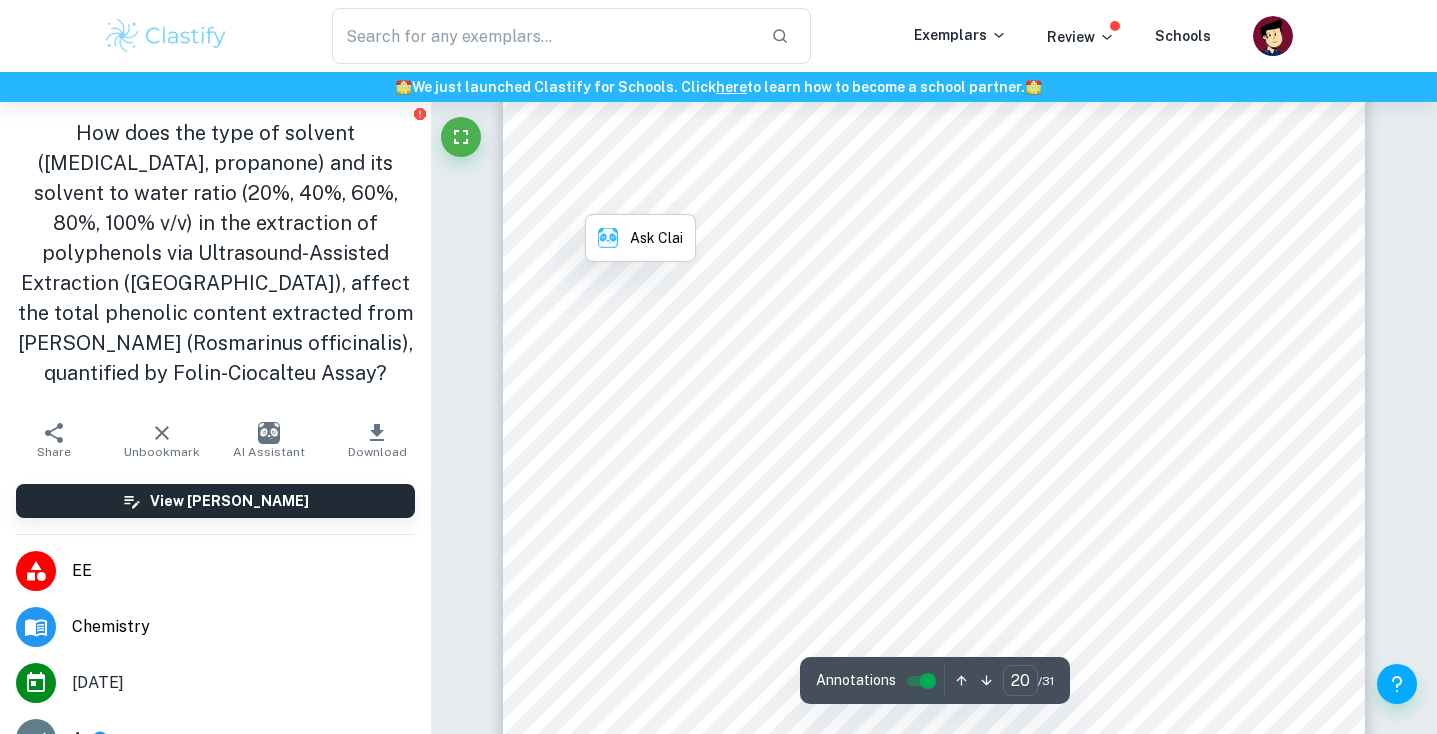click on ")" at bounding box center [575, 201] 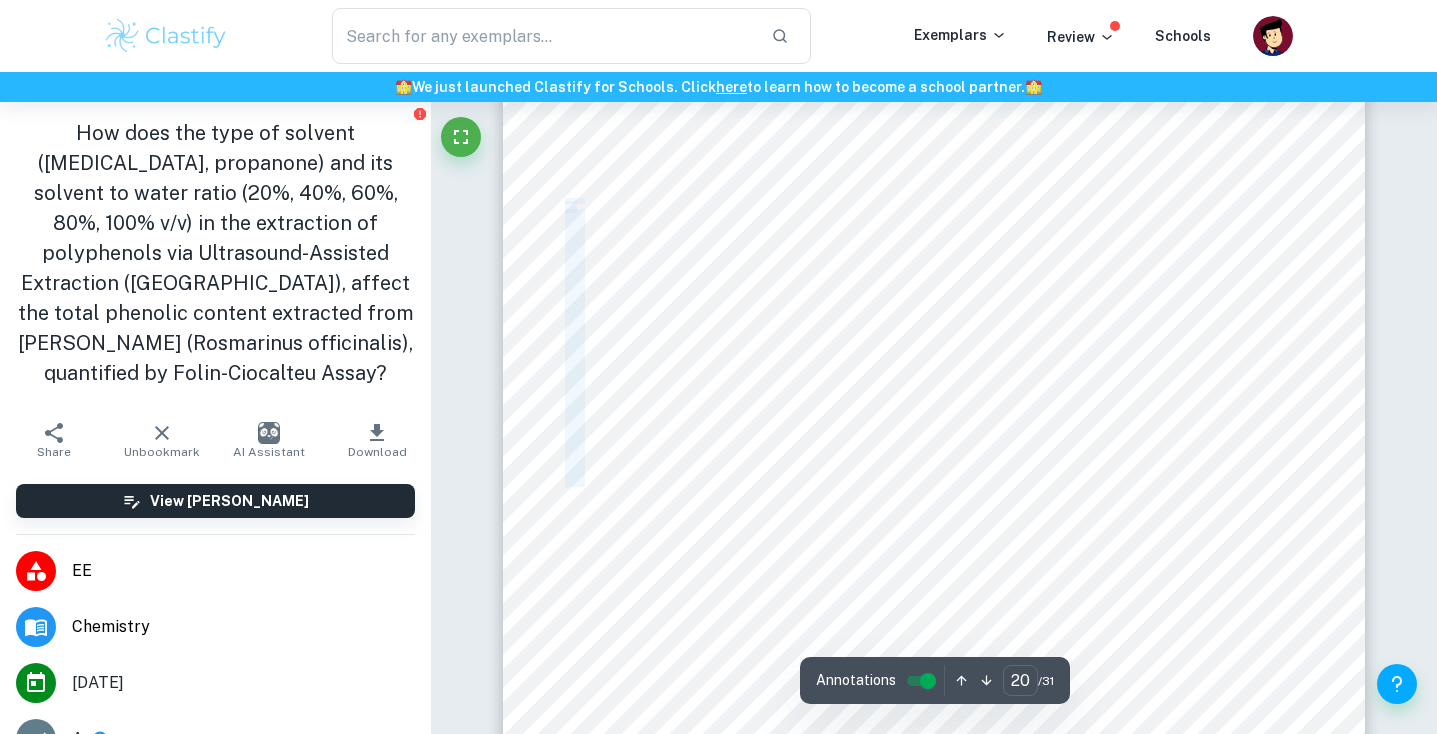 drag, startPoint x: 568, startPoint y: 200, endPoint x: 585, endPoint y: 486, distance: 286.5048 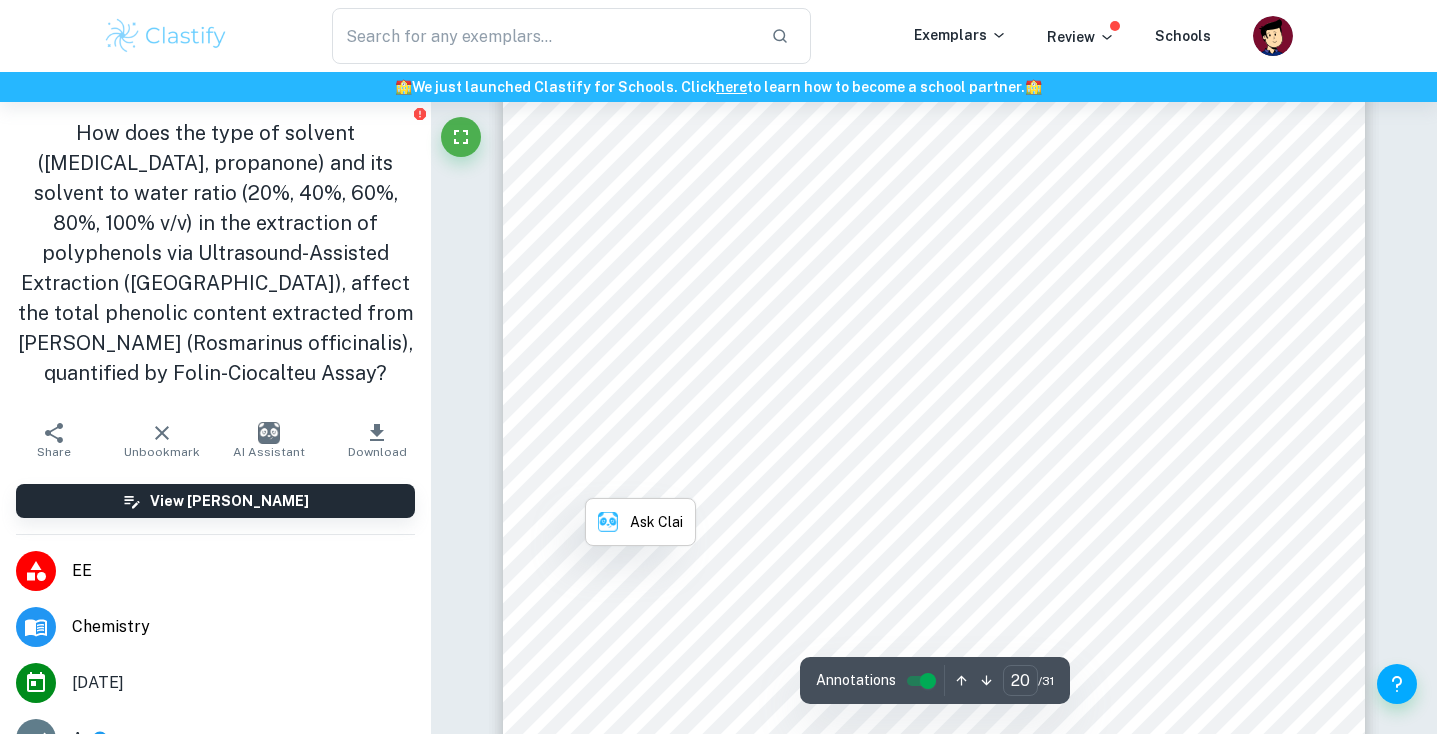 click on "Phenolic Content Concentration (mg GAE L" at bounding box center [575, 364] 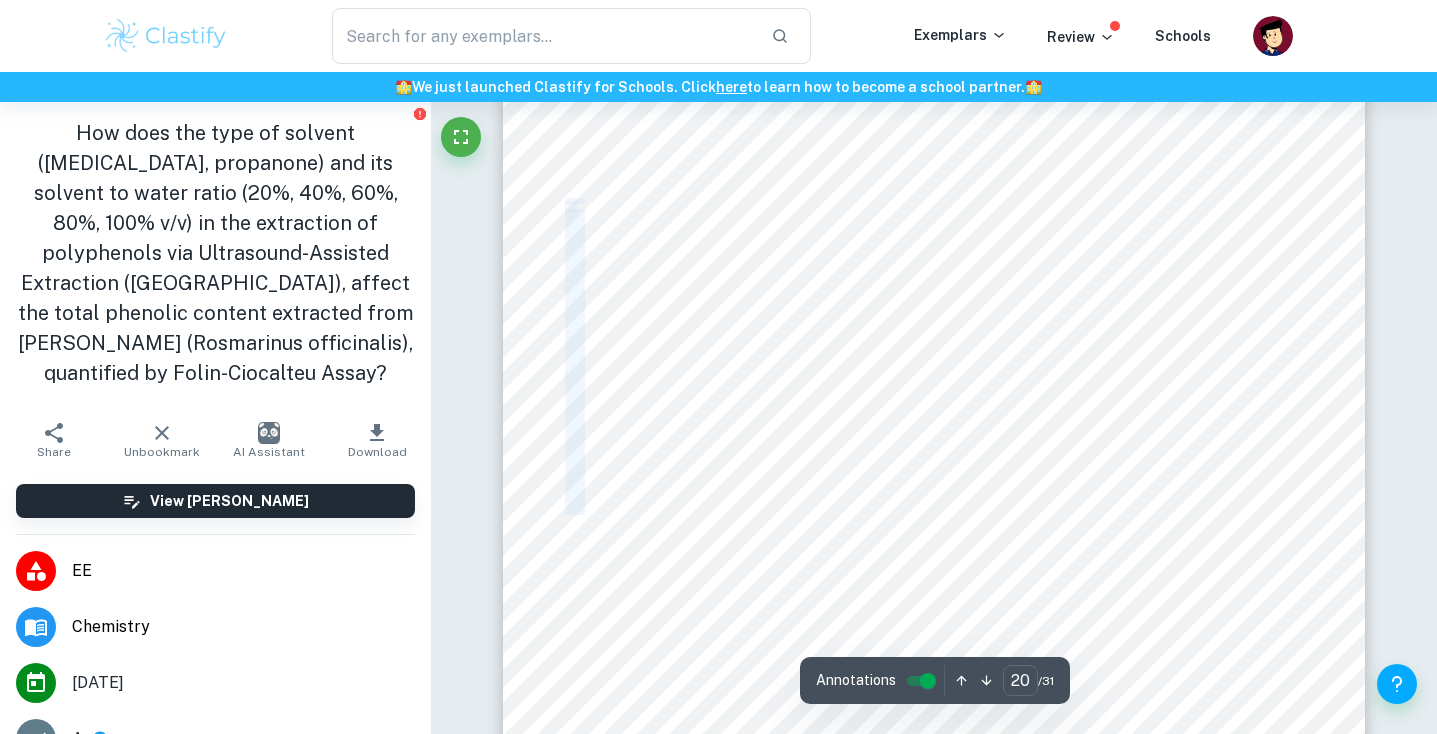 drag, startPoint x: 581, startPoint y: 511, endPoint x: 567, endPoint y: 203, distance: 308.31802 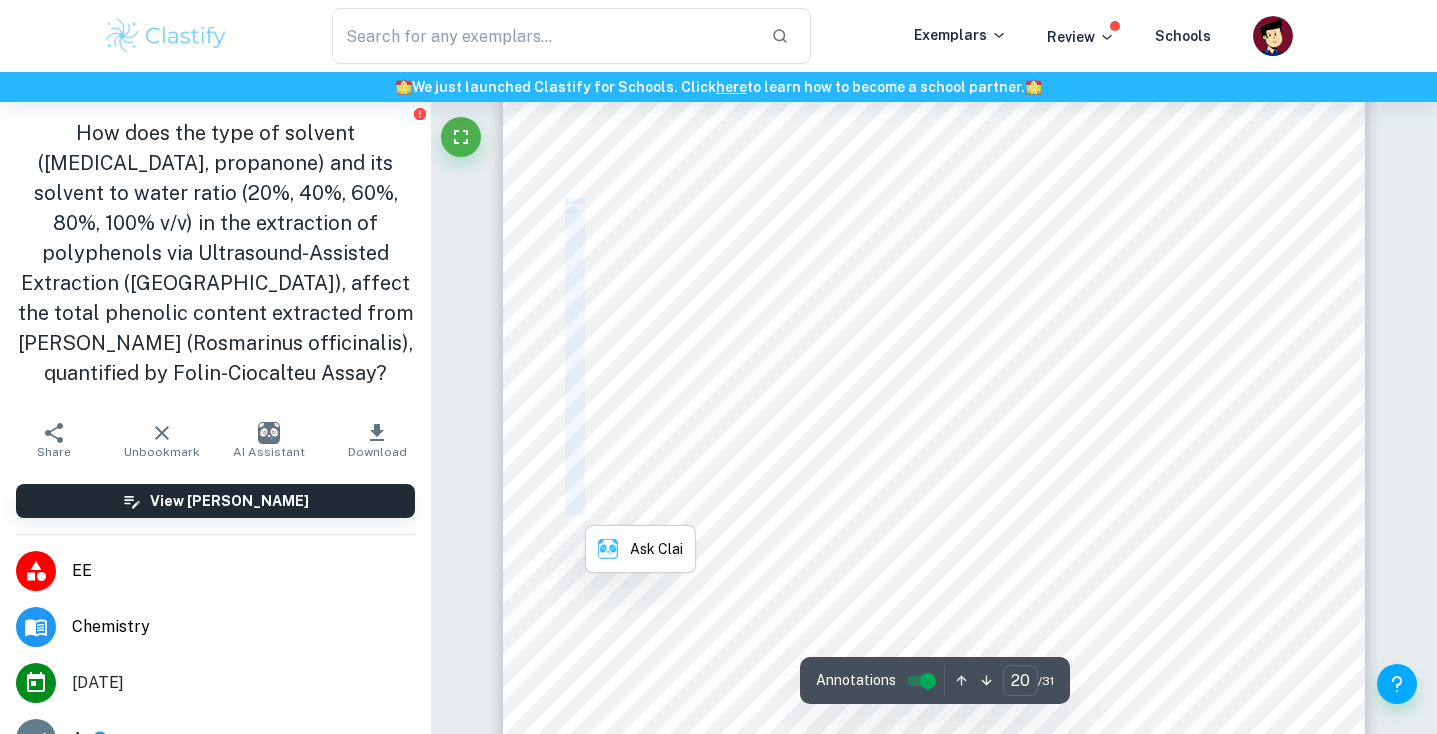 copy on "Phenolic Content Concentration (mg GAE L -1 )" 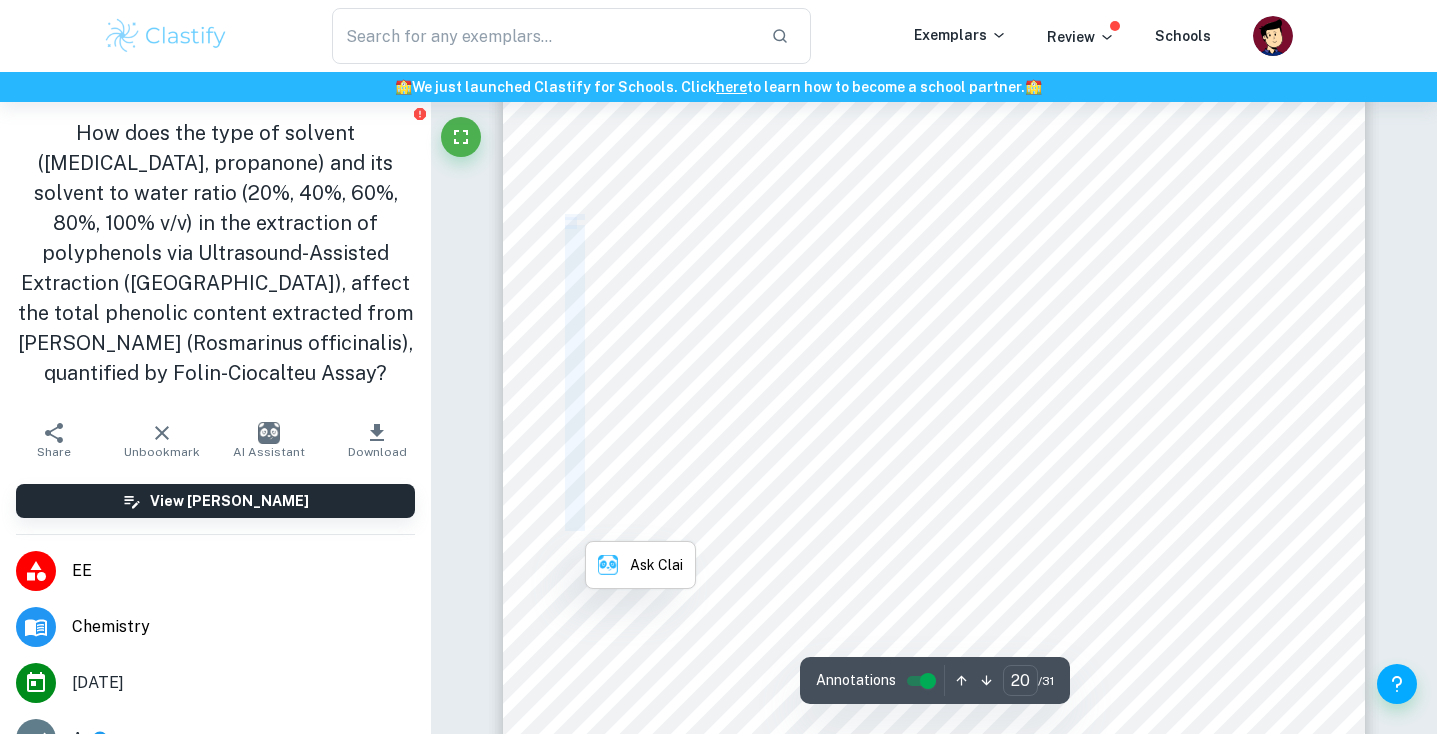scroll, scrollTop: 23935, scrollLeft: 0, axis: vertical 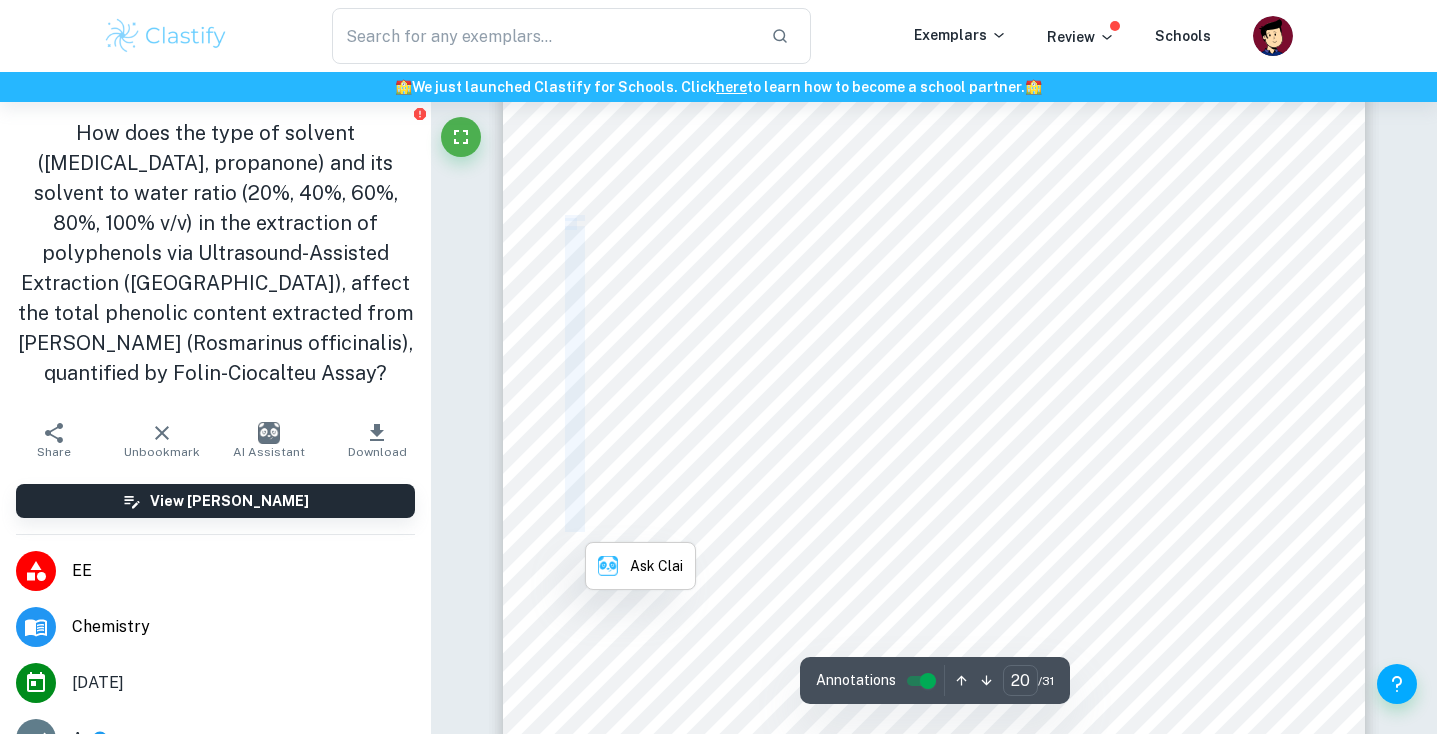 click on "Page 20 of 31 Based on 4.2, the total phenolic content extracted from the [PERSON_NAME] leaf in the rest of mixtures is calculated and expressed in mg GAE L -1 . The percentage difference is calculated based on the phenolic content concentration of [MEDICAL_DATA]-based mixtures, seen in Table 10. Table 11: Phenolic content concentration against organic solvent composition Graph 3: Phenolic Content Concentration against [MEDICAL_DATA]:water solvent ratio Phenolic Content Concentration / mg GAE L -1 Organic Solvent Composition (v/v) / % [MEDICAL_DATA]   Propanone   Percentage Difference /% 20   403 ± 26   552 ± 22   37.09 40   599 ± 36   1158 ± 39   93.41 60   672 ± 40   1804 ± 58   168.54 80   562 ± 34   1433 ± 47   155.05 100   377 ± 24   560 ± 22   48.42 Graph of Phenolic Content Concentration (mg GAE L -1 ) against [MEDICAL_DATA]:water solvent ratio (%) Phenolic Content Concentration (mg GAE L -1 ) [MEDICAL_DATA]: Water solvent ratio (%)" at bounding box center (934, 306) 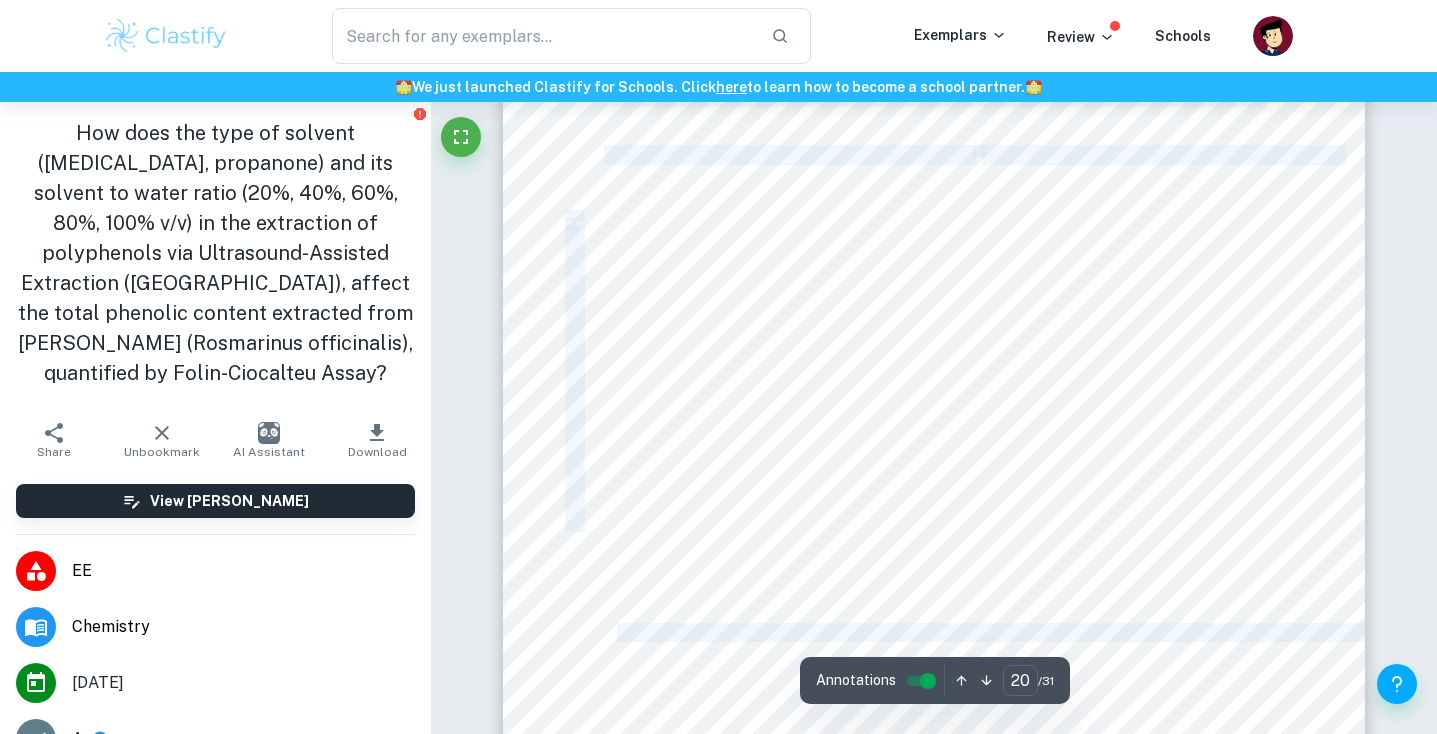drag, startPoint x: 836, startPoint y: 589, endPoint x: 1069, endPoint y: 591, distance: 233.00859 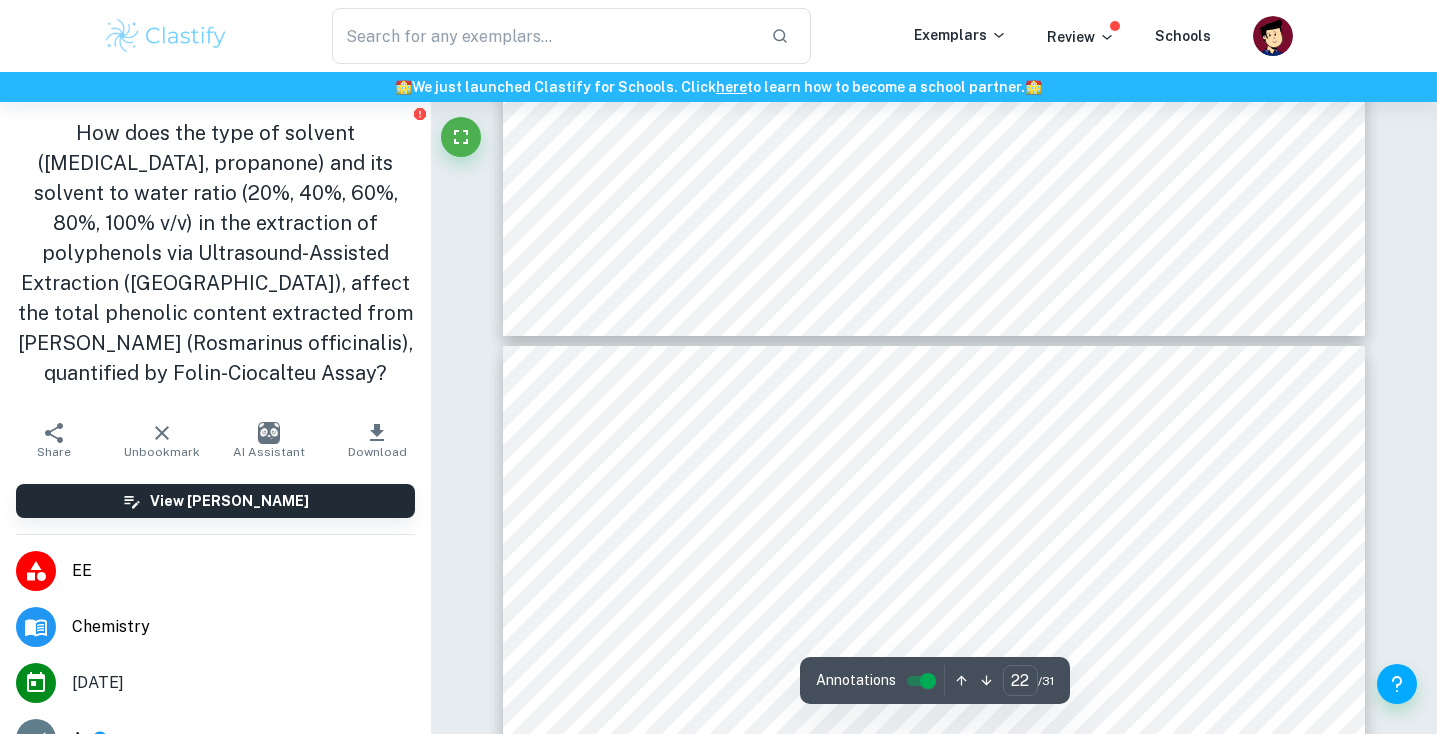 scroll, scrollTop: 25744, scrollLeft: 0, axis: vertical 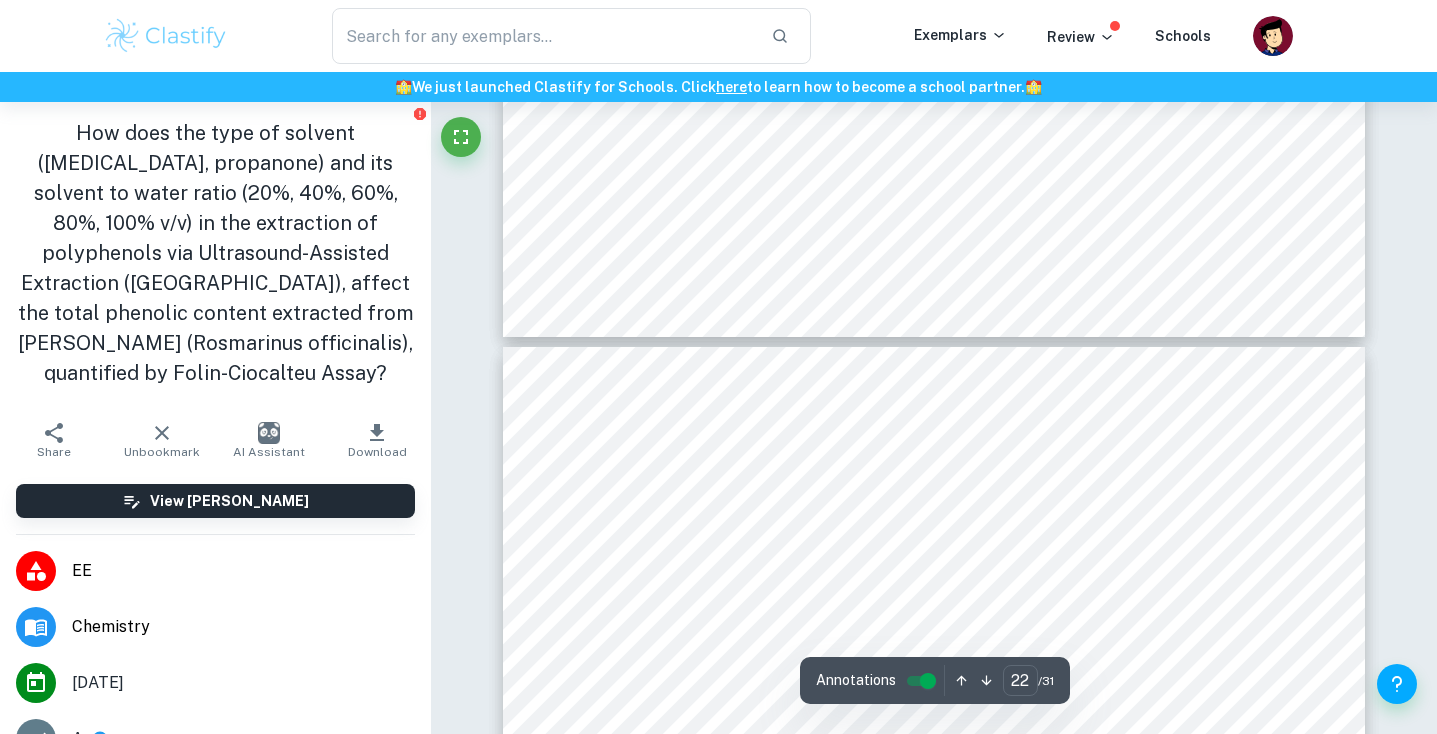 click on "Graph 5: Phenolic Content Concentration against organic solvent composition." at bounding box center [933, 215] 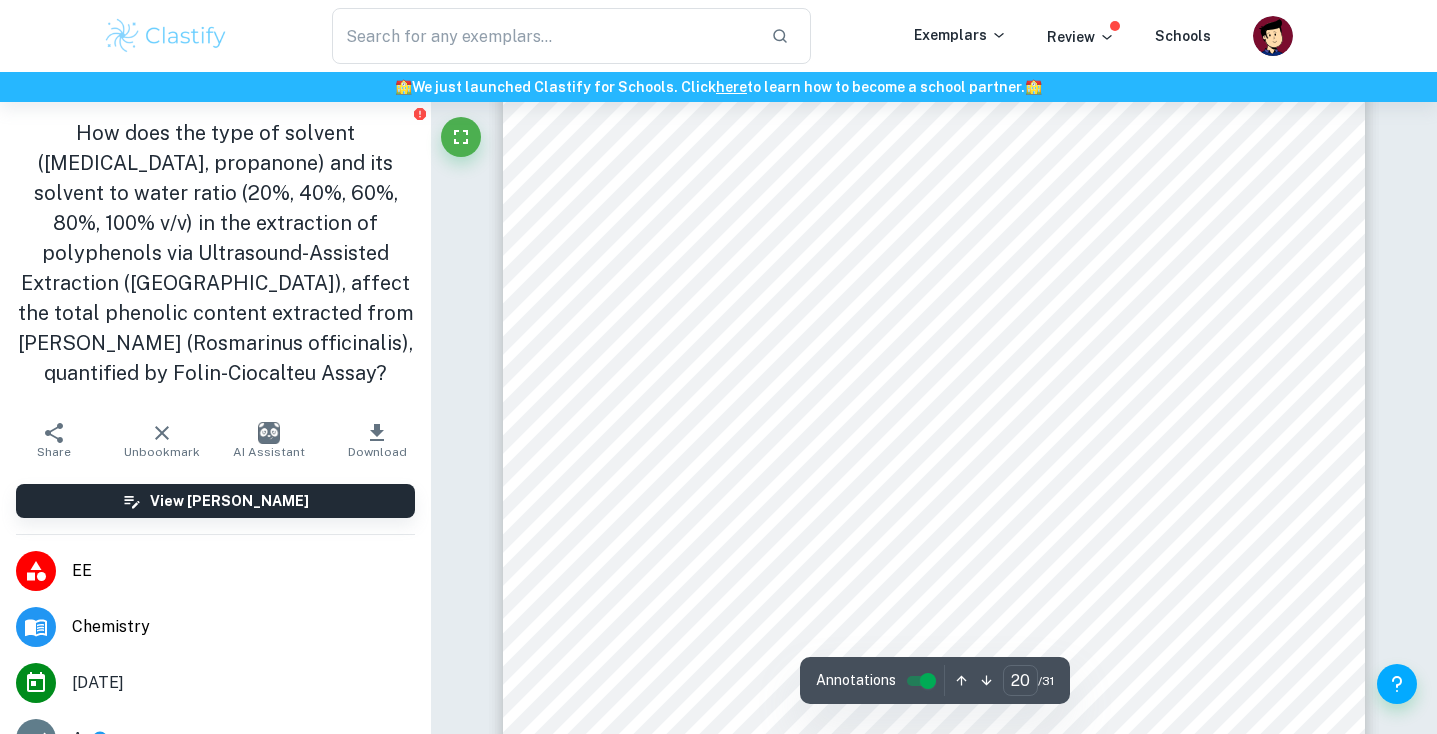 scroll, scrollTop: 23636, scrollLeft: 0, axis: vertical 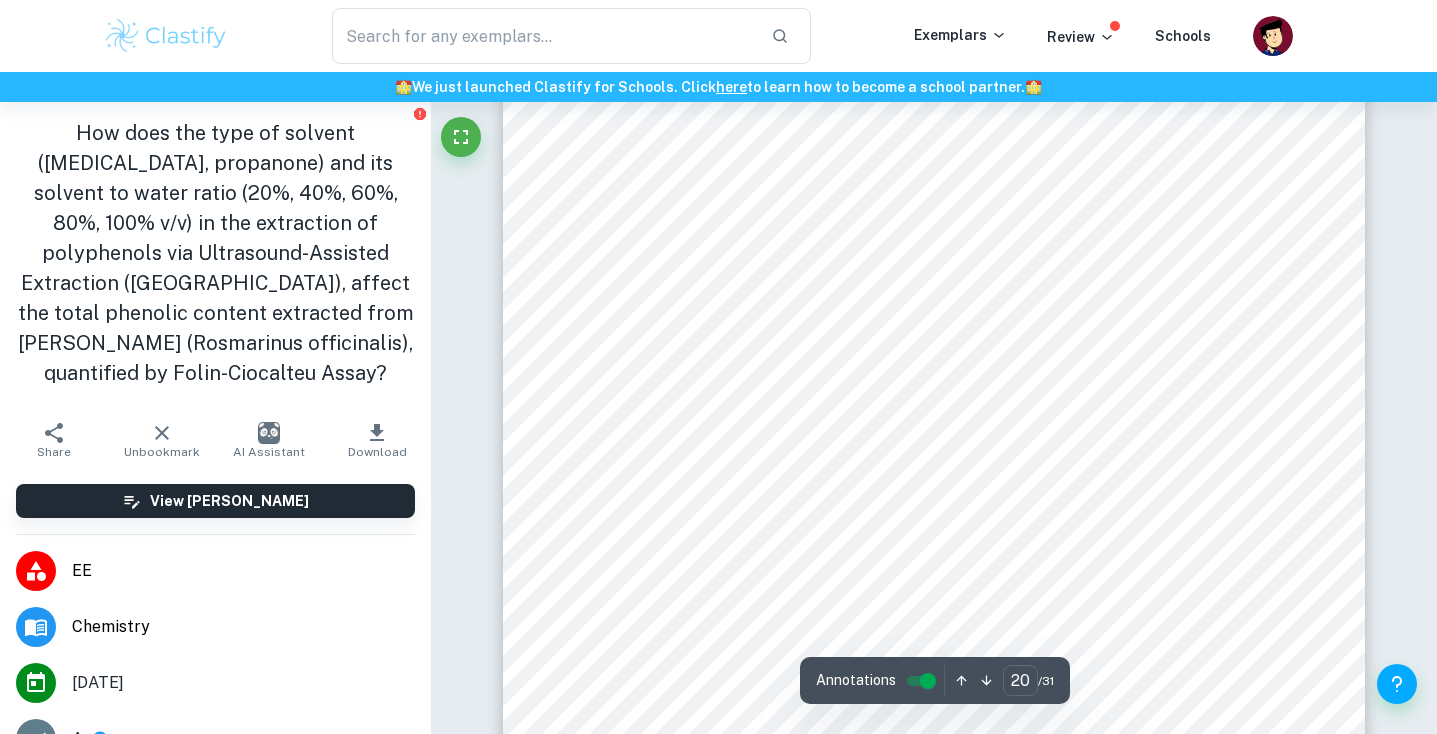 drag, startPoint x: 607, startPoint y: 397, endPoint x: 665, endPoint y: 644, distance: 253.71835 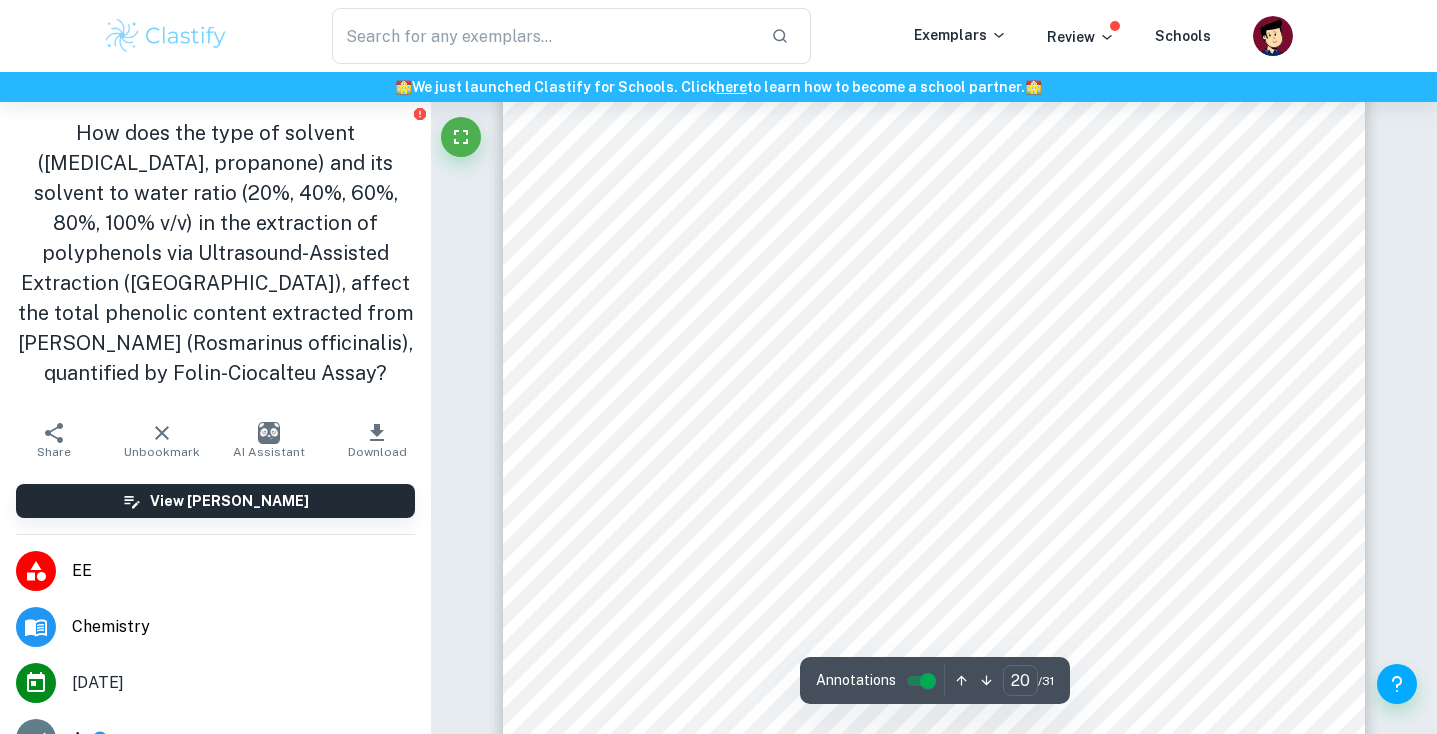 scroll, scrollTop: 23794, scrollLeft: 0, axis: vertical 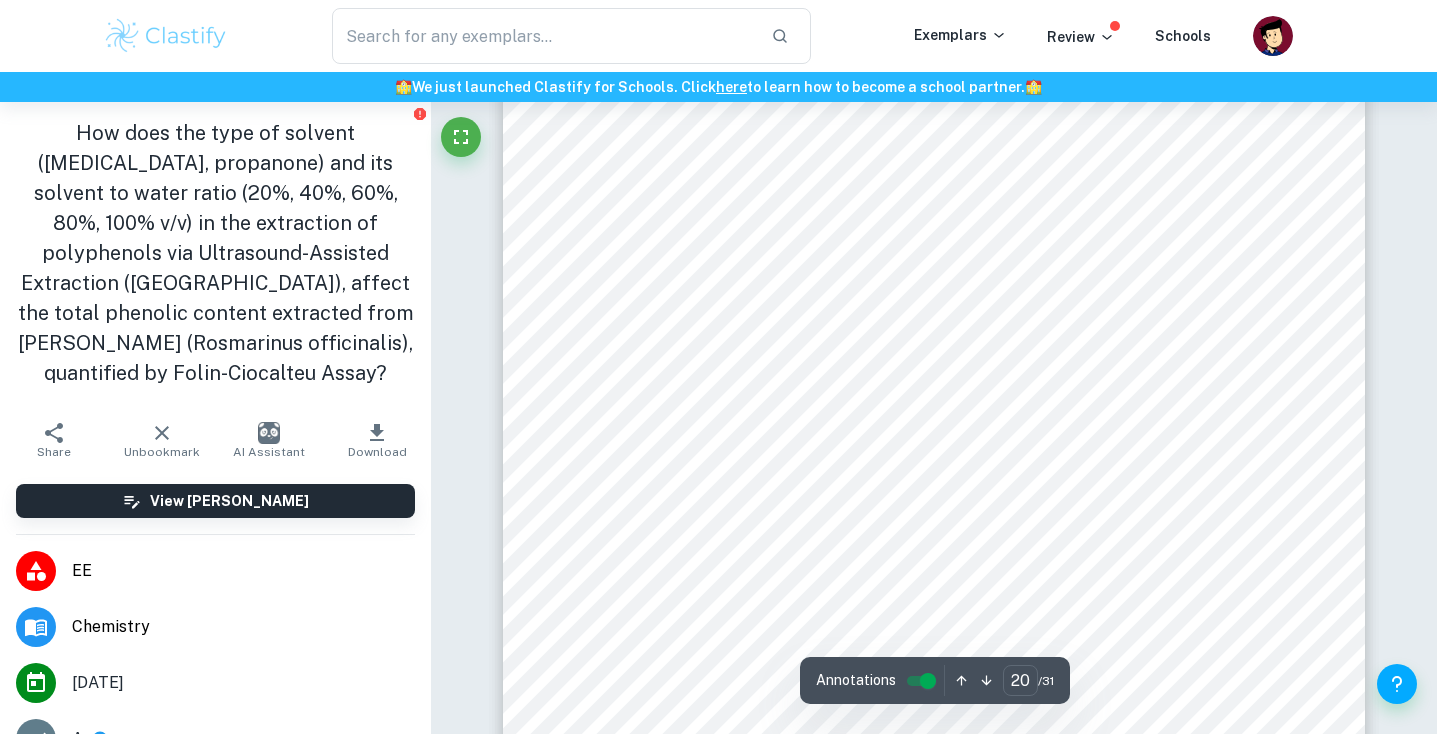 drag, startPoint x: 612, startPoint y: 233, endPoint x: 769, endPoint y: 607, distance: 405.61682 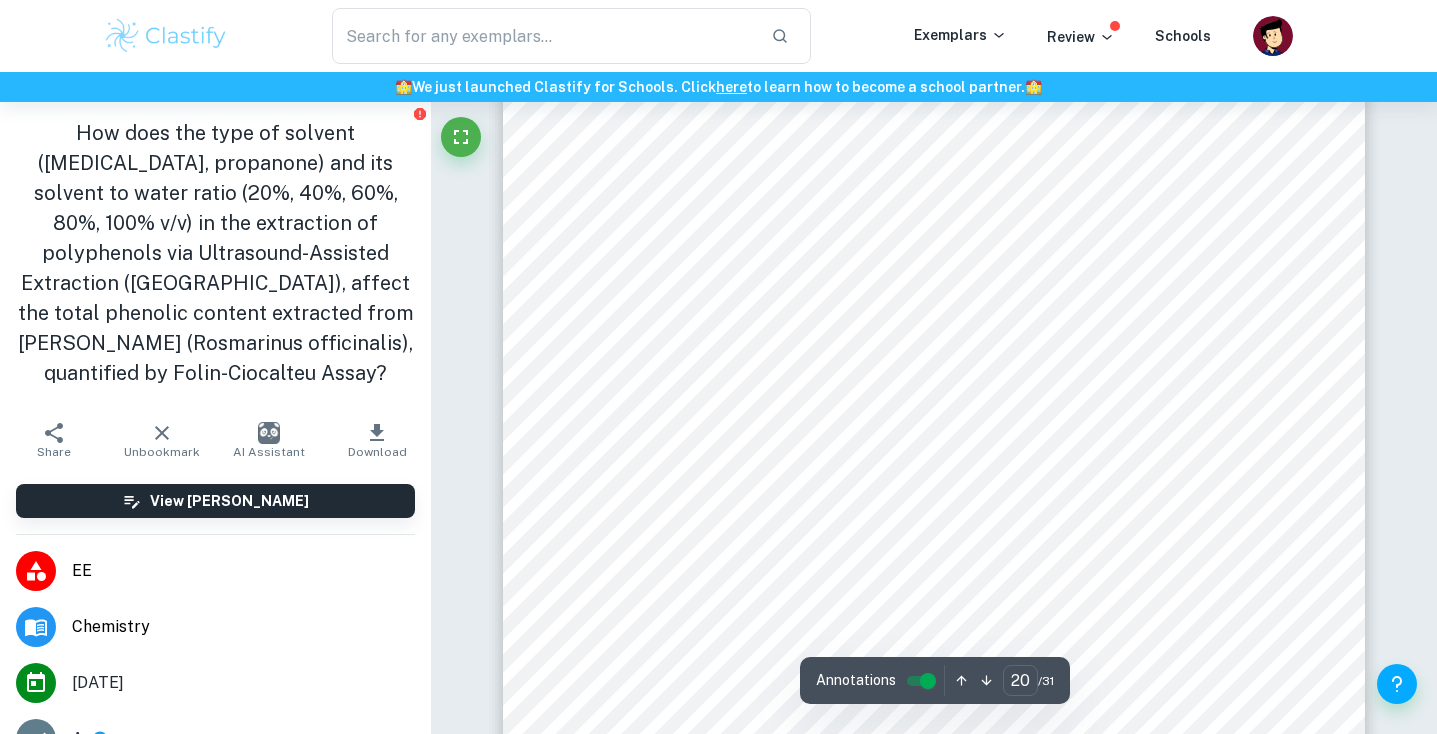 scroll, scrollTop: 23986, scrollLeft: 0, axis: vertical 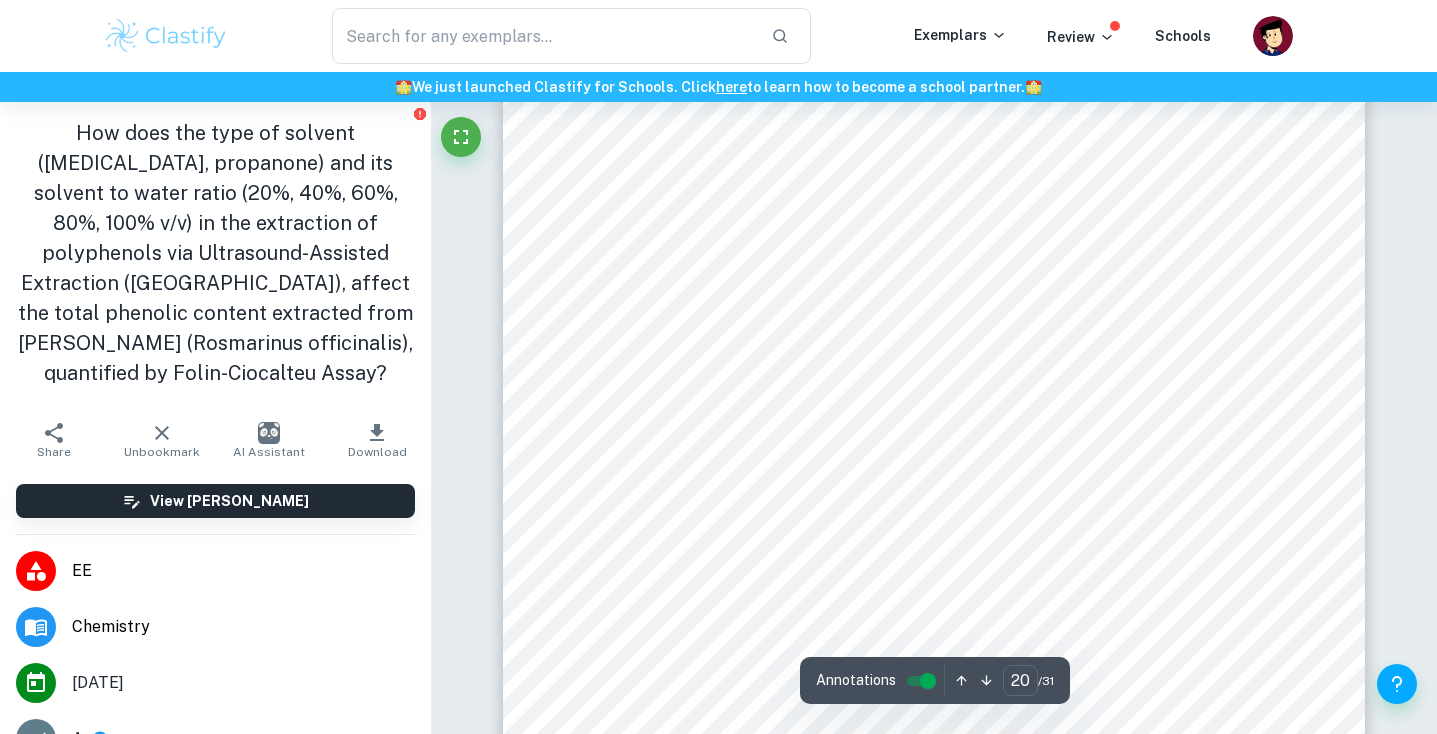 click on "Page 20 of 31 Based on 4.2, the total phenolic content extracted from the [PERSON_NAME] leaf in the rest of mixtures is calculated and expressed in mg GAE L -1 . The percentage difference is calculated based on the phenolic content concentration of [MEDICAL_DATA]-based mixtures, seen in Table 10. Table 11: Phenolic content concentration against organic solvent composition Graph 3: Phenolic Content Concentration against [MEDICAL_DATA]:water solvent ratio Phenolic Content Concentration / mg GAE L -1 Organic Solvent Composition (v/v) / % [MEDICAL_DATA]   Propanone   Percentage Difference /% 20   403 ± 26   552 ± 22   37.09 40   599 ± 36   1158 ± 39   93.41 60   672 ± 40   1804 ± 58   168.54 80   562 ± 34   1433 ± 47   155.05 100   377 ± 24   560 ± 22   48.42 Graph of Phenolic Content Concentration (mg GAE L -1 ) against [MEDICAL_DATA]:water solvent ratio (%) Phenolic Content Concentration (mg GAE L -1 ) [MEDICAL_DATA]: Water solvent ratio (%)" at bounding box center [934, 255] 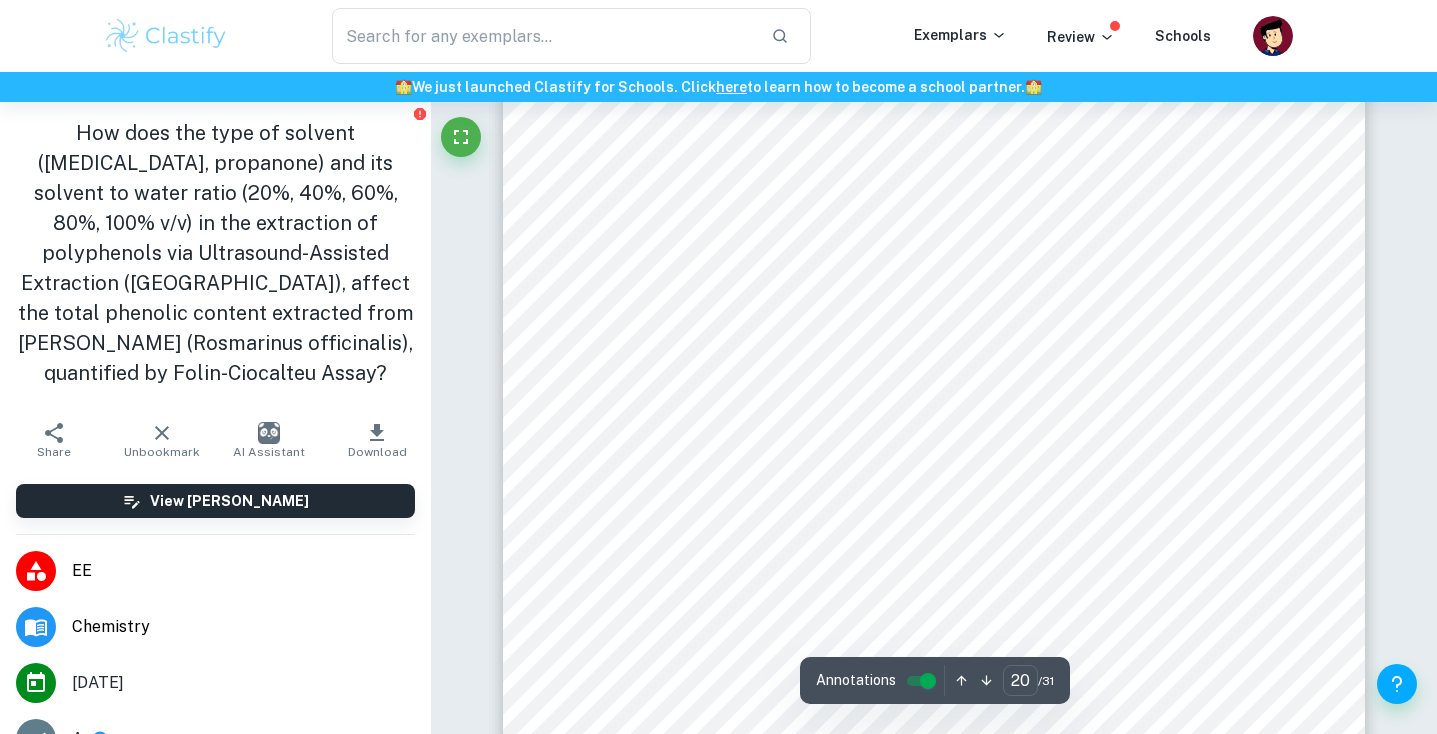 scroll, scrollTop: 23914, scrollLeft: 0, axis: vertical 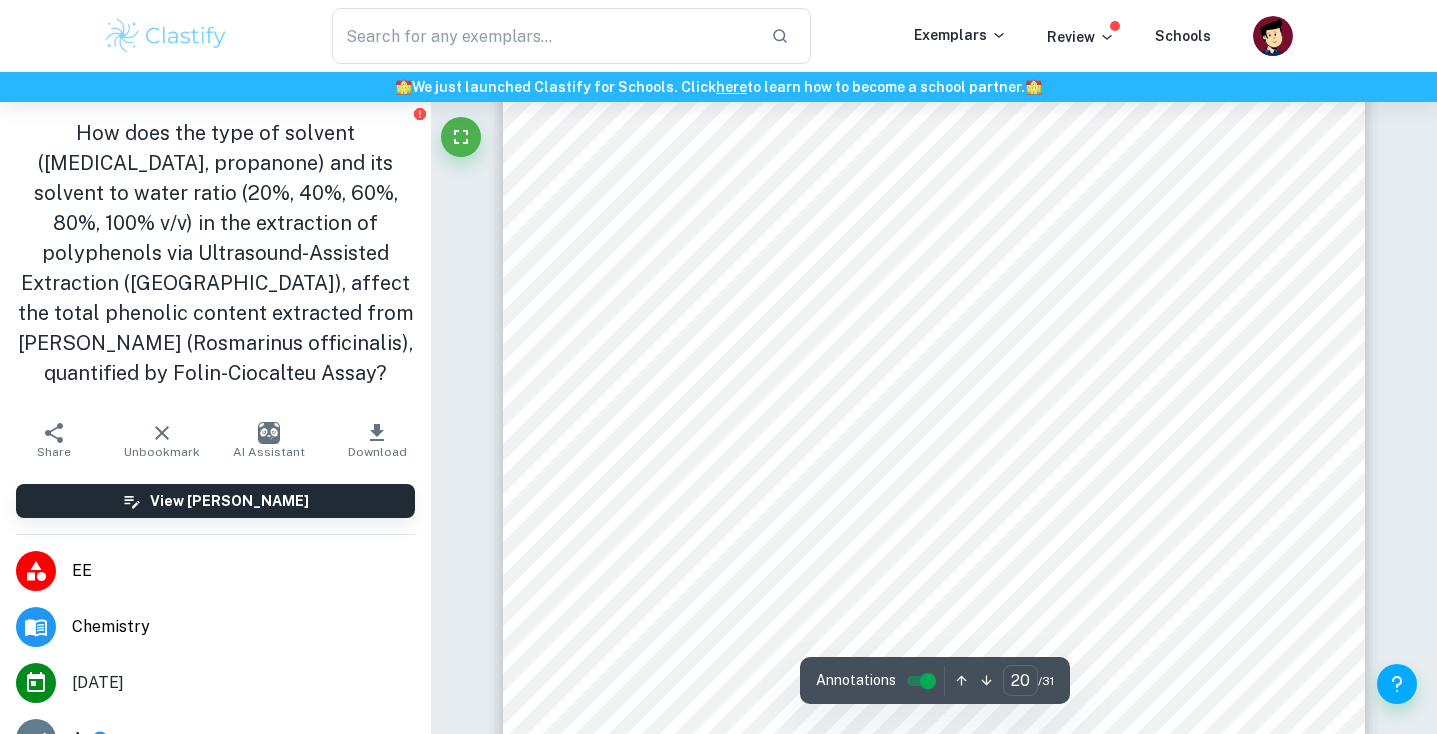 click on "Page 20 of 31 Based on 4.2, the total phenolic content extracted from the [PERSON_NAME] leaf in the rest of mixtures is calculated and expressed in mg GAE L -1 . The percentage difference is calculated based on the phenolic content concentration of [MEDICAL_DATA]-based mixtures, seen in Table 10. Table 11: Phenolic content concentration against organic solvent composition Graph 3: Phenolic Content Concentration against [MEDICAL_DATA]:water solvent ratio Phenolic Content Concentration / mg GAE L -1 Organic Solvent Composition (v/v) / % [MEDICAL_DATA]   Propanone   Percentage Difference /% 20   403 ± 26   552 ± 22   37.09 40   599 ± 36   1158 ± 39   93.41 60   672 ± 40   1804 ± 58   168.54 80   562 ± 34   1433 ± 47   155.05 100   377 ± 24   560 ± 22   48.42 Graph of Phenolic Content Concentration (mg GAE L -1 ) against [MEDICAL_DATA]:water solvent ratio (%) Phenolic Content Concentration (mg GAE L -1 ) [MEDICAL_DATA]: Water solvent ratio (%)" at bounding box center [934, 327] 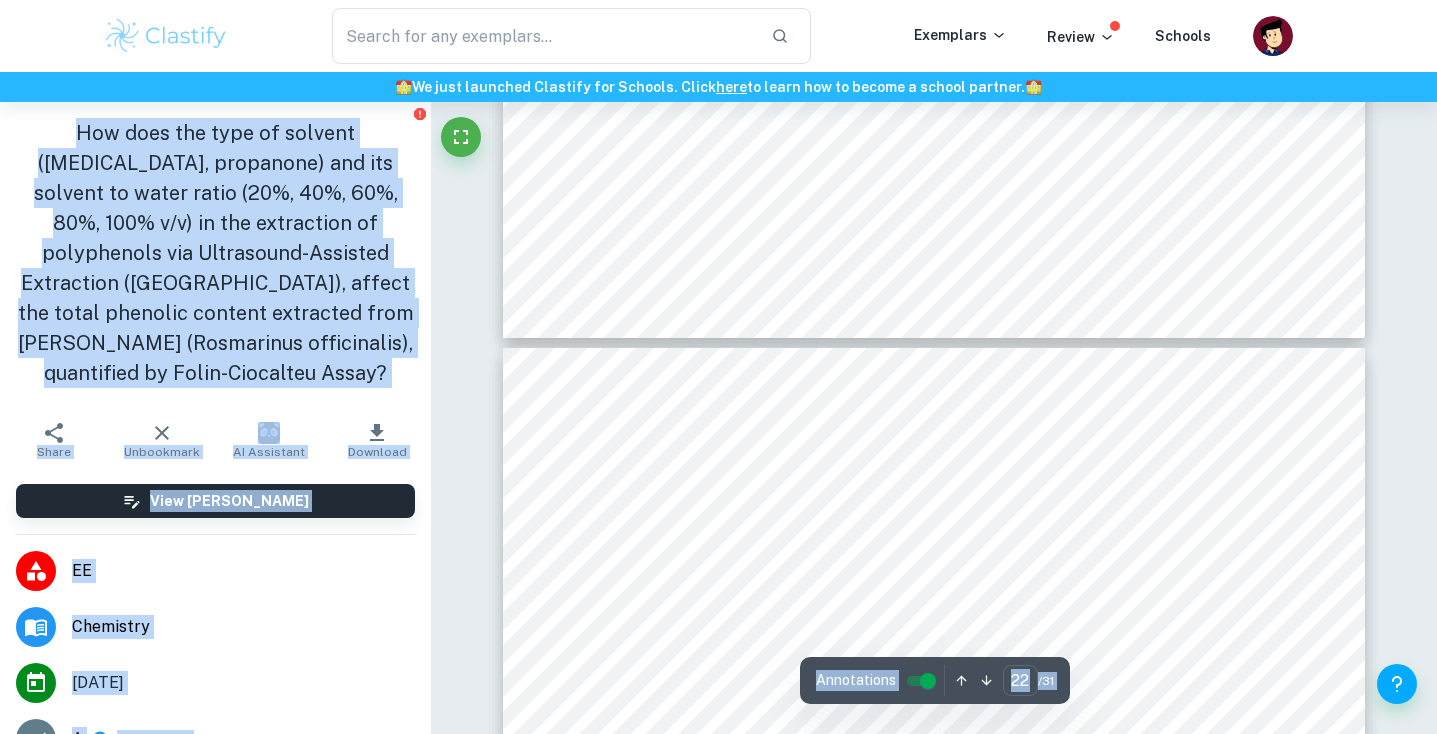 scroll, scrollTop: 25772, scrollLeft: 0, axis: vertical 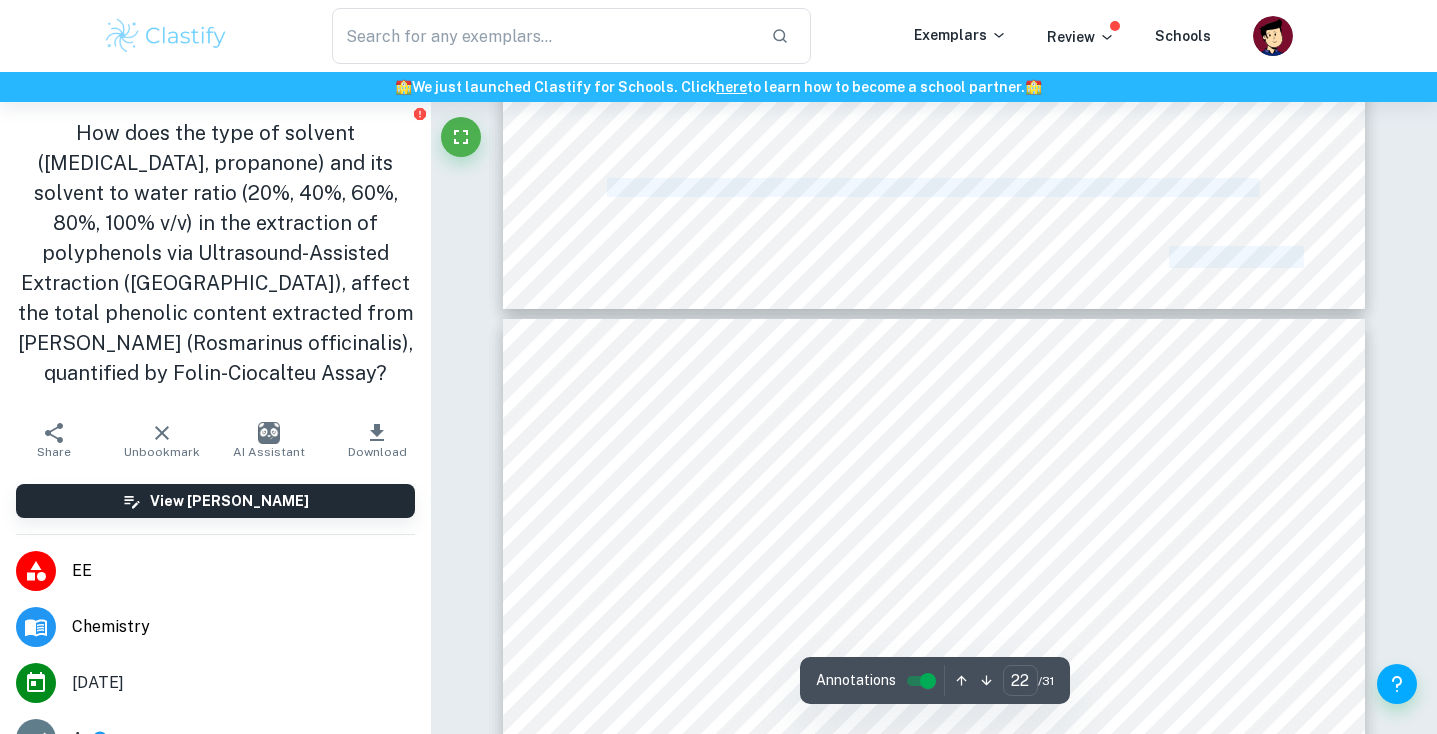 drag, startPoint x: 608, startPoint y: 176, endPoint x: 1260, endPoint y: 184, distance: 652.0491 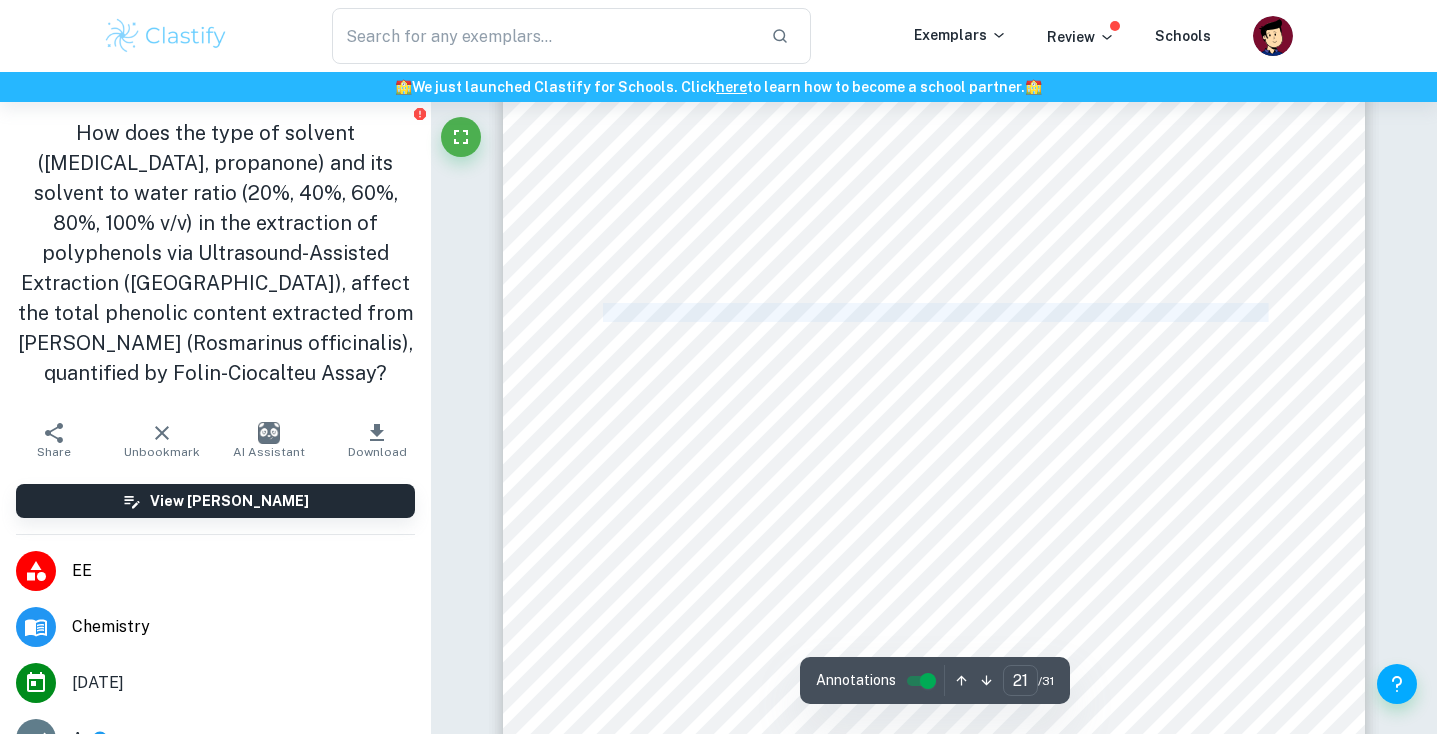 click on "Page 21 of 31 Graph 4: Phenolic Content Concentration against propanone:water solvent ratio Graph 5: Phenolic Content Concentration against organic solvent composition. 0 500 1000 1500 2000 2500 20%   40%   60%   80%   100% Phenolic Content Concentration/ mg GAE L -1 Organic Solvent Composition (%) Table of Phenolic Content Concentration against Organic solvent composition [MEDICAL_DATA]   2-Propanone Bar Graph of Phenolic Content Concentration against organic solvent composition Graph of Phenolic Content Concentration (mg GAE L -1 ) against propanone:water solvent ratio (%) Phenolic Content Concentration (mg GAE L -1 ) Propanone: Water solvent ratio (%)" at bounding box center (934, 348) 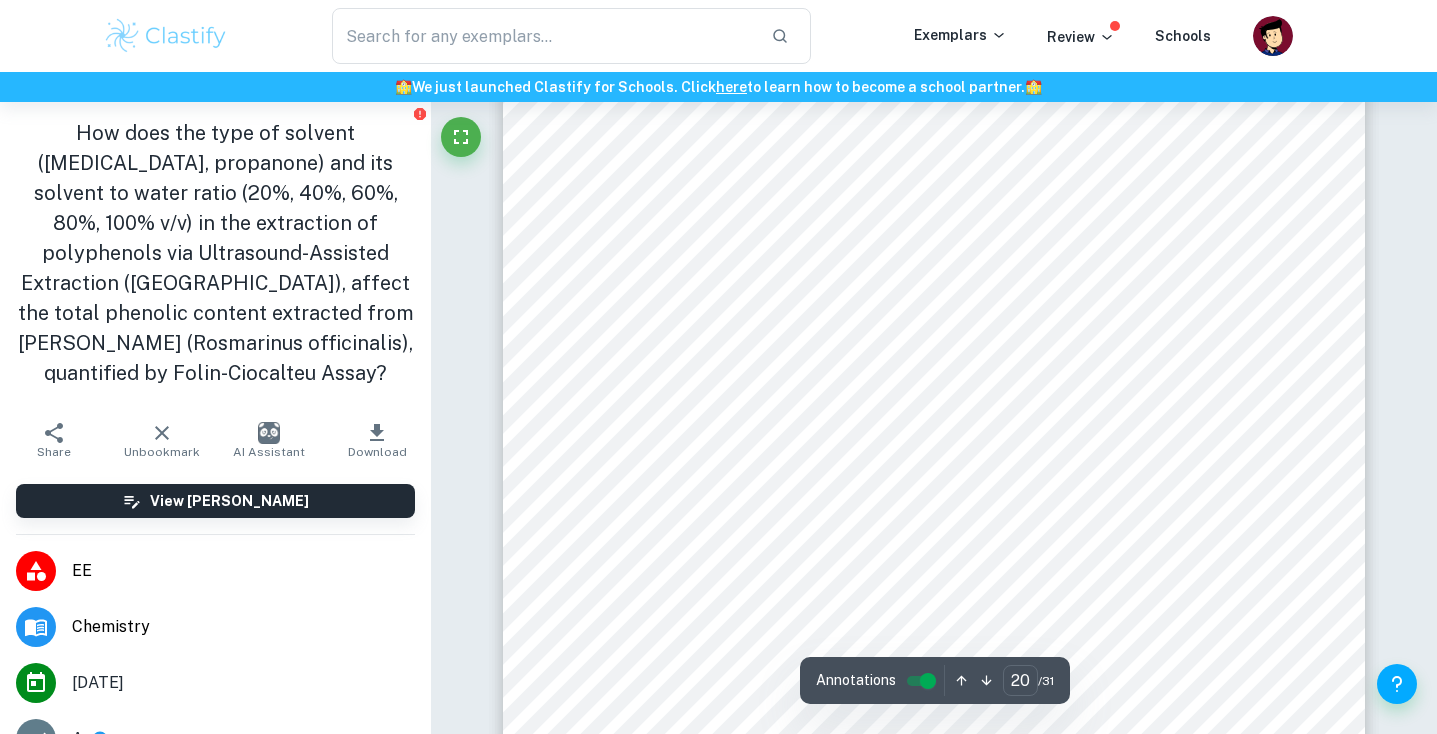 scroll, scrollTop: 23888, scrollLeft: 0, axis: vertical 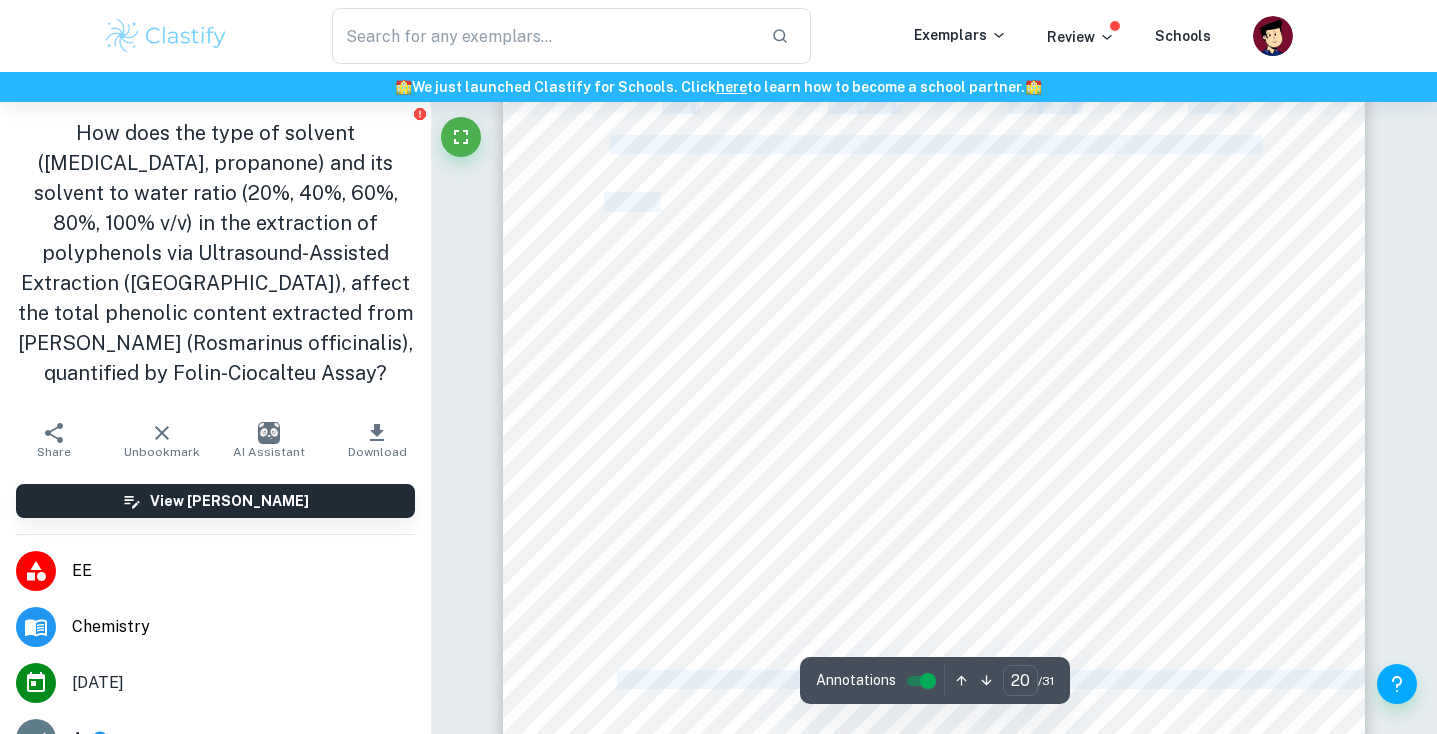 drag, startPoint x: 603, startPoint y: 198, endPoint x: 631, endPoint y: 203, distance: 28.442924 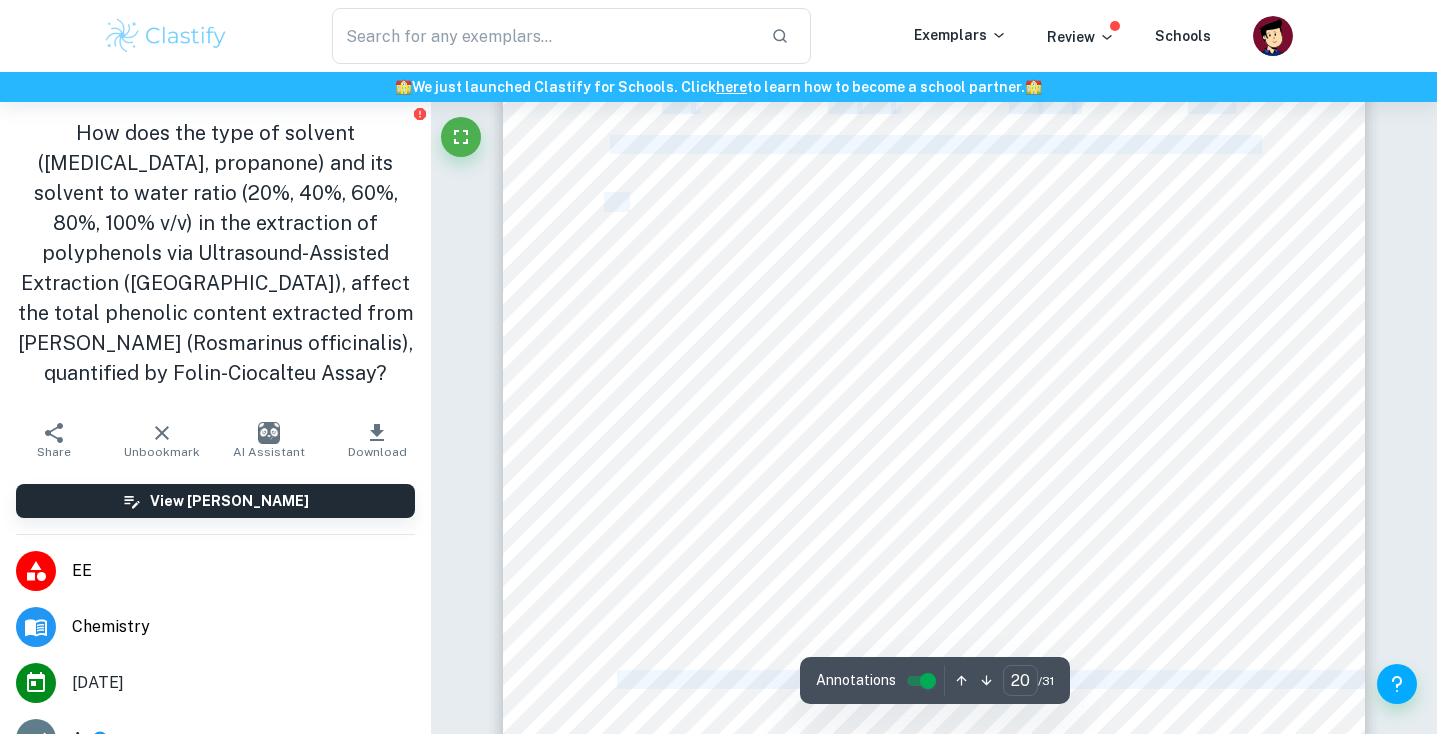 click on "Graph of Phenolic Content Concentration (mg GAE L" at bounding box center (788, 202) 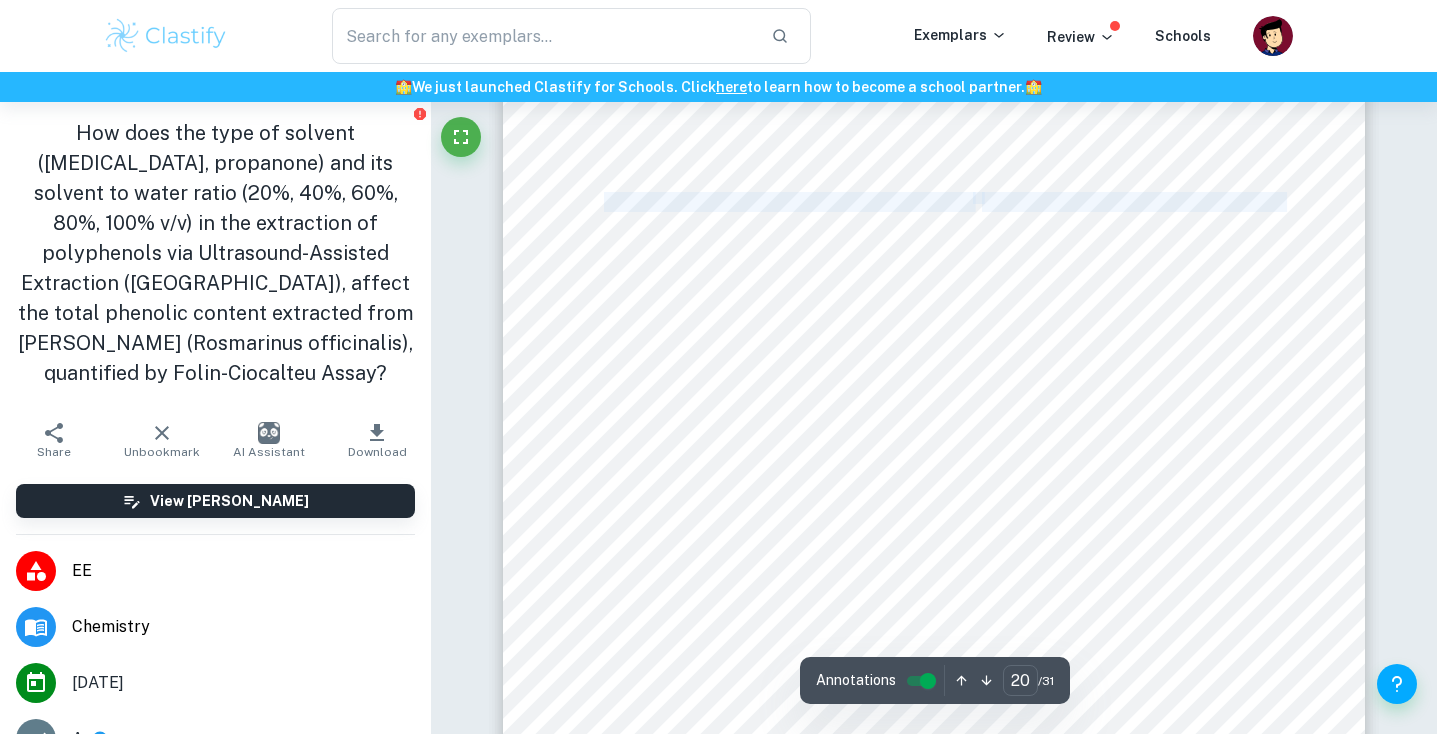 drag, startPoint x: 606, startPoint y: 205, endPoint x: 1260, endPoint y: 203, distance: 654.00305 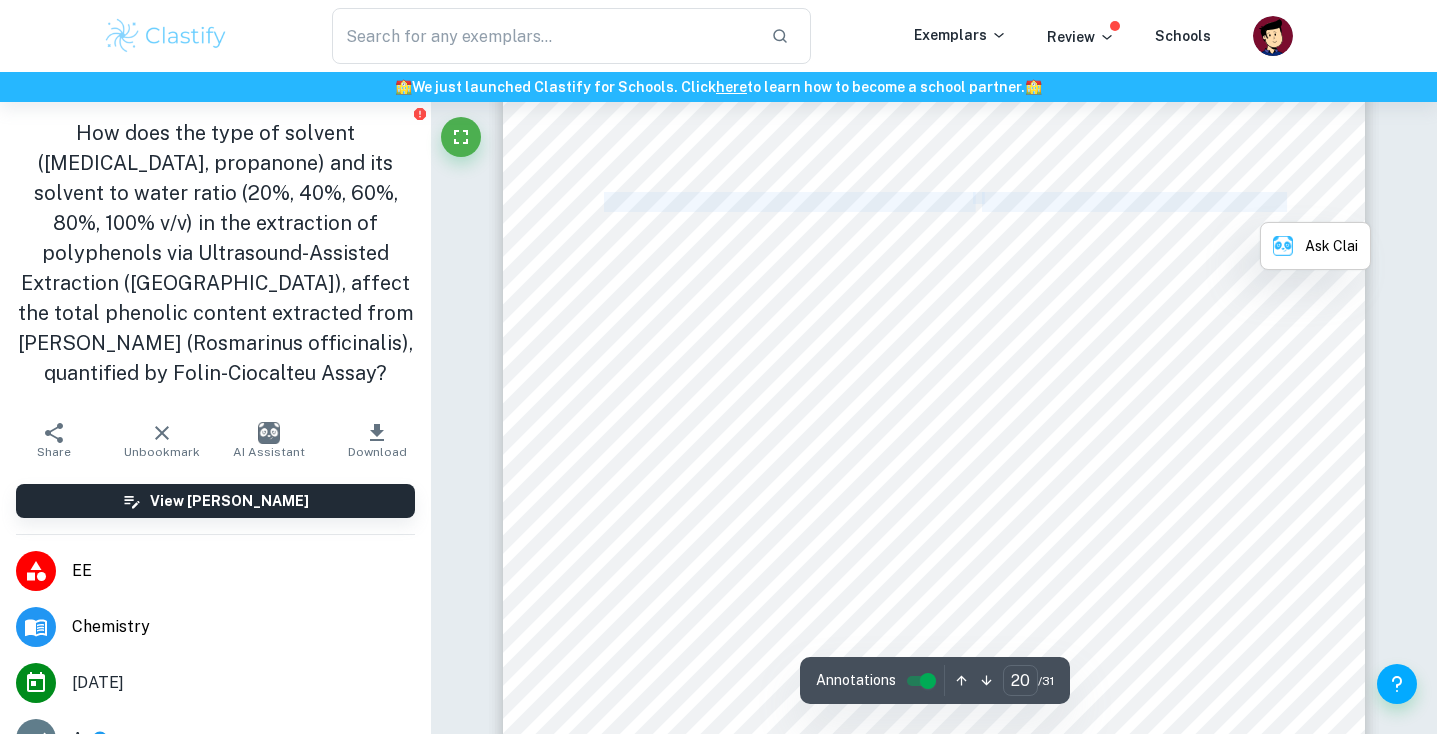 copy on "Graph of Phenolic Content Concentration (mg GAE L -1 ) against [MEDICAL_DATA]:water solvent ratio (%" 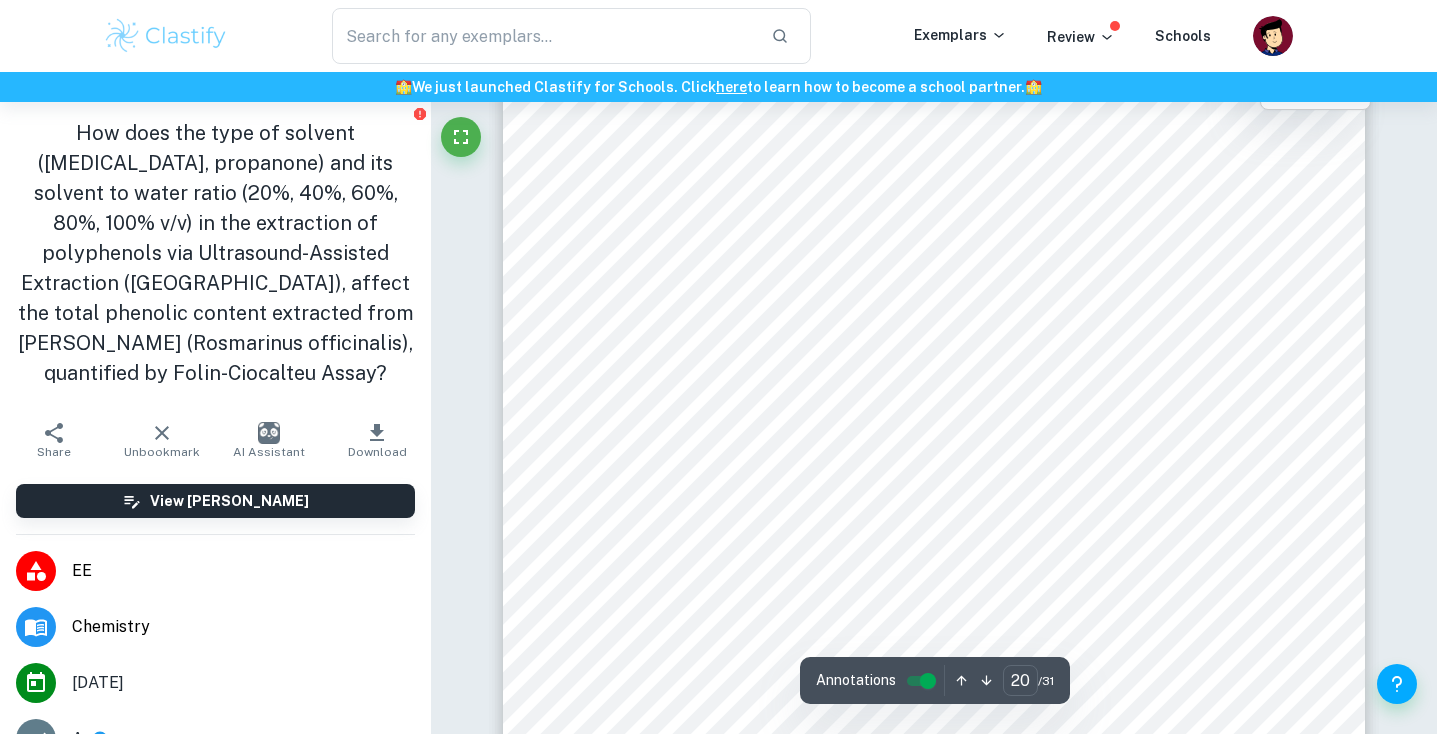 scroll, scrollTop: 24051, scrollLeft: 0, axis: vertical 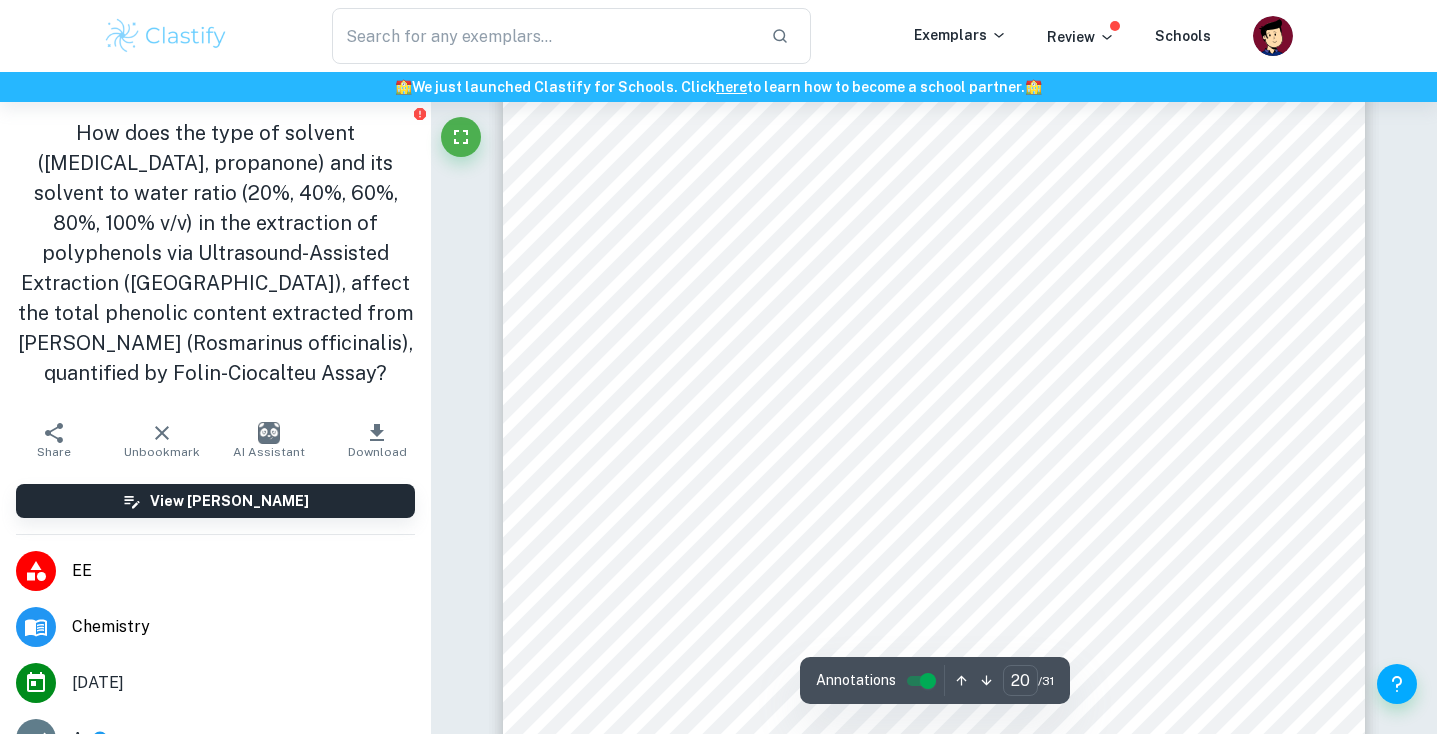 drag, startPoint x: 1231, startPoint y: 511, endPoint x: 621, endPoint y: 514, distance: 610.0074 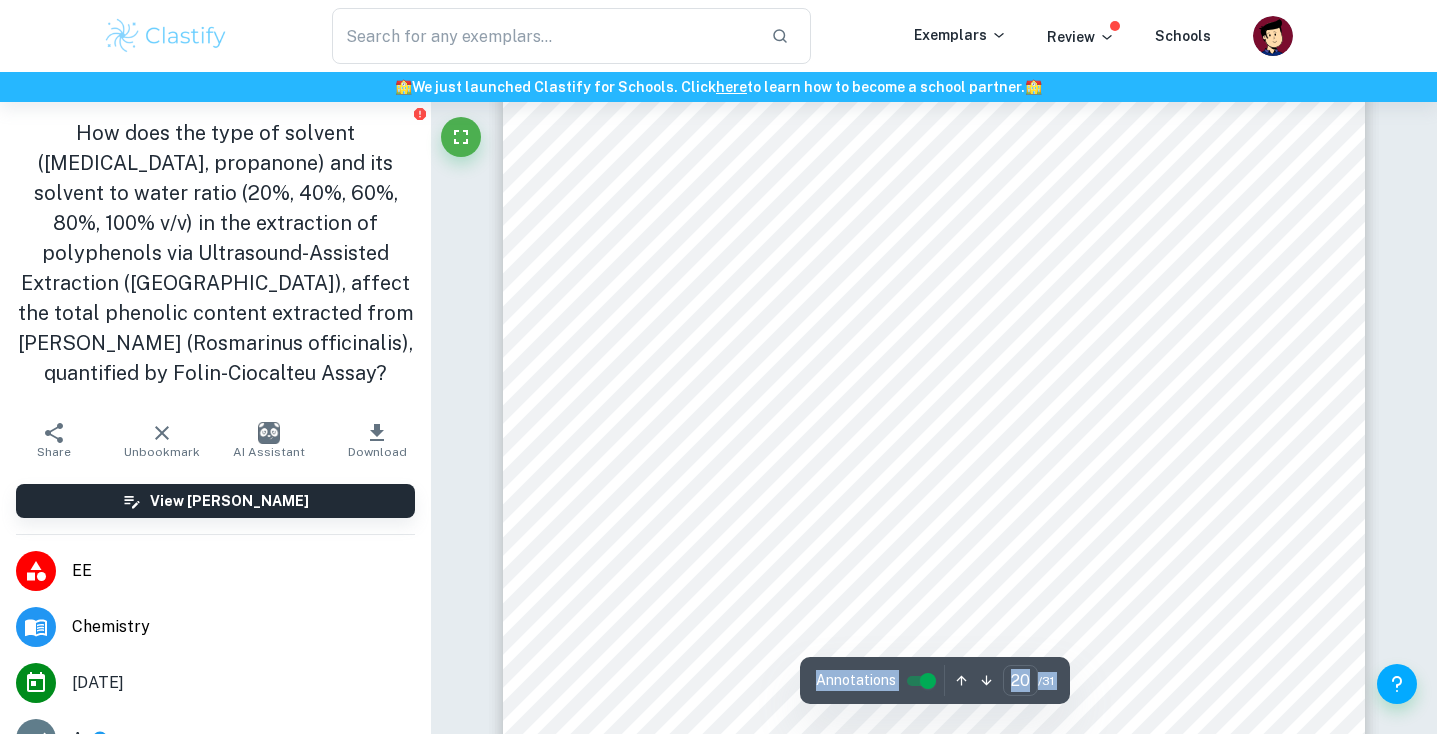 drag, startPoint x: 619, startPoint y: 510, endPoint x: 834, endPoint y: 515, distance: 215.05814 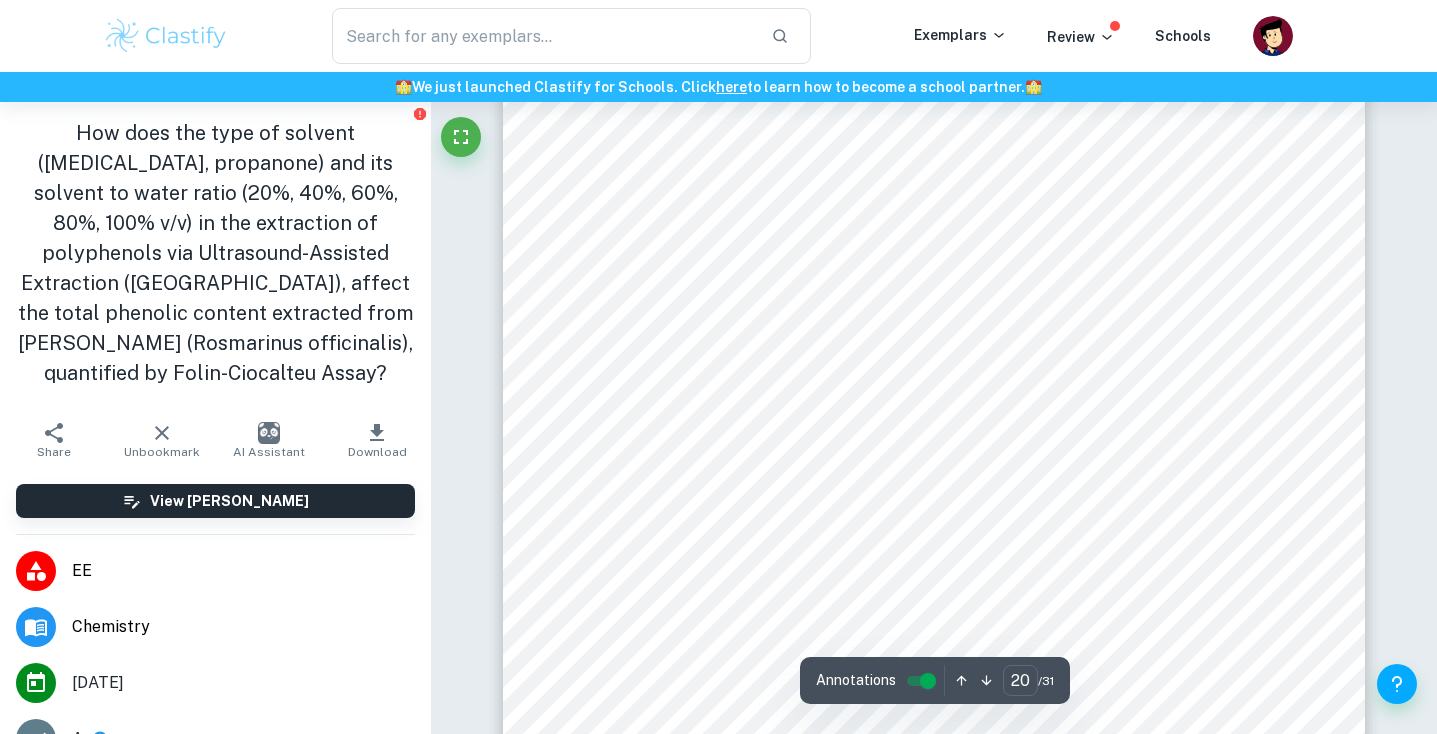 click on "Page 20 of 31 Based on 4.2, the total phenolic content extracted from the [PERSON_NAME] leaf in the rest of mixtures is calculated and expressed in mg GAE L -1 . The percentage difference is calculated based on the phenolic content concentration of [MEDICAL_DATA]-based mixtures, seen in Table 10. Table 11: Phenolic content concentration against organic solvent composition Graph 3: Phenolic Content Concentration against [MEDICAL_DATA]:water solvent ratio Phenolic Content Concentration / mg GAE L -1 Organic Solvent Composition (v/v) / % [MEDICAL_DATA]   Propanone   Percentage Difference /% 20   403 ± 26   552 ± 22   37.09 40   599 ± 36   1158 ± 39   93.41 60   672 ± 40   1804 ± 58   168.54 80   562 ± 34   1433 ± 47   155.05 100   377 ± 24   560 ± 22   48.42 Graph of Phenolic Content Concentration (mg GAE L -1 ) against [MEDICAL_DATA]:water solvent ratio (%) Phenolic Content Concentration (mg GAE L -1 ) [MEDICAL_DATA]: Water solvent ratio (%)" at bounding box center [934, 190] 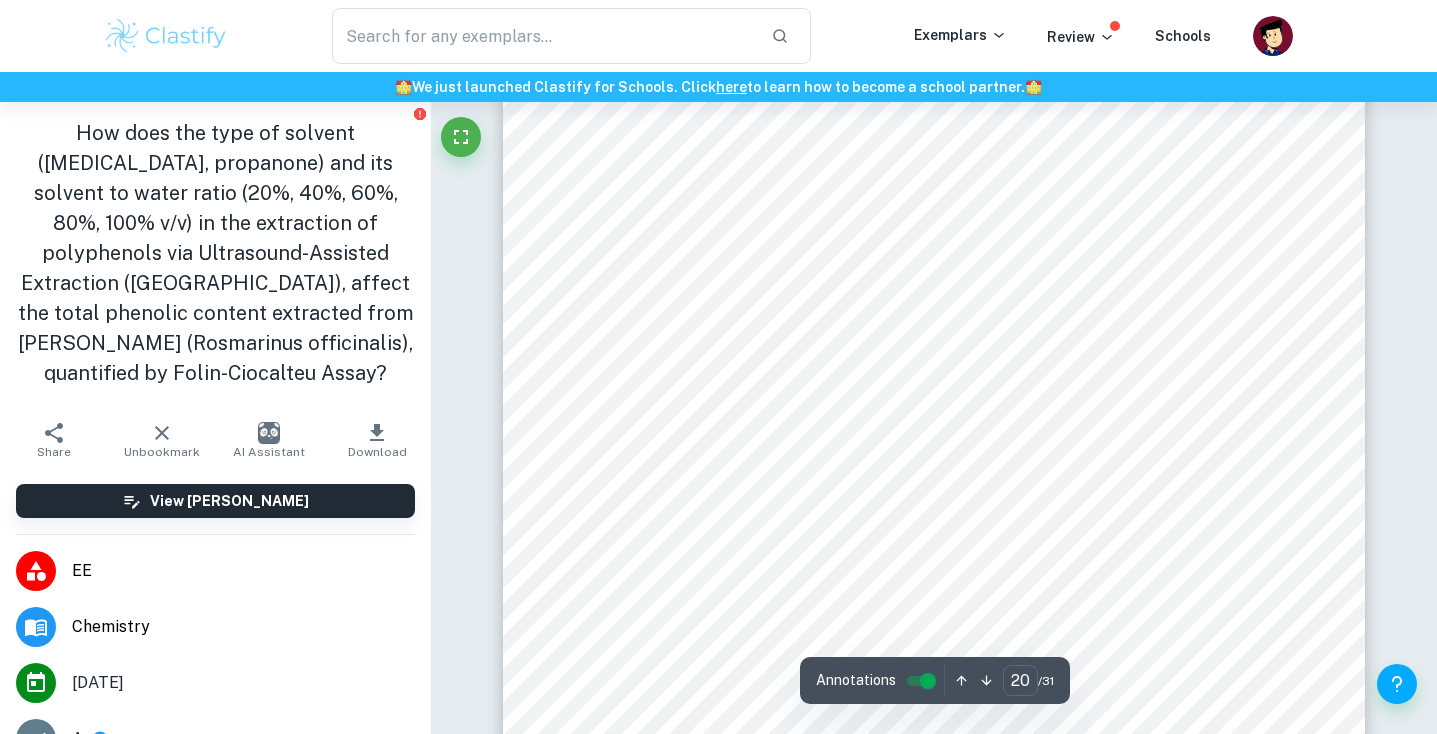 drag, startPoint x: 593, startPoint y: 512, endPoint x: 620, endPoint y: 517, distance: 27.45906 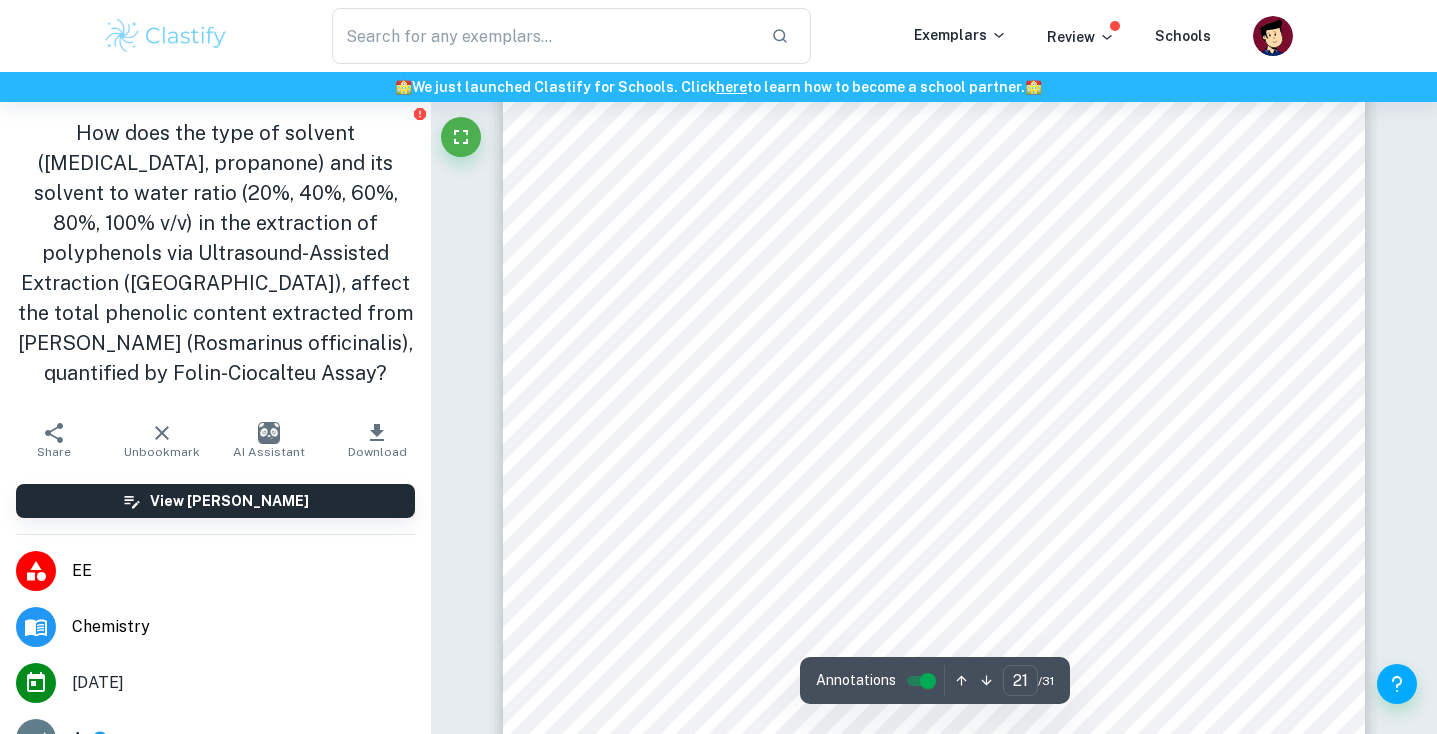 scroll, scrollTop: 25000, scrollLeft: 0, axis: vertical 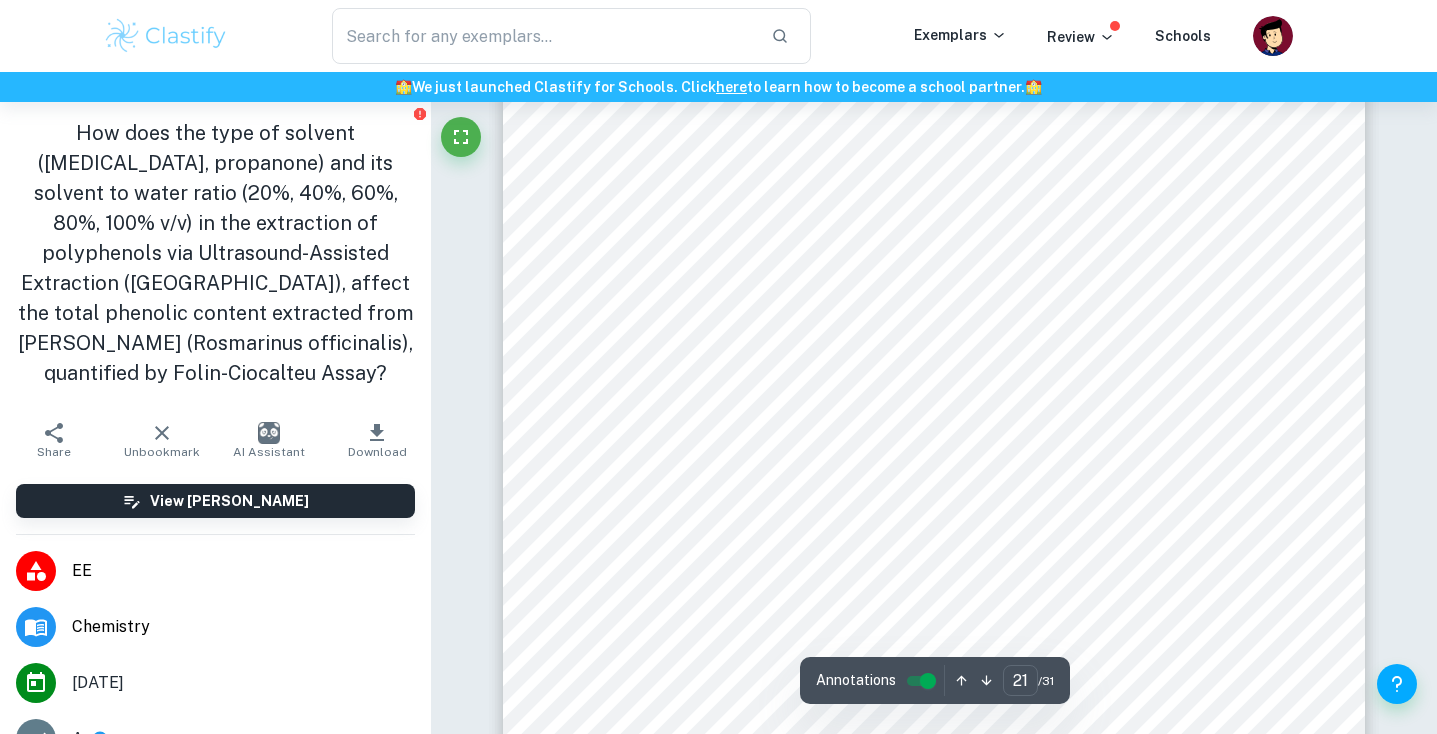 drag, startPoint x: 1270, startPoint y: 437, endPoint x: 569, endPoint y: 476, distance: 702.08405 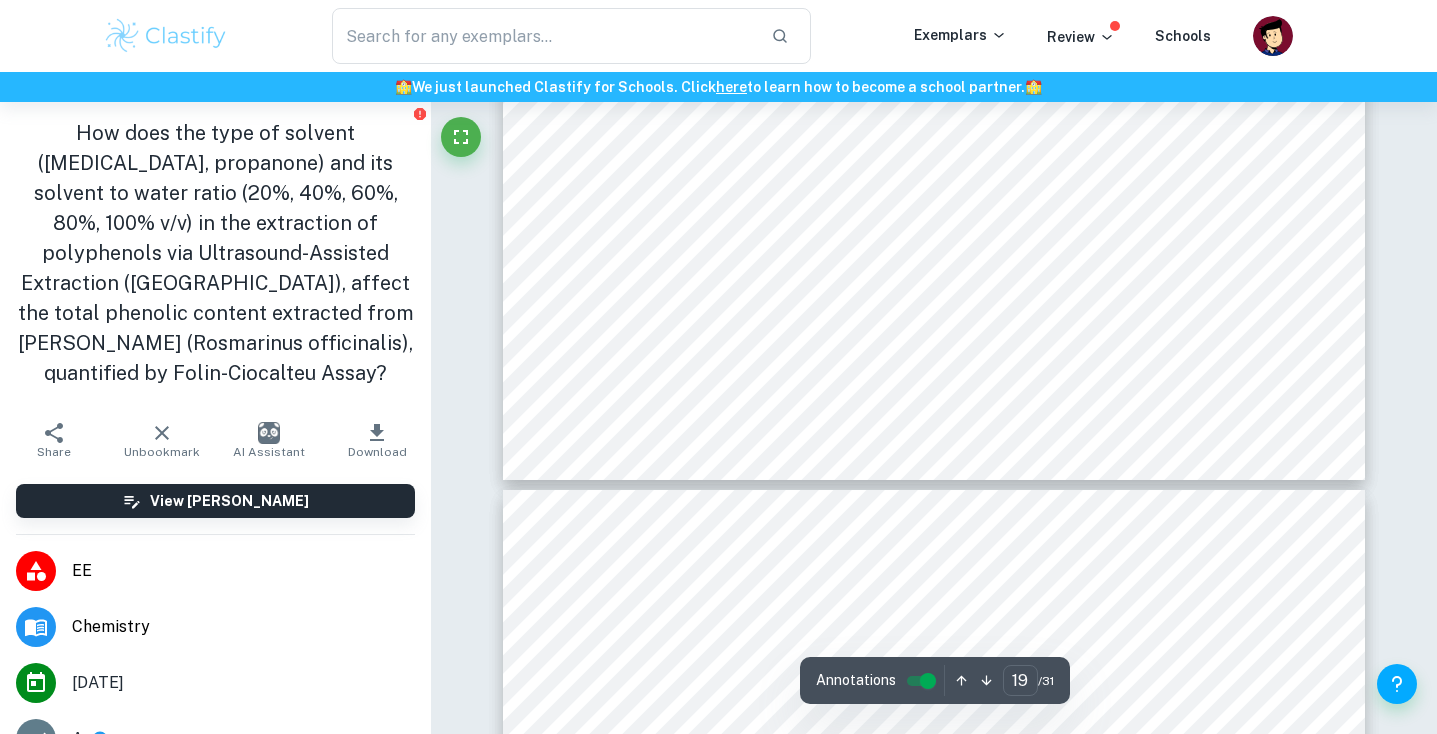 scroll, scrollTop: 23136, scrollLeft: 0, axis: vertical 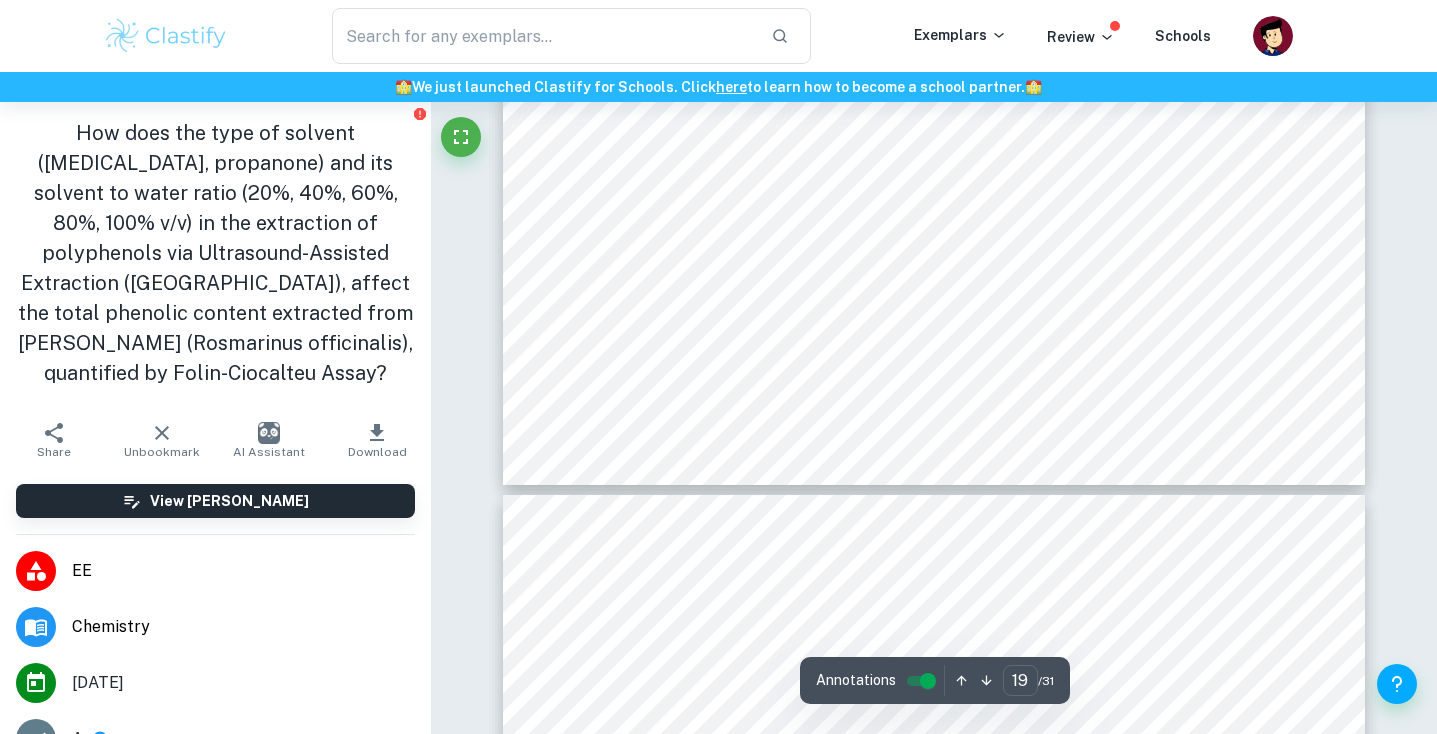 drag, startPoint x: 578, startPoint y: 582, endPoint x: 1172, endPoint y: 598, distance: 594.21545 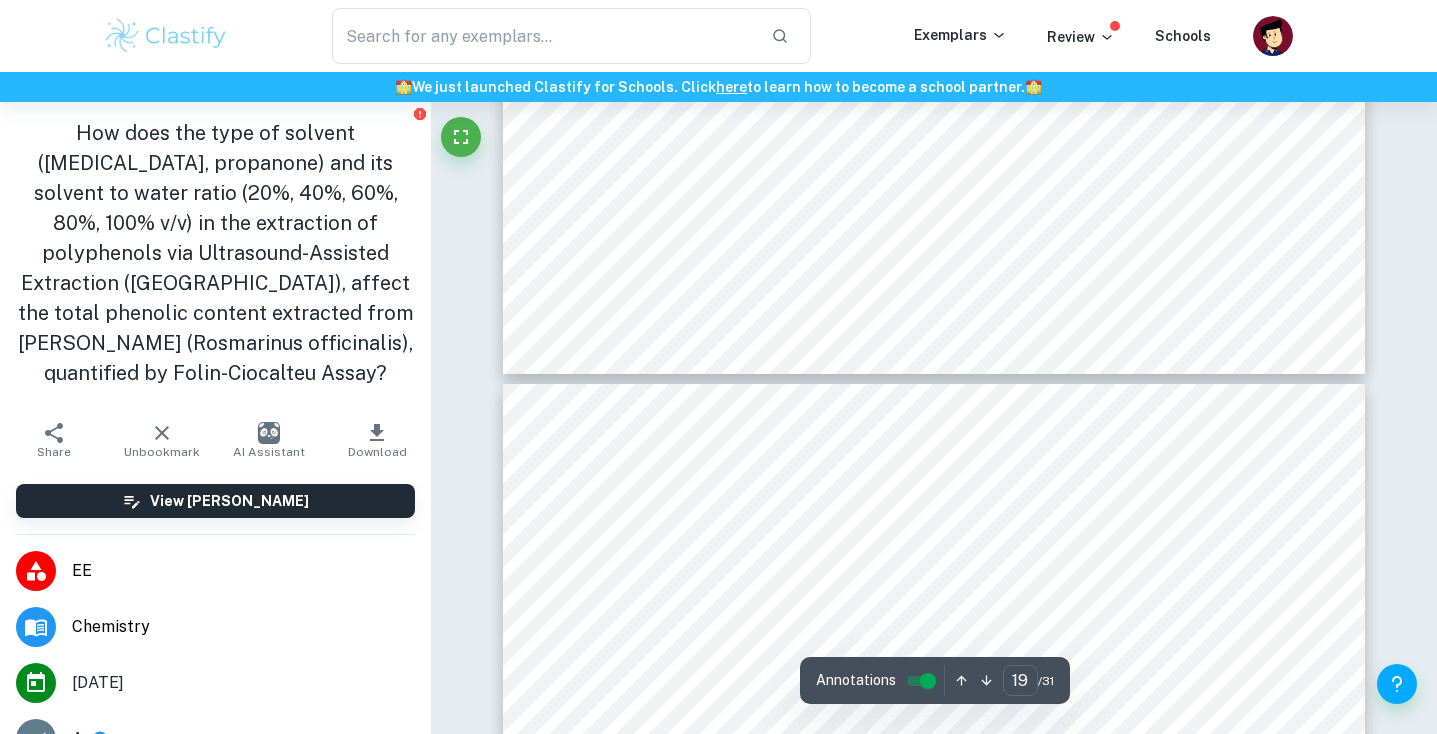 scroll, scrollTop: 23250, scrollLeft: 0, axis: vertical 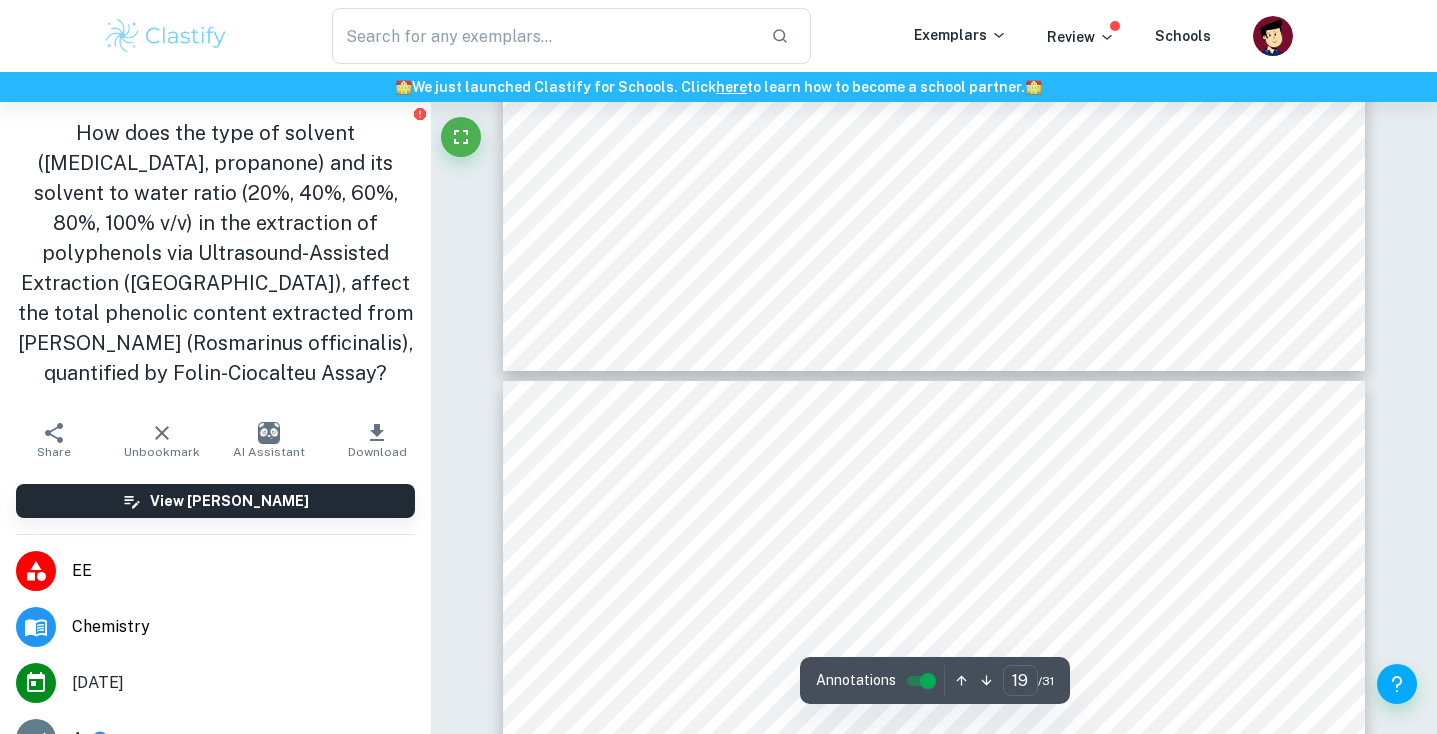 drag, startPoint x: 1273, startPoint y: 539, endPoint x: 1181, endPoint y: 526, distance: 92.91394 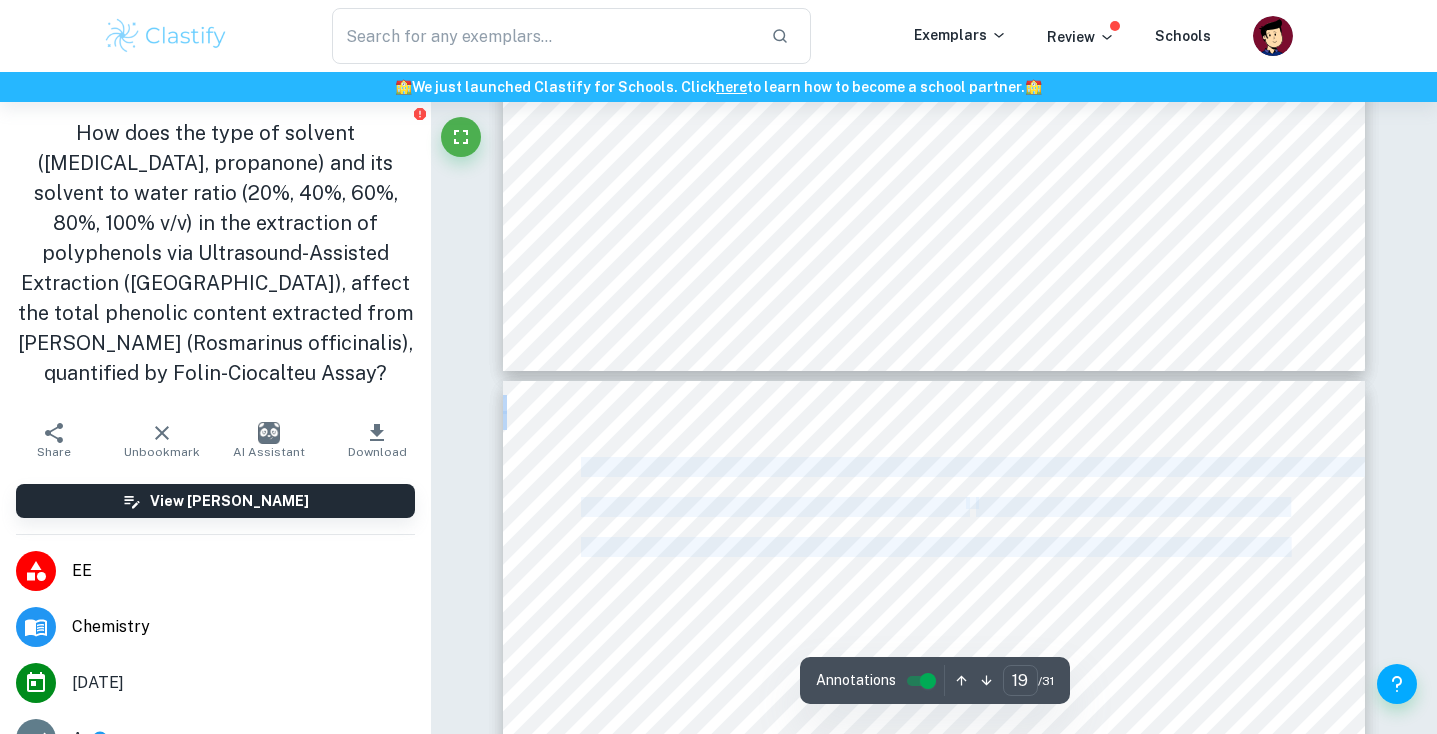 drag, startPoint x: 638, startPoint y: 480, endPoint x: 1270, endPoint y: 549, distance: 635.75543 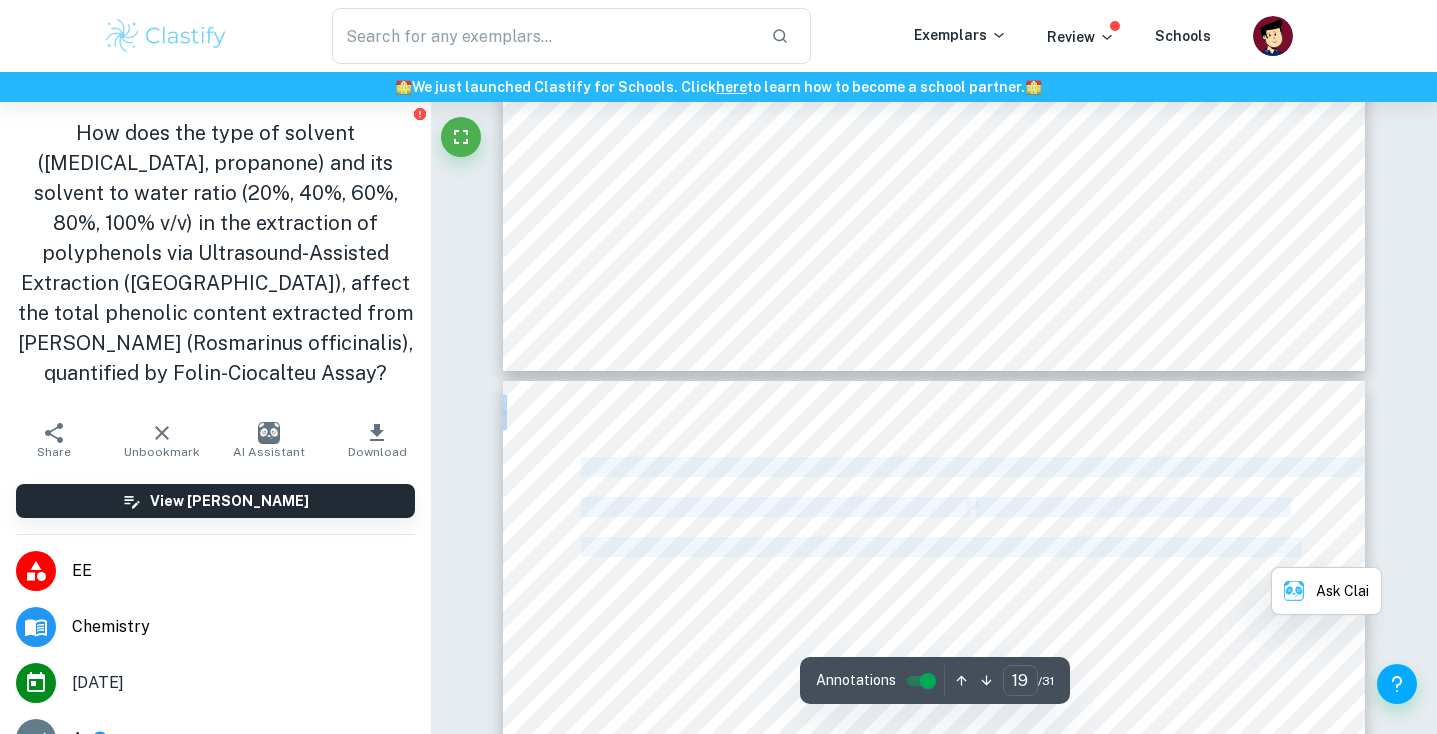 copy on "Based on 4.2, the total phenolic content extracted from the [PERSON_NAME] leaf in the rest of mixtures is calculated and expressed in mg GAE L -1 . The percentage difference is calculated based on the phenolic content concentration of [MEDICAL_DATA]-based mixtures, seen in Table 10." 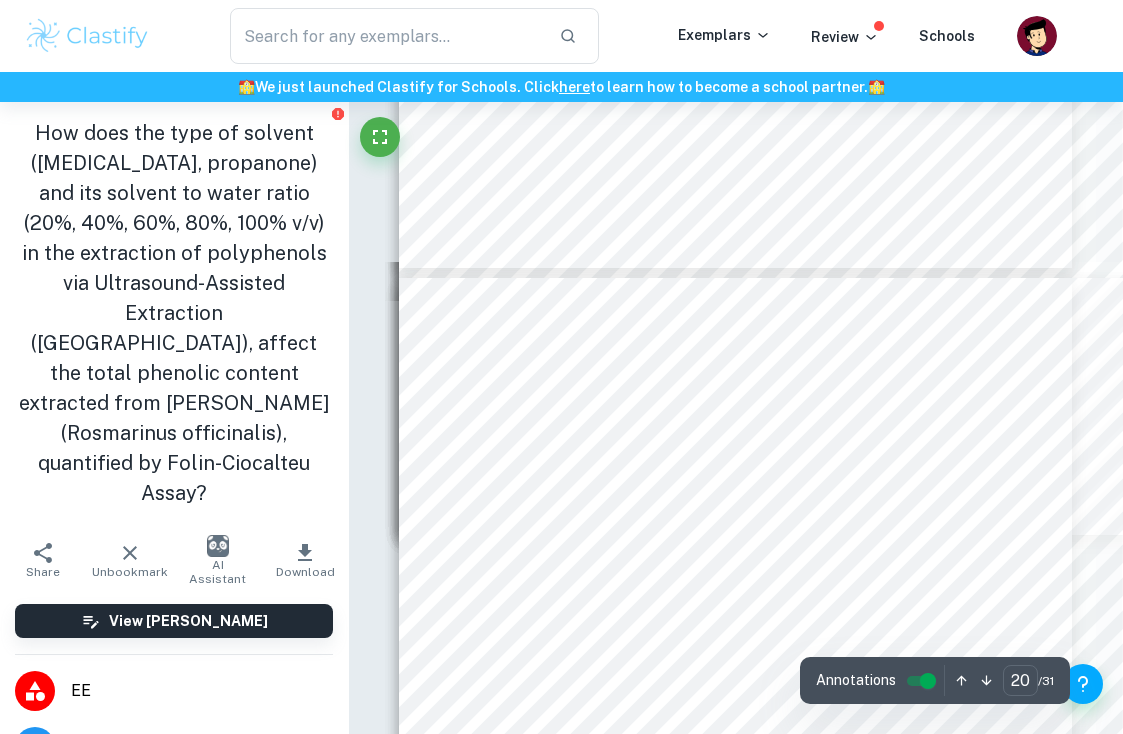 scroll, scrollTop: 18279, scrollLeft: 1, axis: both 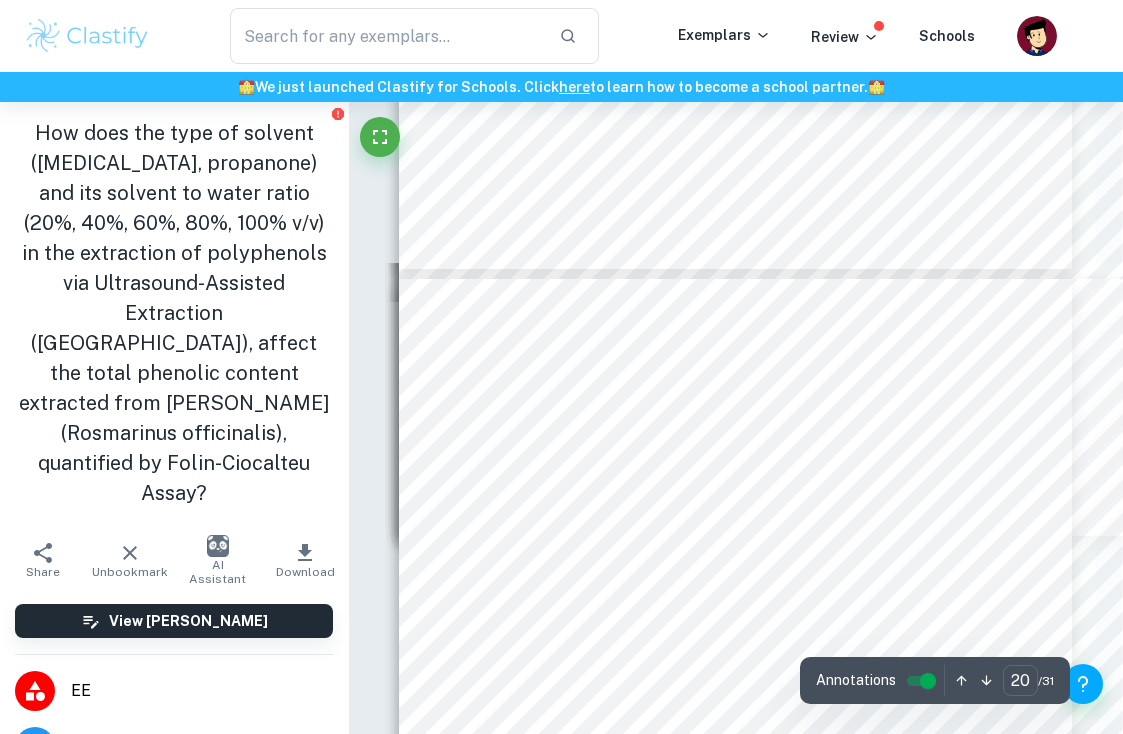 click on "based on the phenolic content concentration of [MEDICAL_DATA]-based mixtures, seen in Table 10." at bounding box center [762, 409] 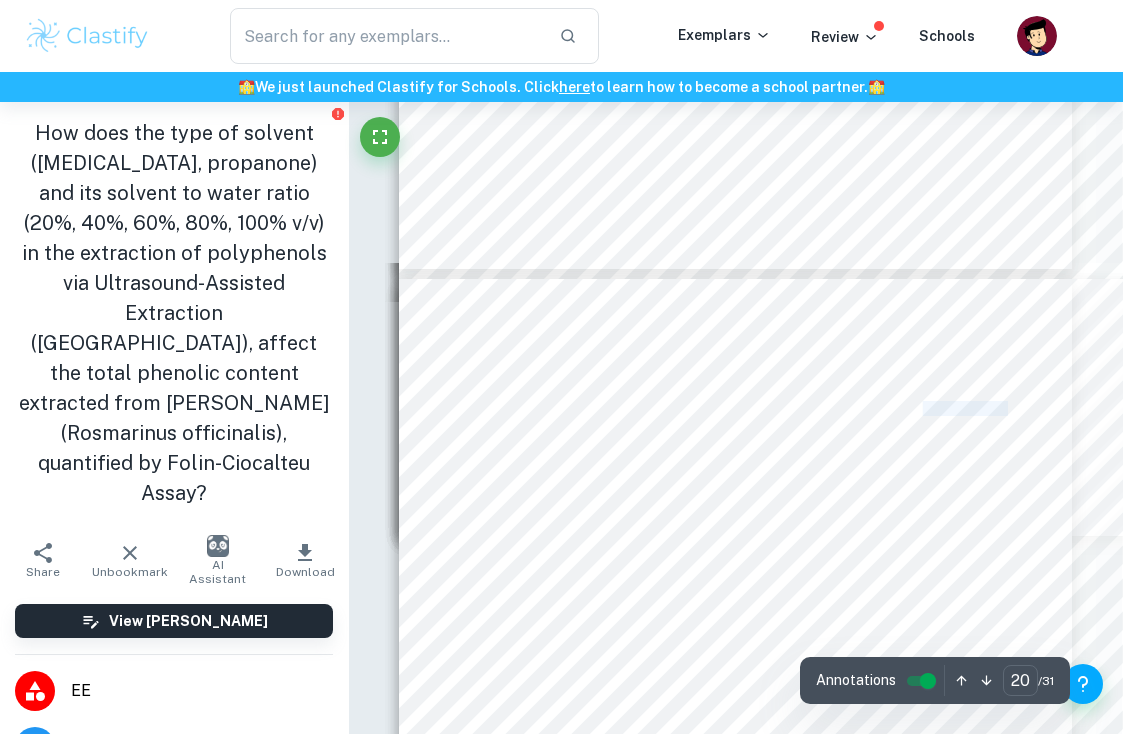 drag, startPoint x: 991, startPoint y: 409, endPoint x: 895, endPoint y: 410, distance: 96.00521 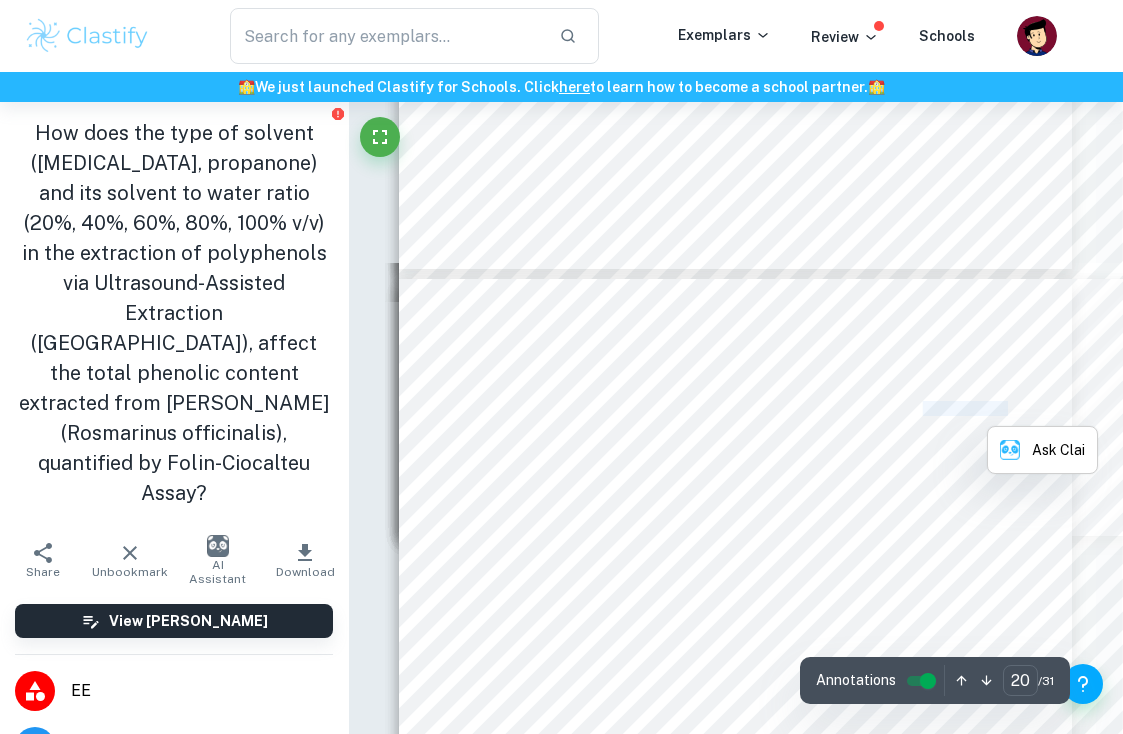 click on "based on the phenolic content concentration of [MEDICAL_DATA]-based mixtures, seen in Table 10." at bounding box center [762, 409] 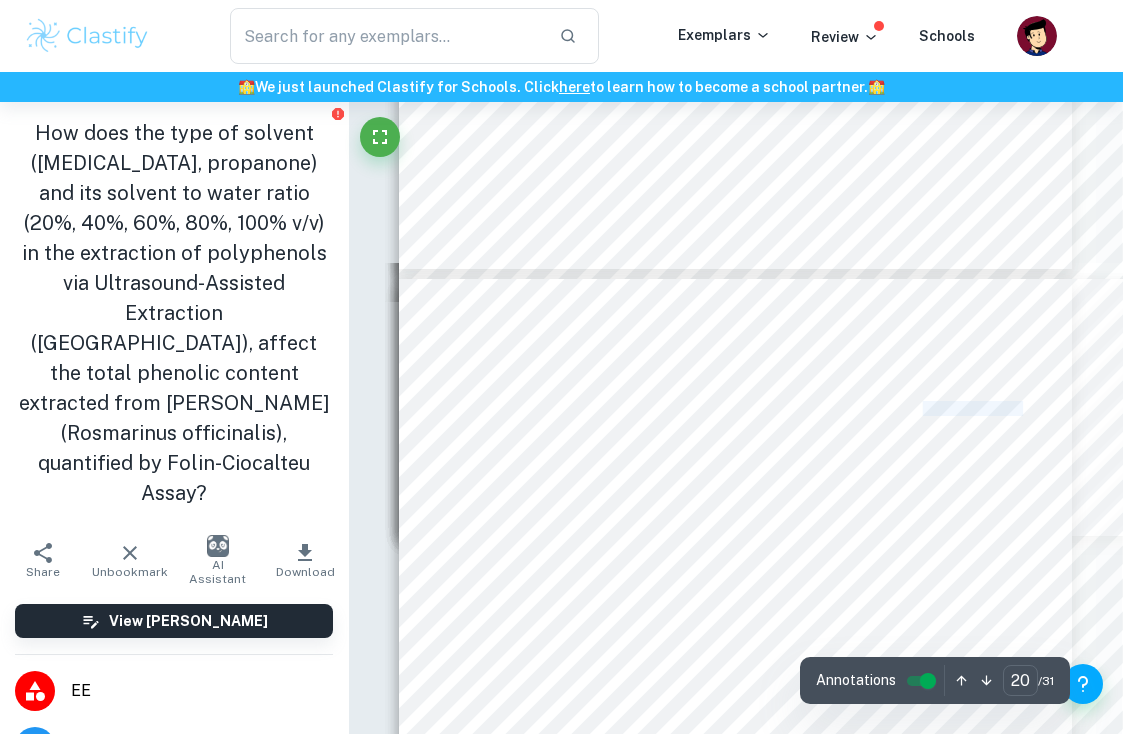 drag, startPoint x: 895, startPoint y: 410, endPoint x: 997, endPoint y: 405, distance: 102.122475 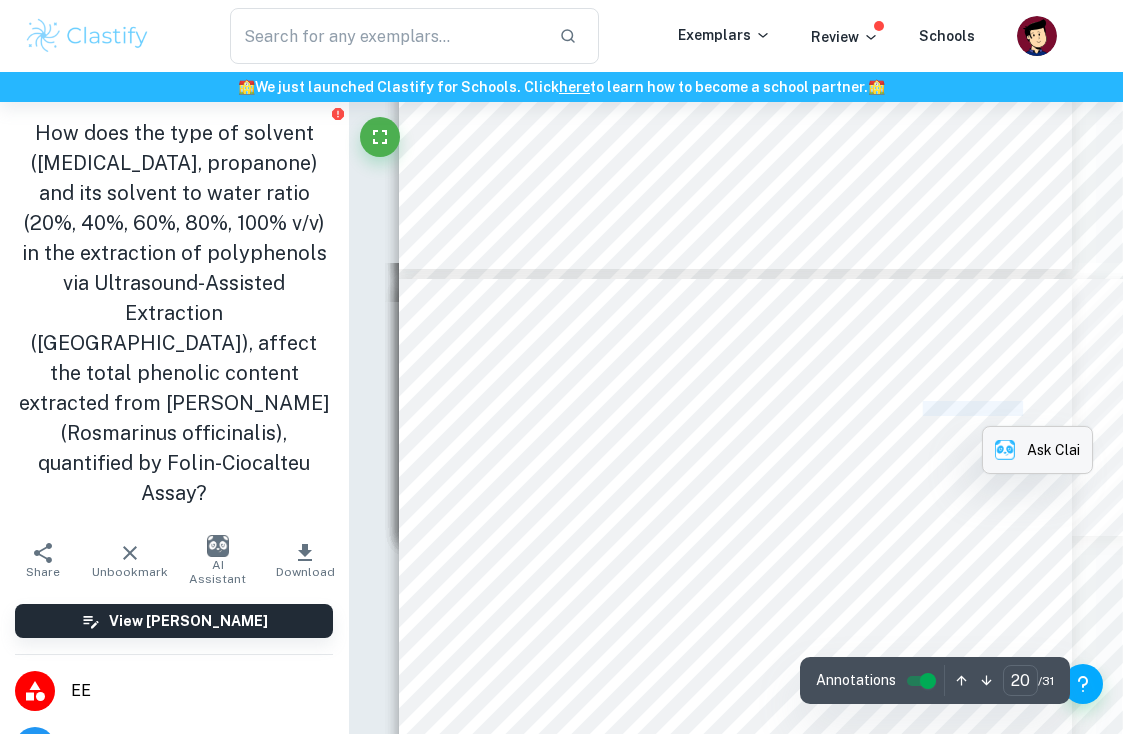 click on "Ask Clai" at bounding box center (1053, 450) 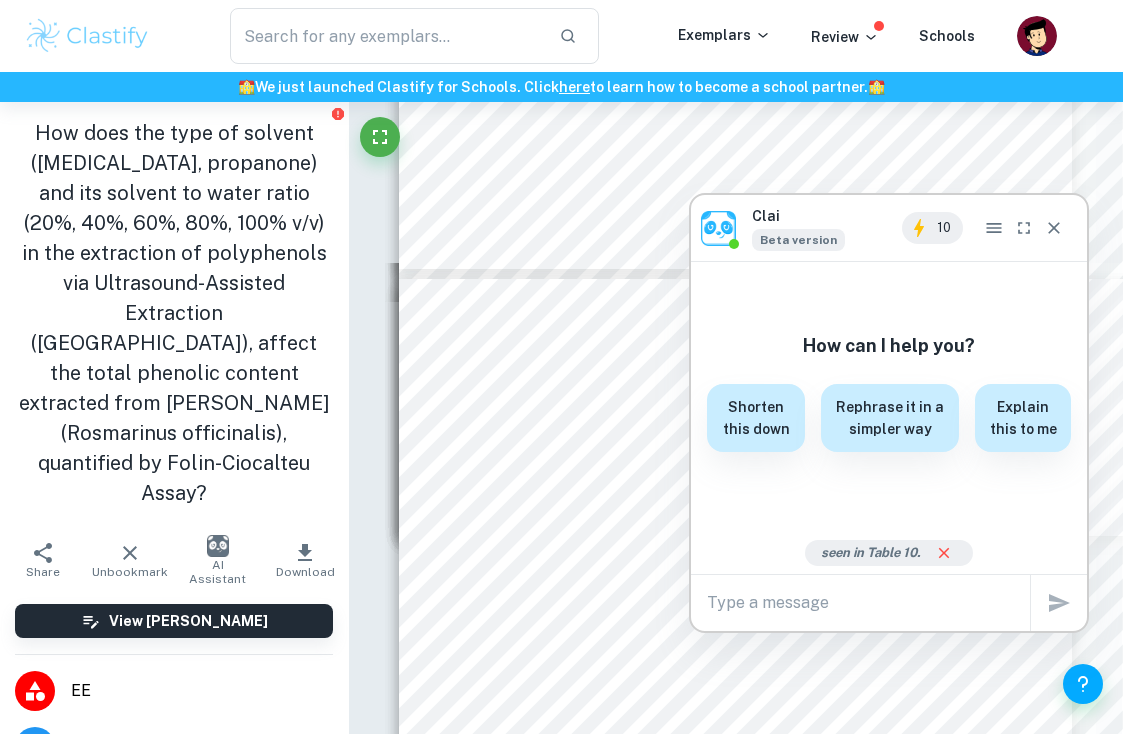 click at bounding box center [868, 602] 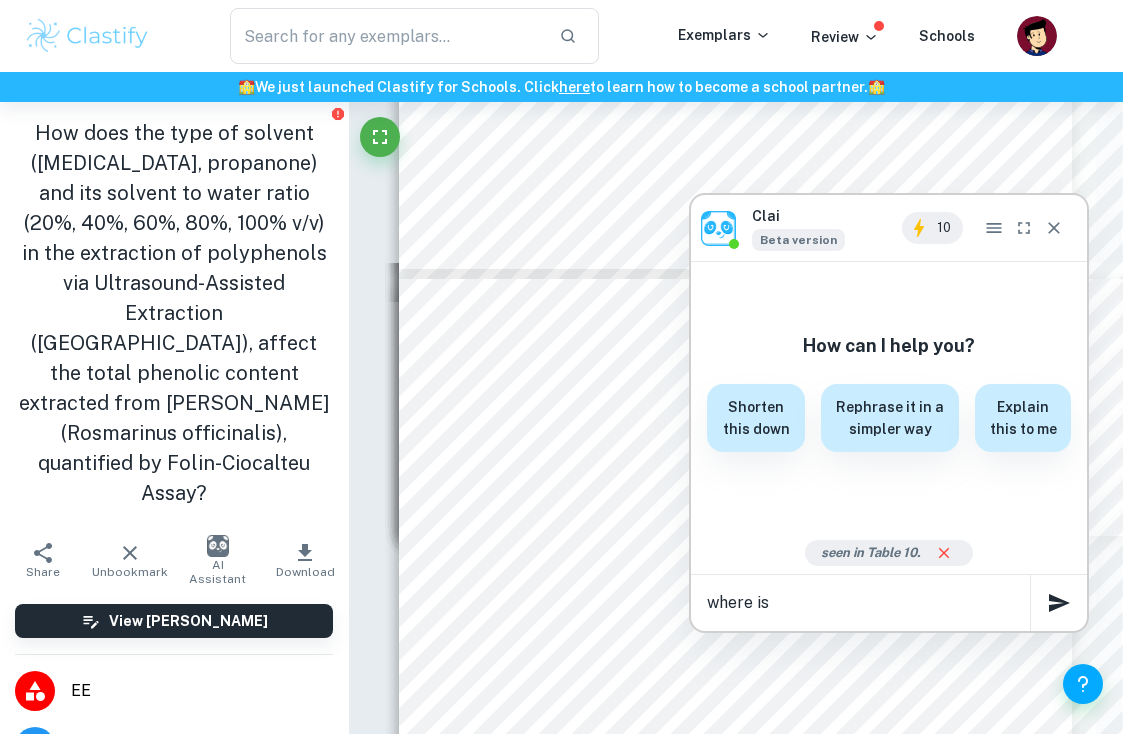 type on "where is ?" 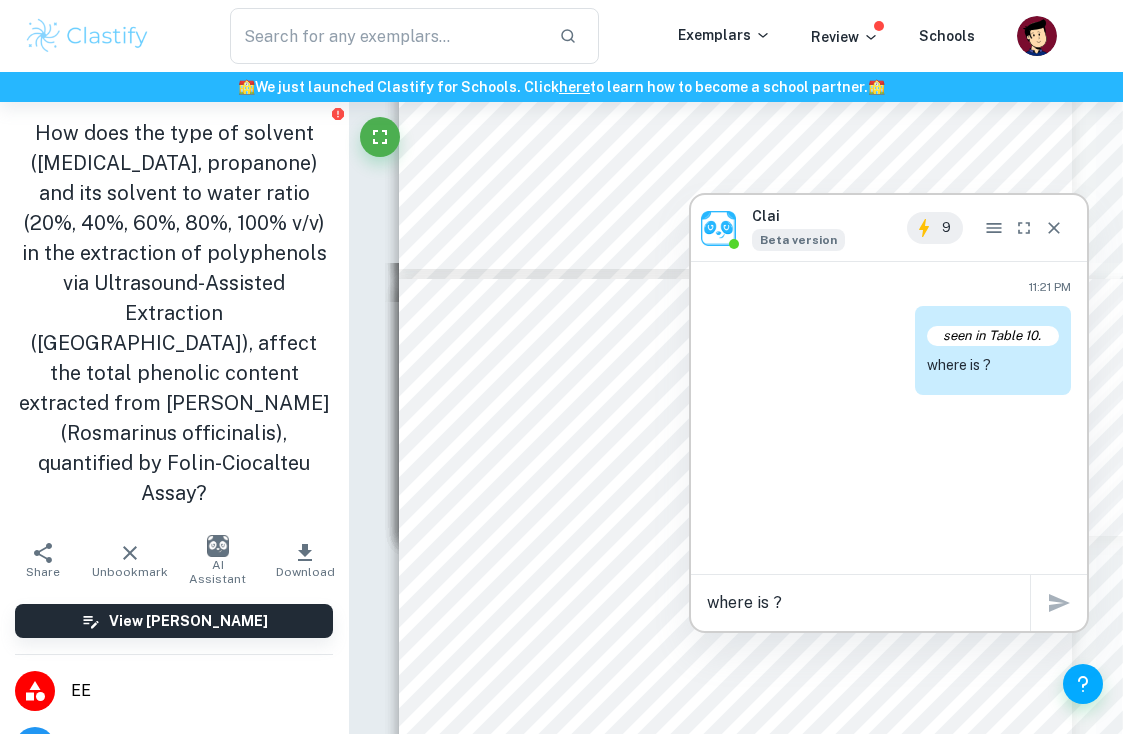 type 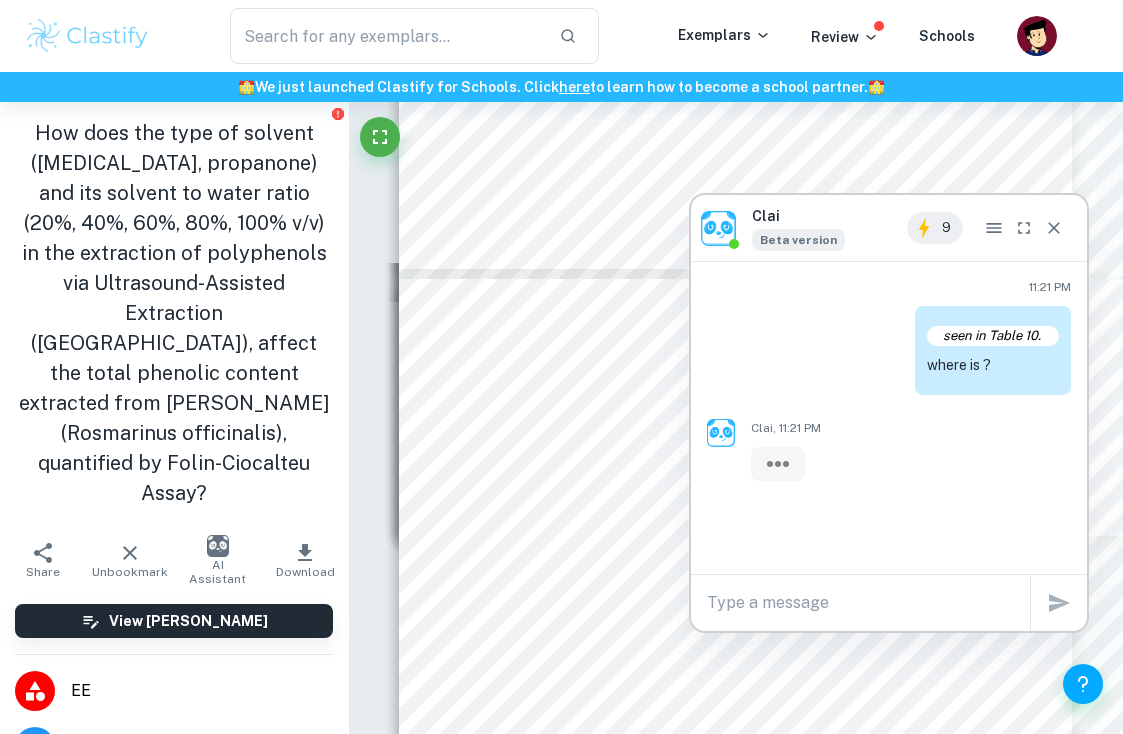scroll, scrollTop: 0, scrollLeft: 0, axis: both 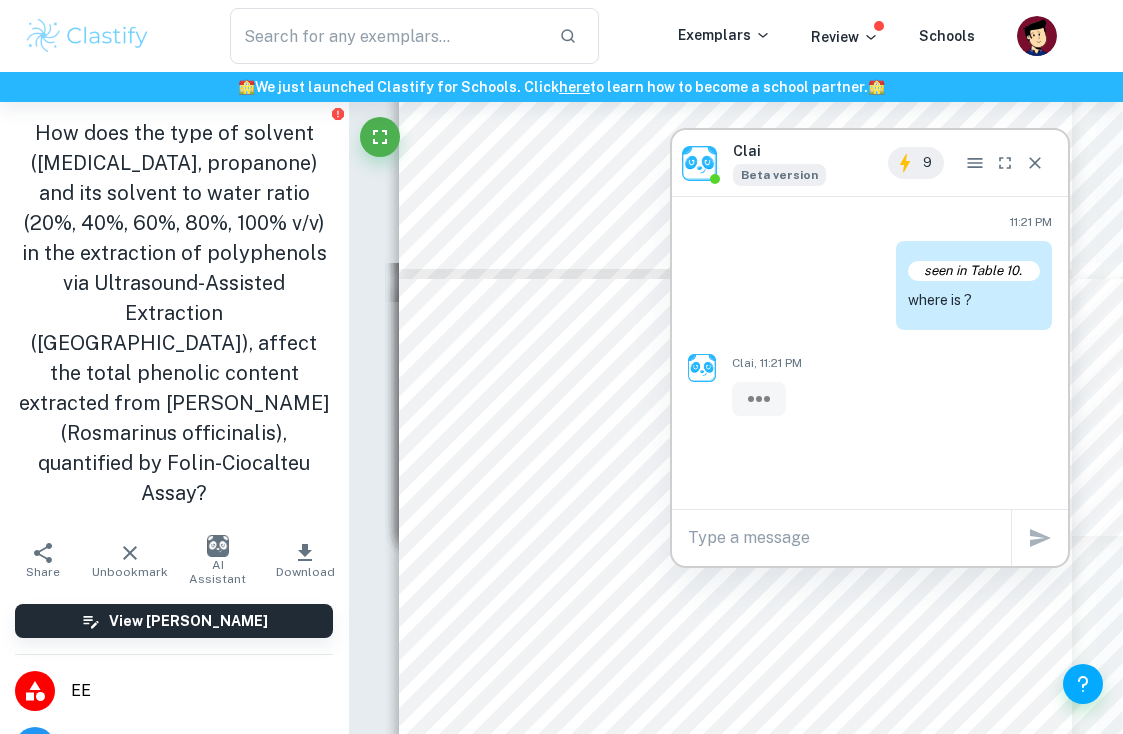 drag, startPoint x: 856, startPoint y: 225, endPoint x: 782, endPoint y: 17, distance: 220.77138 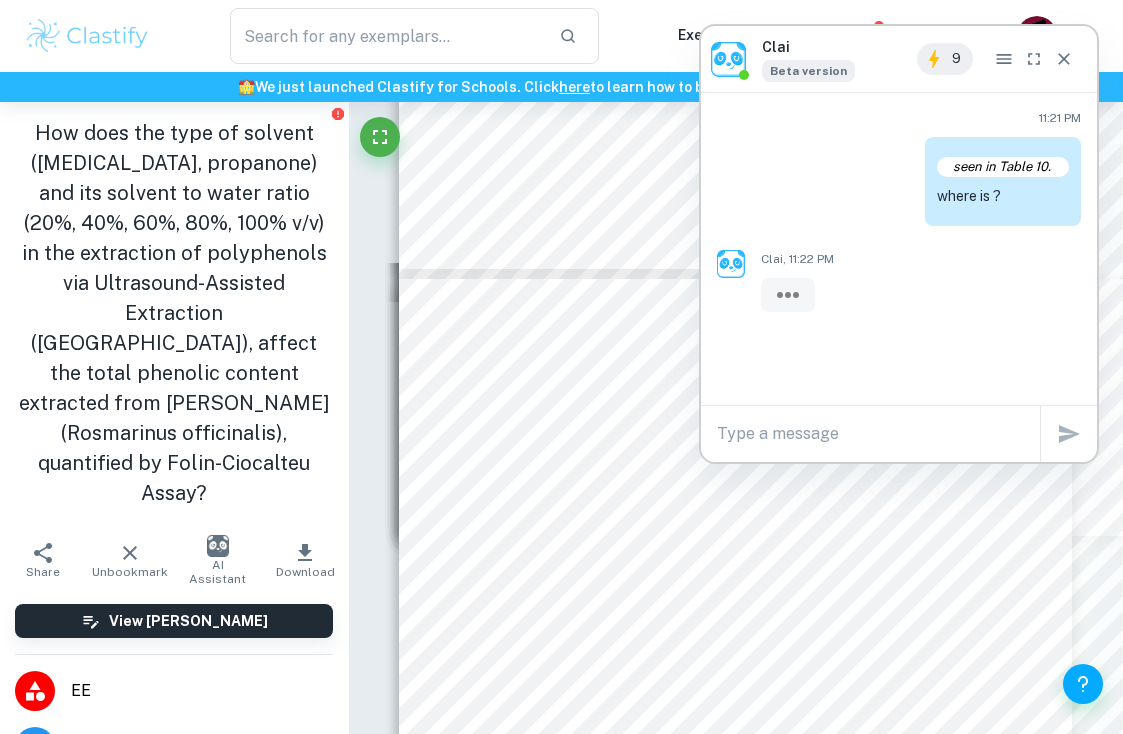 drag, startPoint x: 772, startPoint y: 51, endPoint x: 926, endPoint y: 27, distance: 155.85892 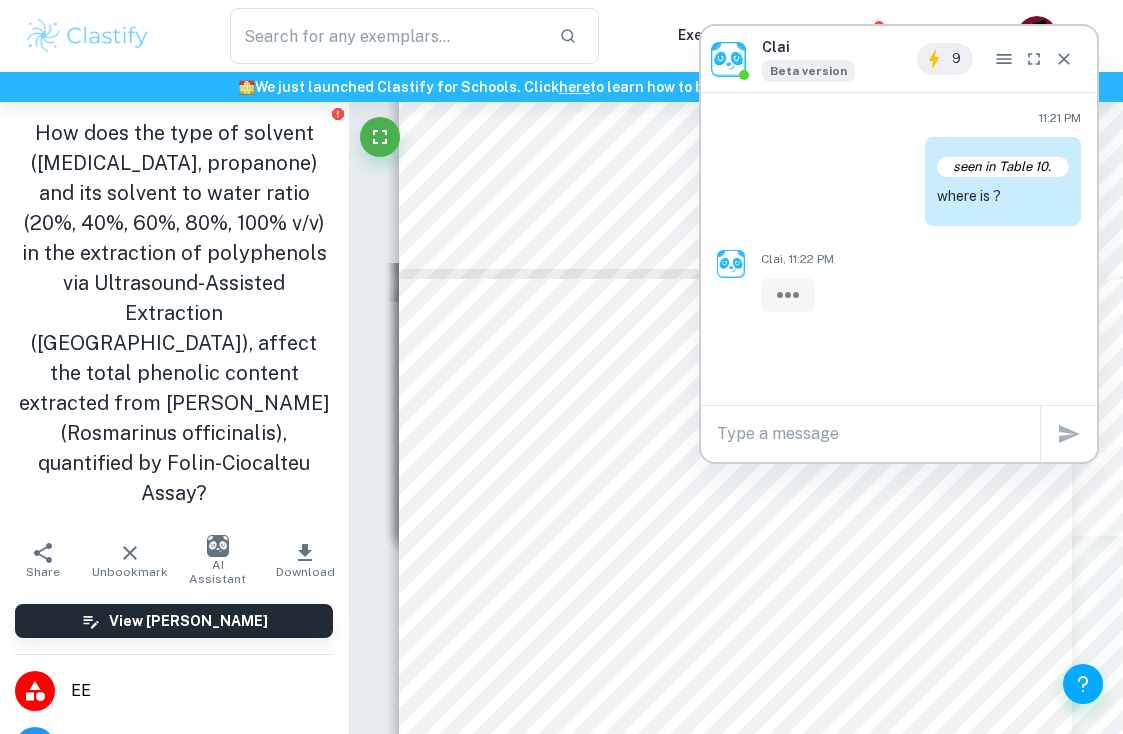 click on "Clai Beta version 9" at bounding box center (899, 59) 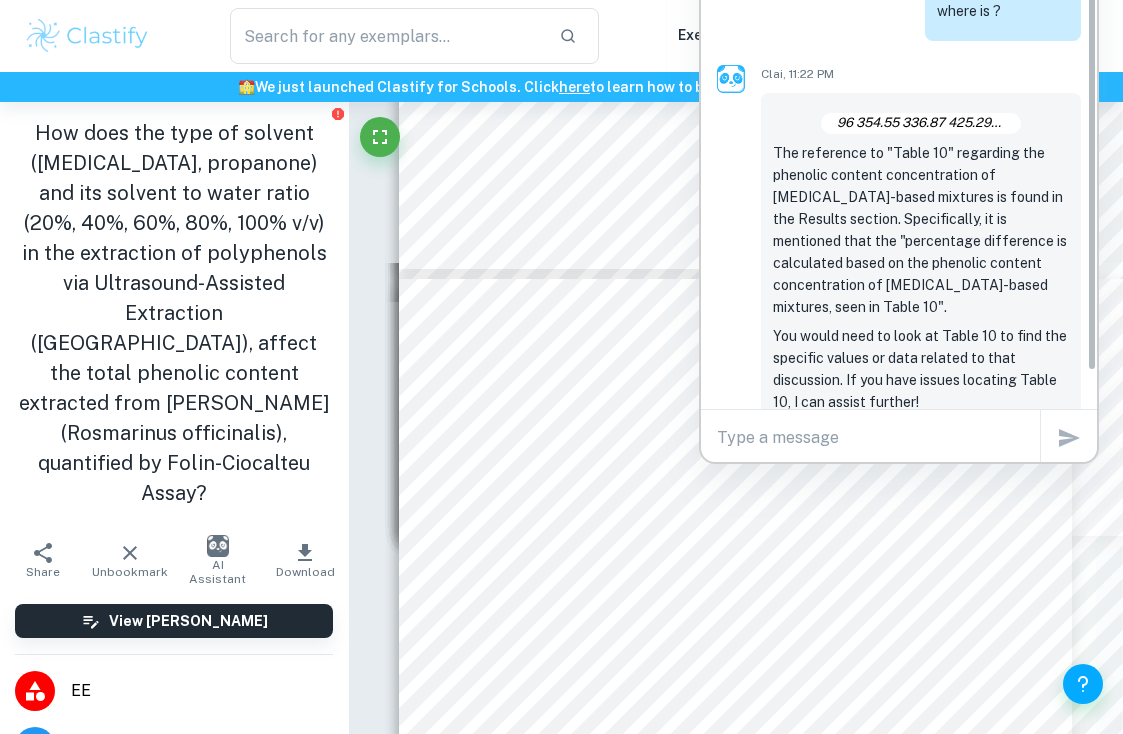 scroll, scrollTop: 34, scrollLeft: 0, axis: vertical 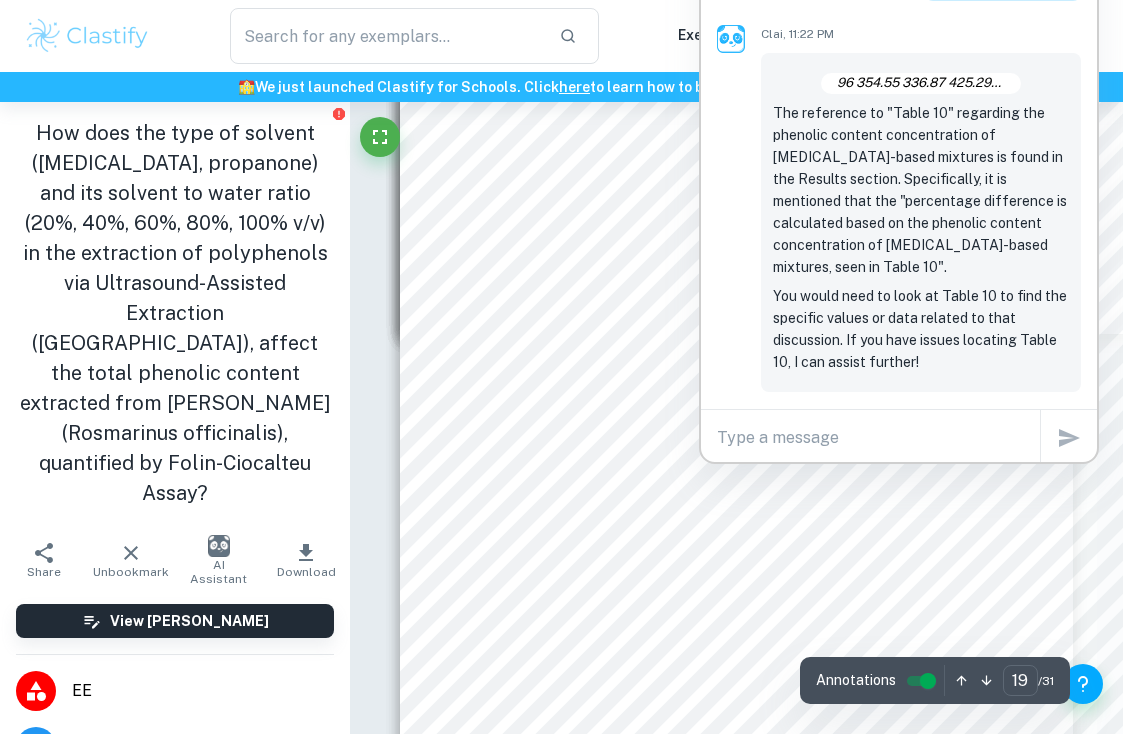 click on "Table 7: Extracted phenolic content concentration using [MEDICAL_DATA]-based mixture" at bounding box center (781, 558) 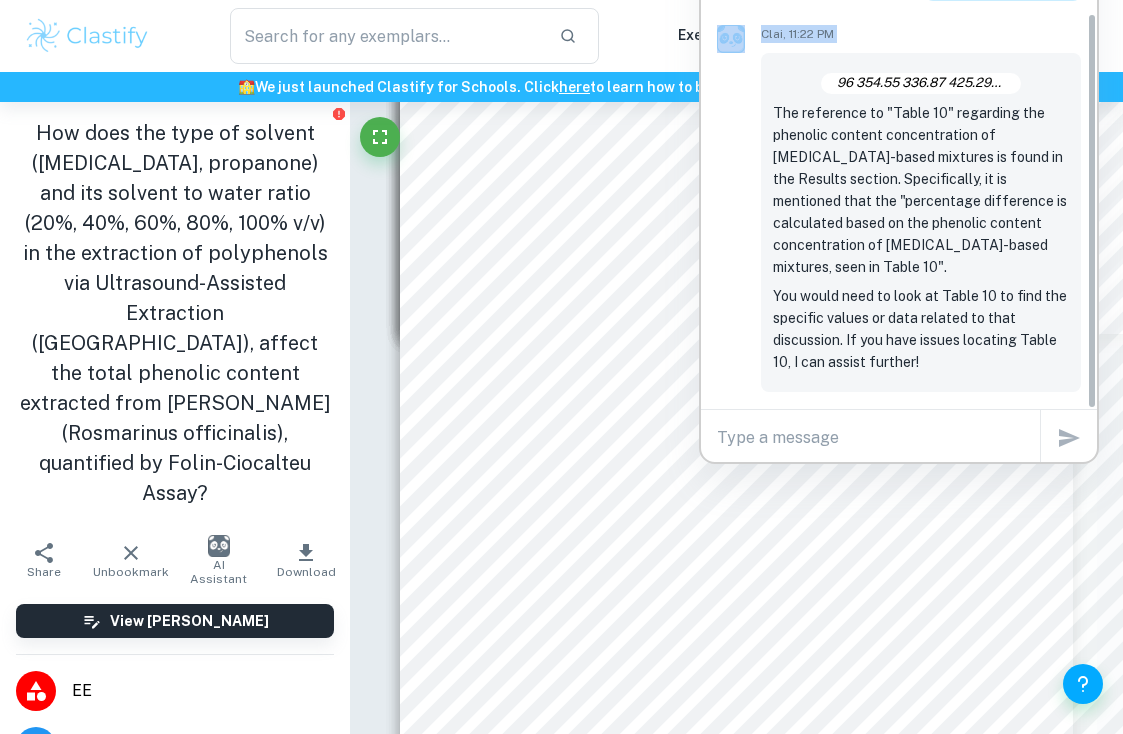click on "Clai,   11:22 PM 96 354.55 336.87 425.29 515.47 402.83
40% 637.49 586.21 703.80 603.01 464.19 598.94
60% 687.00 687.00 601.24 717.95 664.90 671.62
80% 361.63 426.17 759.50 673.74 588.86 5 The reference to "Table 10" regarding the phenolic content concentration of [MEDICAL_DATA]-based mixtures is found in the Results section. Specifically, it is mentioned that the "percentage difference is calculated based on the phenolic content concentration of [MEDICAL_DATA]-based mixtures, seen in Table 10".
You would need to look at Table 10 to find the specific values or data related to that discussion. If you have issues locating Table 10, I can assist further!" at bounding box center (899, 208) 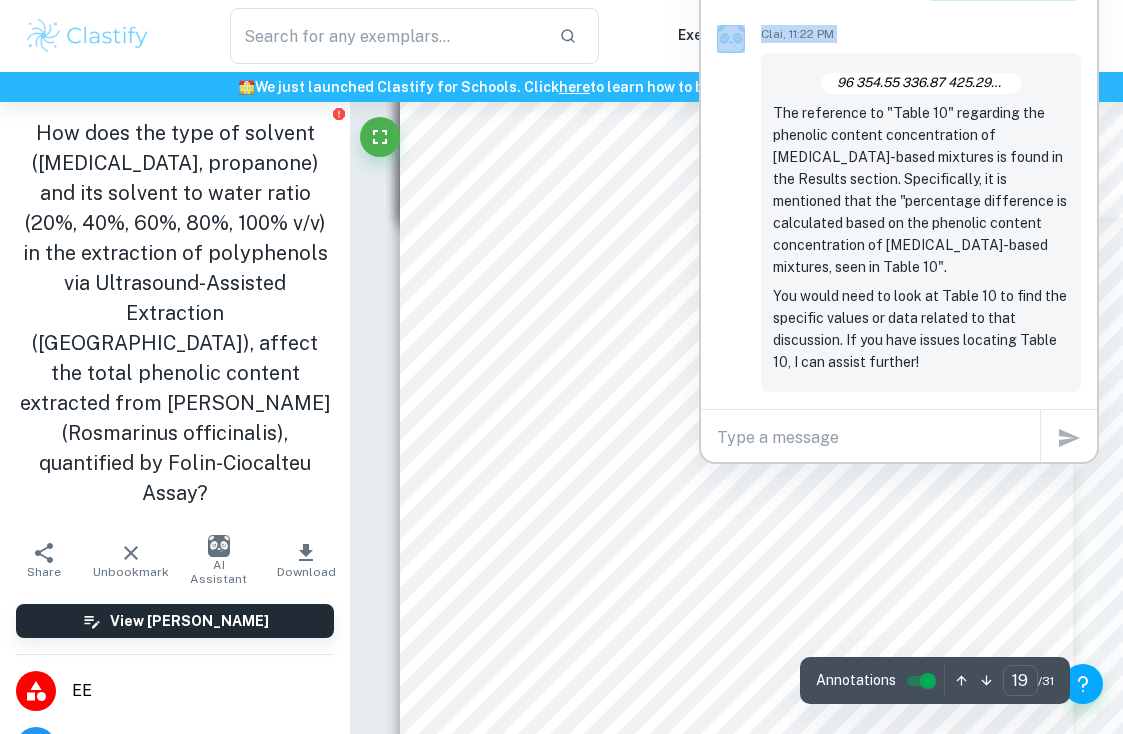 scroll, scrollTop: 17686, scrollLeft: 0, axis: vertical 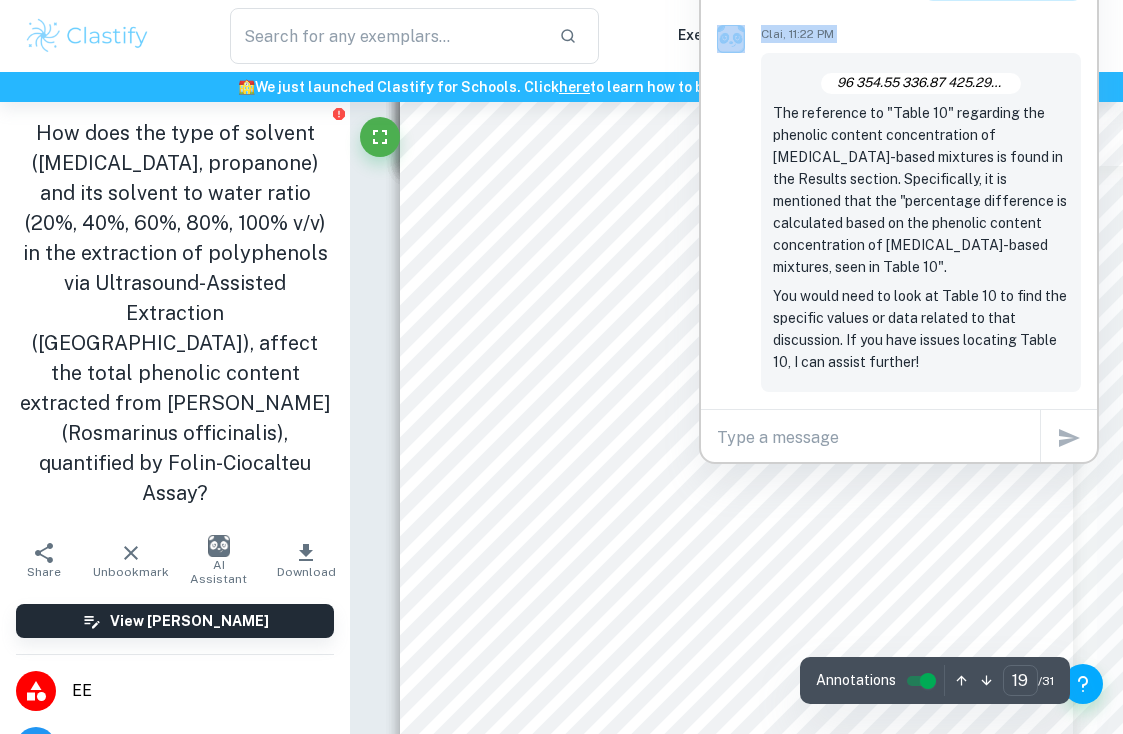 click on "0.379" at bounding box center (780, 530) 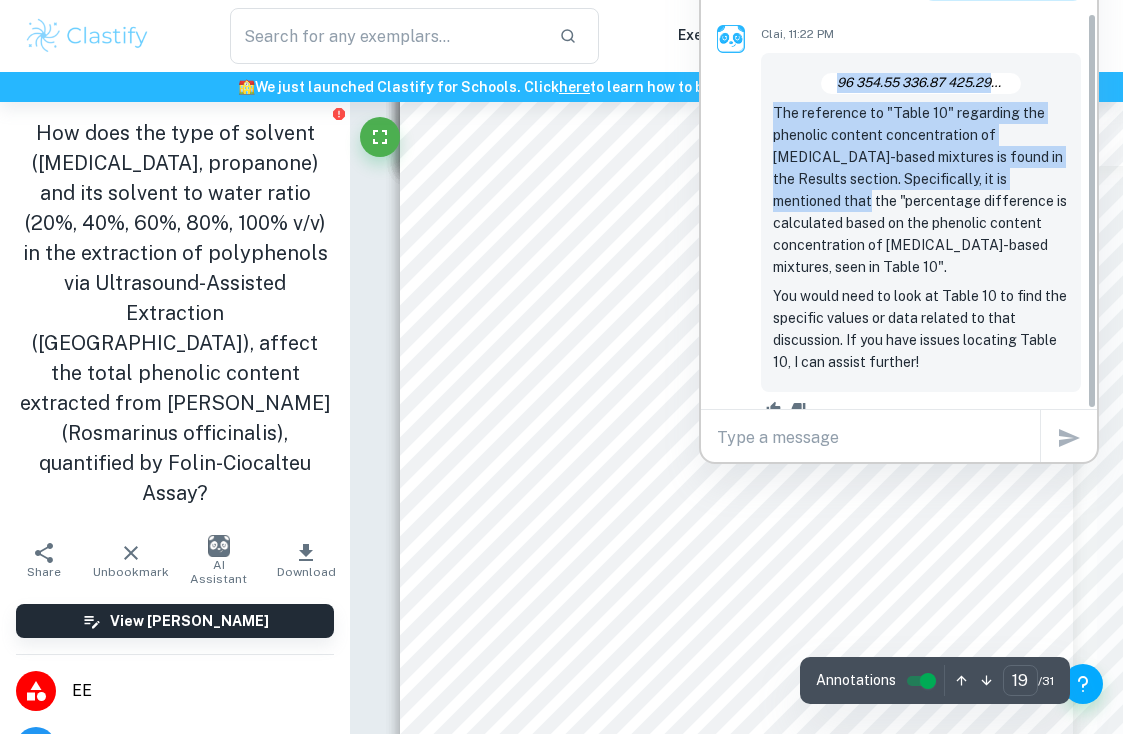 drag, startPoint x: 759, startPoint y: 205, endPoint x: 865, endPoint y: 203, distance: 106.01887 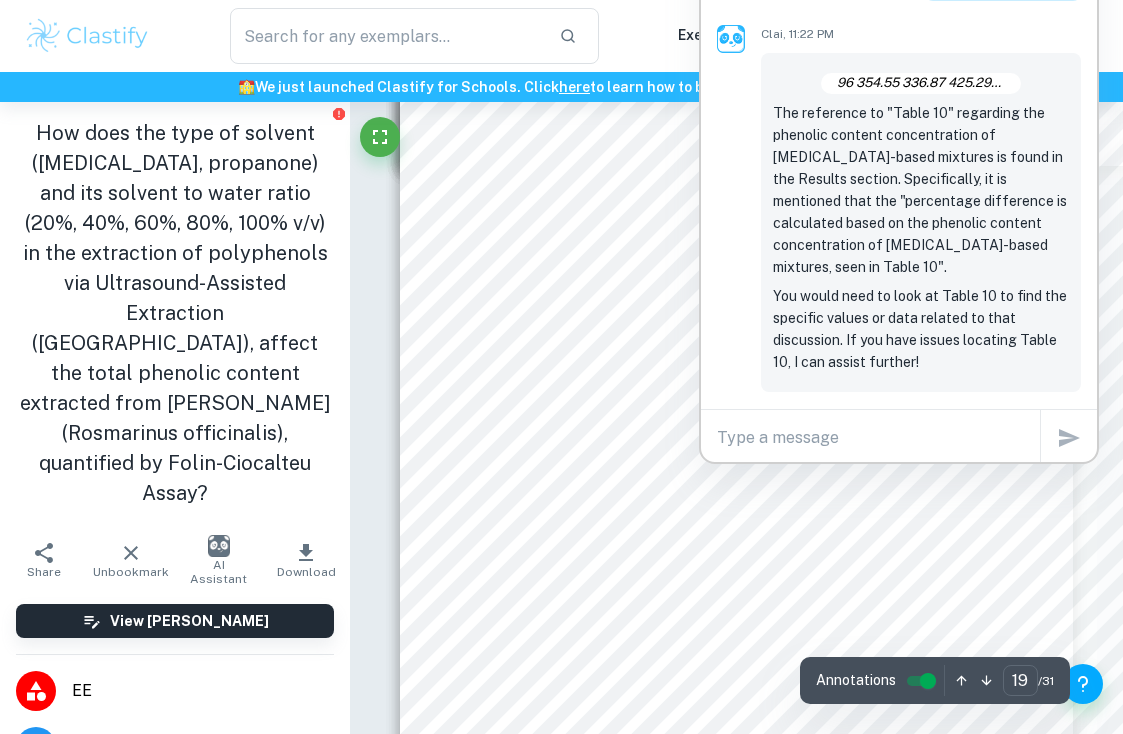 click on "Page 19 of 31 4.3: Effects of solvent ratio and solvent on total phenolic content Table 6: Raw Absorbance readings of extracted phenolic content using [MEDICAL_DATA]- based mixtures Phenolic Content Concentration / mg GAE L -1 [MEDICAL_DATA] Composition / % Reading 1 Reading 2 Reading 3 Reading 4   Reading 5   Average 20%   381.96   354.55   336.87   425.29   515.47   402.83 40%   637.49   586.21   703.80   603.01   464.19   598.94 60%   687.00   687.00   601.24   717.95   664.90   671.62 80%   361.63   426.17   759.50   673.74   588.86   561.98 100%   371.35   353.67   406.72   360.74   392.57   377.01 Table 7: Extracted phenolic content concentration using [MEDICAL_DATA]-based mixture Table 8: Raw Absorbance readings of extracted phenolic content using propanone- based mixtures Phenolic Content Concentration / mg GAE L -1 Propanone Composition / % Reading 1 Reading 2 Reading 3 Reading 4   Reading 5   Average 20%   646.57   500.00   653.66   472.81   488.18   552.25 40%   677.30   1047.28   1343.97   1853.43   869.98   1158.39" at bounding box center [737, 385] 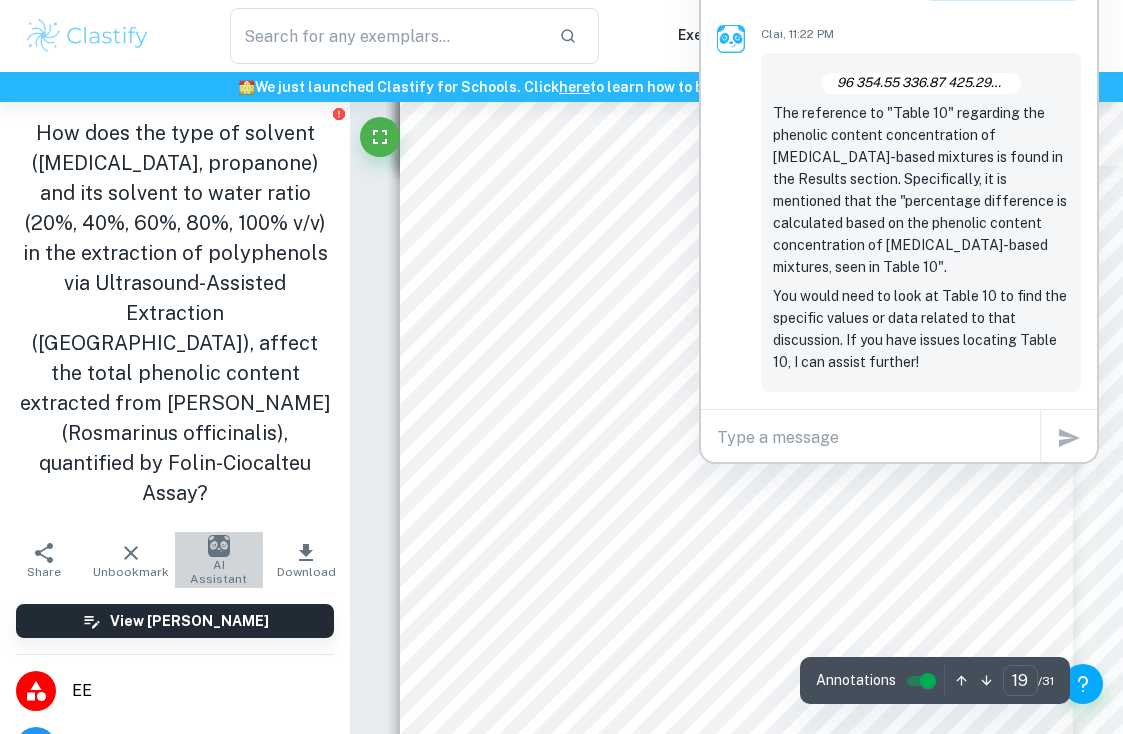 click at bounding box center [219, 546] 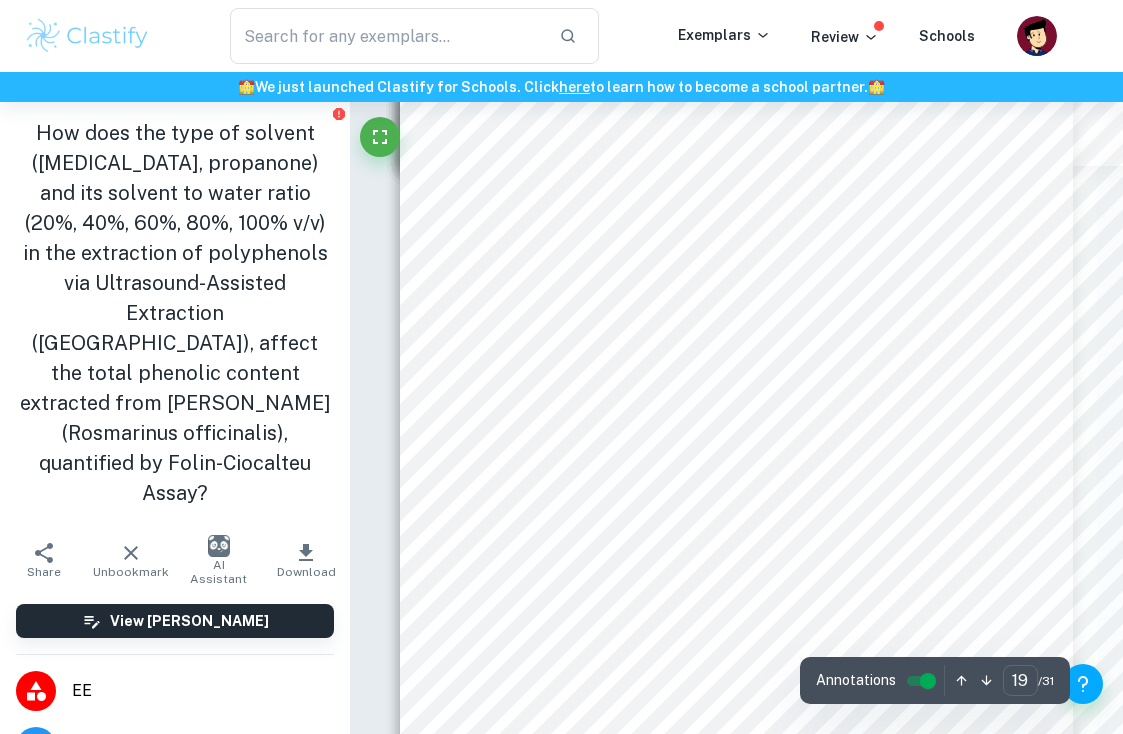 click at bounding box center [219, 546] 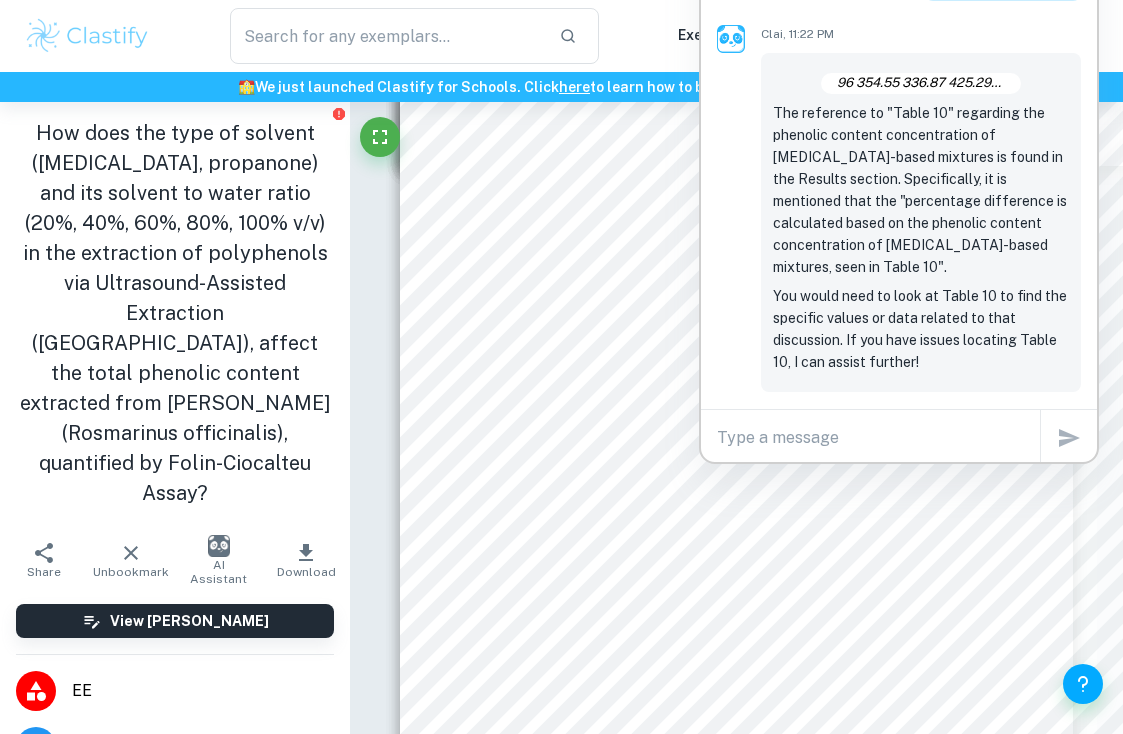 click at bounding box center (219, 546) 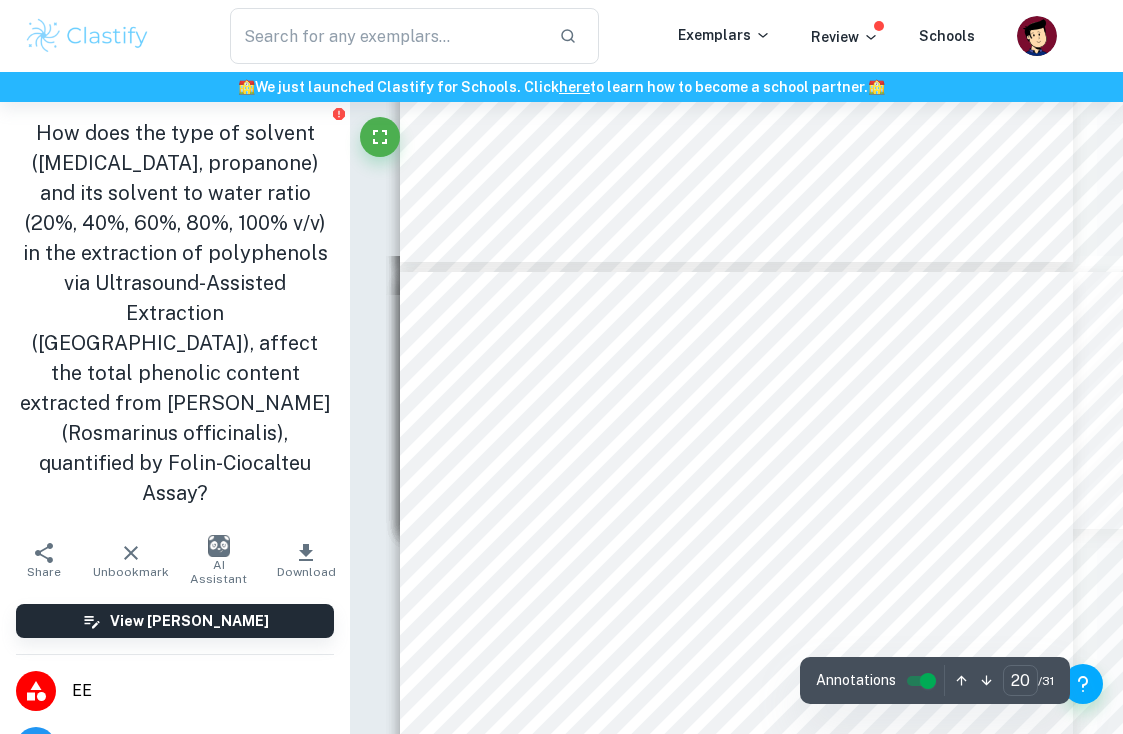scroll, scrollTop: 18298, scrollLeft: 0, axis: vertical 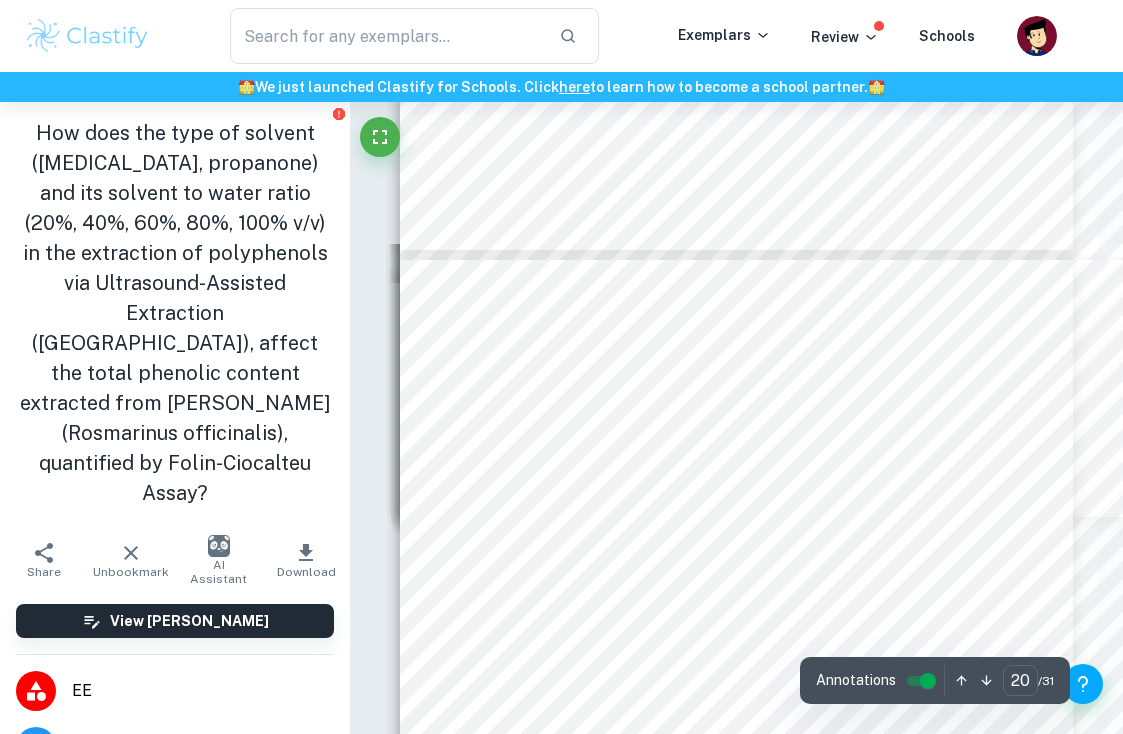 click on "Page 20 of 31 Based on 4.2, the total phenolic content extracted from the [PERSON_NAME] leaf in the rest of mixtures is calculated and expressed in mg GAE L -1 . The percentage difference is calculated based on the phenolic content concentration of [MEDICAL_DATA]-based mixtures, seen in Table 10. Table 11: Phenolic content concentration against organic solvent composition Graph 3: Phenolic Content Concentration against [MEDICAL_DATA]:water solvent ratio Phenolic Content Concentration / mg GAE L -1 Organic Solvent Composition (v/v) / % [MEDICAL_DATA]   Propanone   Percentage Difference /% 20   403 ± 26   552 ± 22   37.09 40   599 ± 36   1158 ± 39   93.41 60   672 ± 40   1804 ± 58   168.54 80   562 ± 34   1433 ± 47   155.05 100   377 ± 24   560 ± 22   48.42 Graph of Phenolic Content Concentration (mg GAE L -1 ) against [MEDICAL_DATA]:water solvent ratio (%) Phenolic Content Concentration (mg GAE L -1 ) [MEDICAL_DATA]: Water solvent ratio (%)" at bounding box center [737, 736] 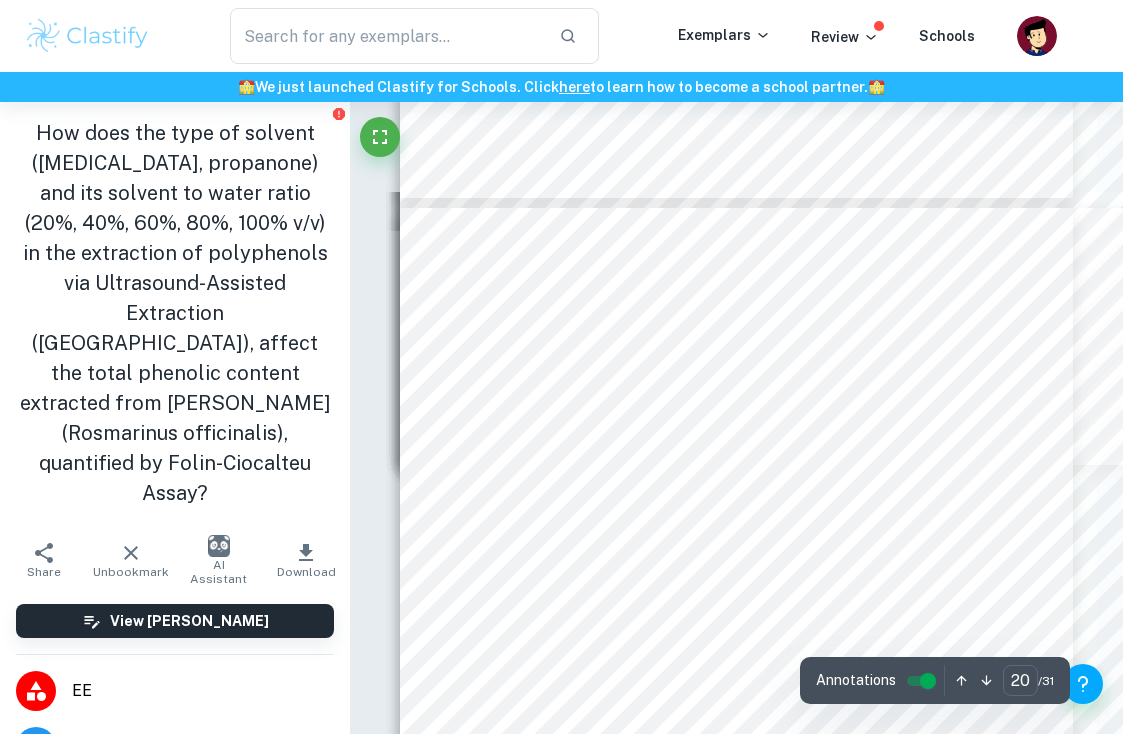 scroll, scrollTop: 18351, scrollLeft: 0, axis: vertical 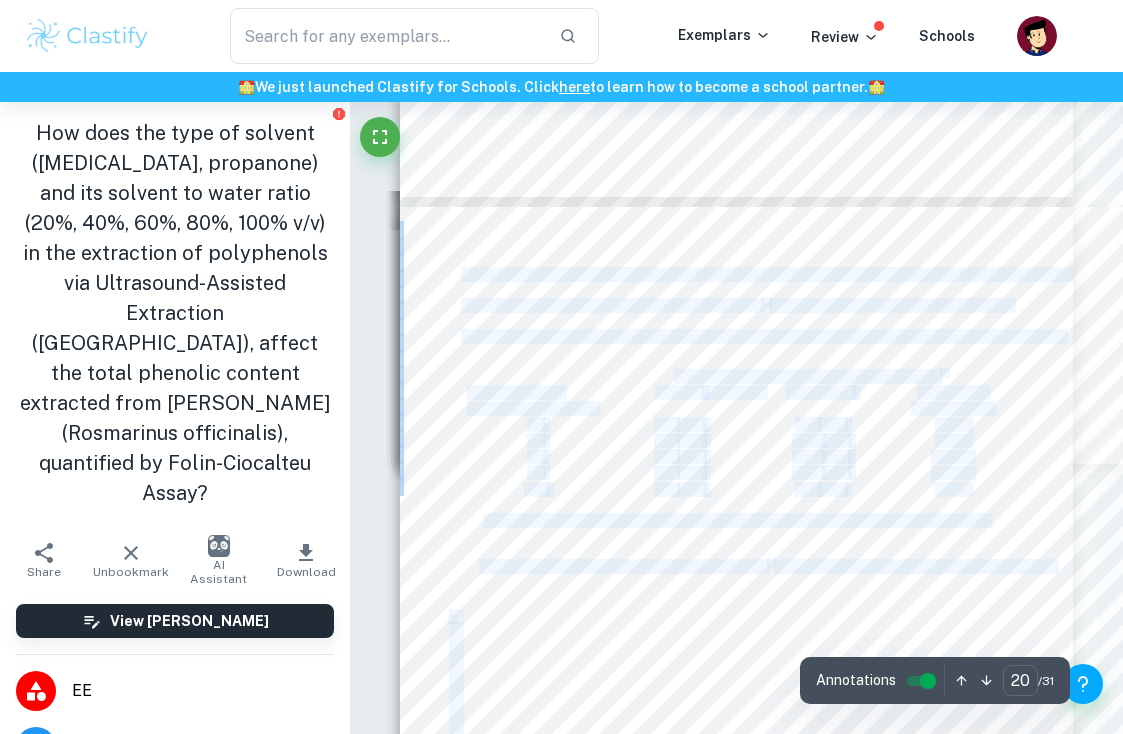 drag, startPoint x: 996, startPoint y: 486, endPoint x: 463, endPoint y: 276, distance: 572.8778 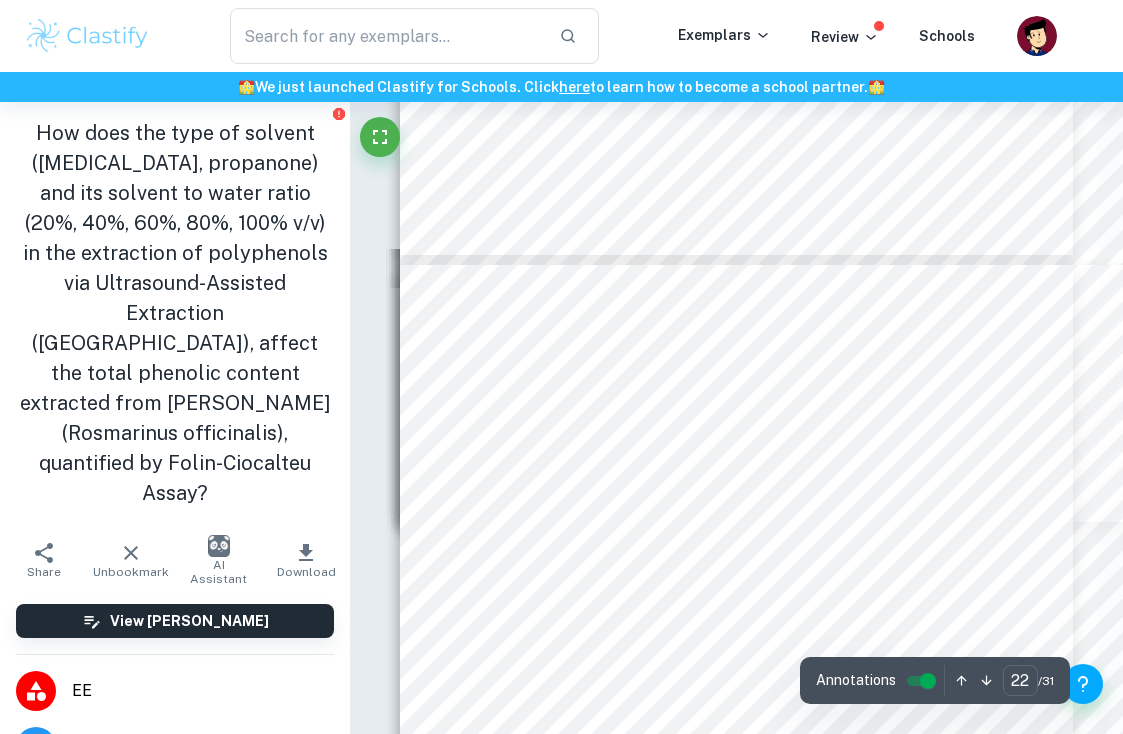 copy on "Based on 4.2, the total phenolic content extracted from the [PERSON_NAME] leaf in the rest of mixtures is calculated and expressed in mg GAE L -1 . The percentage difference is calculated based on the phenolic content concentration of [MEDICAL_DATA]-based mixtures, seen in Table 10. Table 11: Phenolic content concentration against organic solvent composition Graph 3: Phenolic Content Concentration against [MEDICAL_DATA]:water solvent ratio Phenolic Content Concentration / mg GAE L -1 Organic Solvent Composition (v/v) / % [MEDICAL_DATA]   Propanone   Percentage Difference /% 20   403 ± 26   552 ± 22   37.09 40   599 ± 36   1158 ± 39   93.41 60   672 ± 40   1804 ± 58   168.54 80   562 ± 34   1433 ± 47   155.05 100   377 ± 24   560 ± 22   48.42 Graph of Phenolic Content Concentration (mg GAE L -1 ) against [MEDICAL_DATA]:water solvent ratio (%) Phenolic Content Concentration (mg GAE L -1 ) [MEDICAL_DATA]: Water solvent ratio (%)" 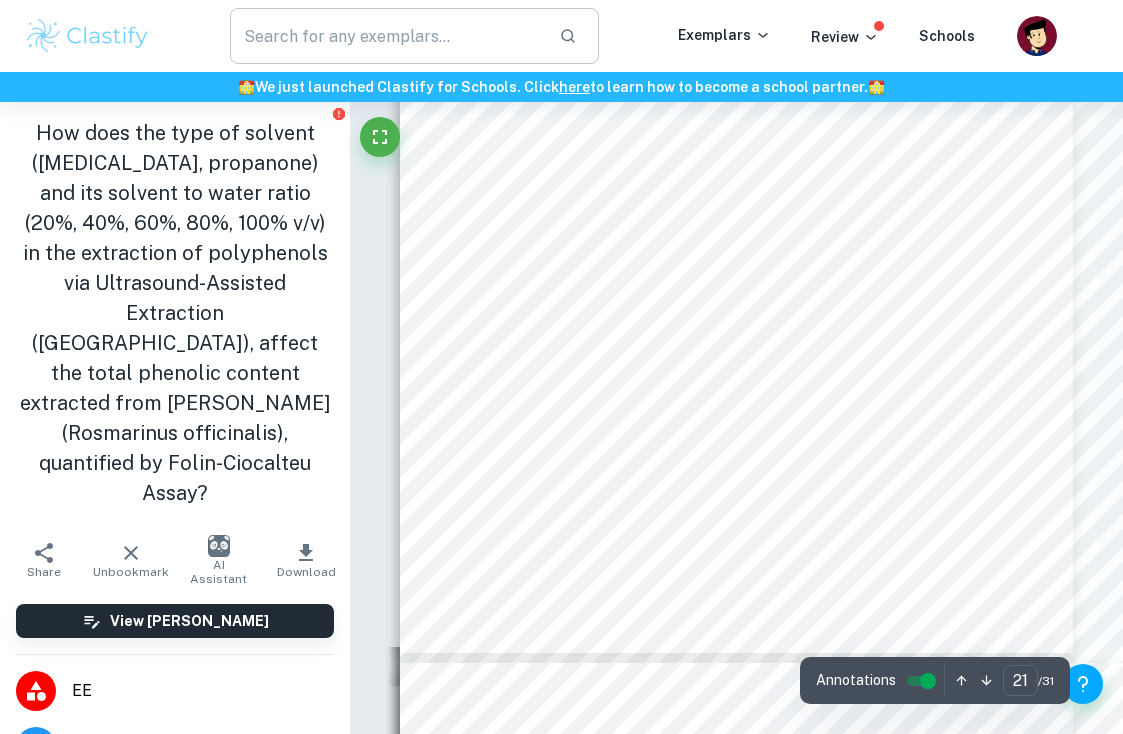 scroll, scrollTop: 19741, scrollLeft: 0, axis: vertical 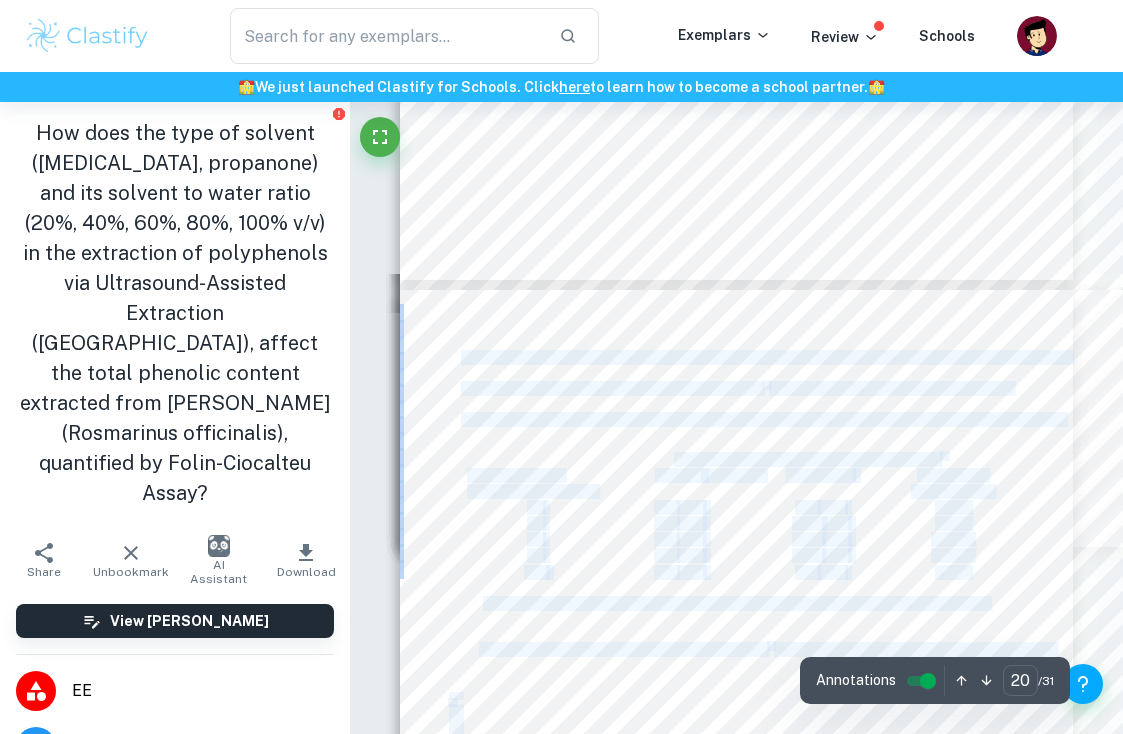 click on "Based on 4.2, the total phenolic content extracted from the [PERSON_NAME] leaf in the rest of" at bounding box center [766, 358] 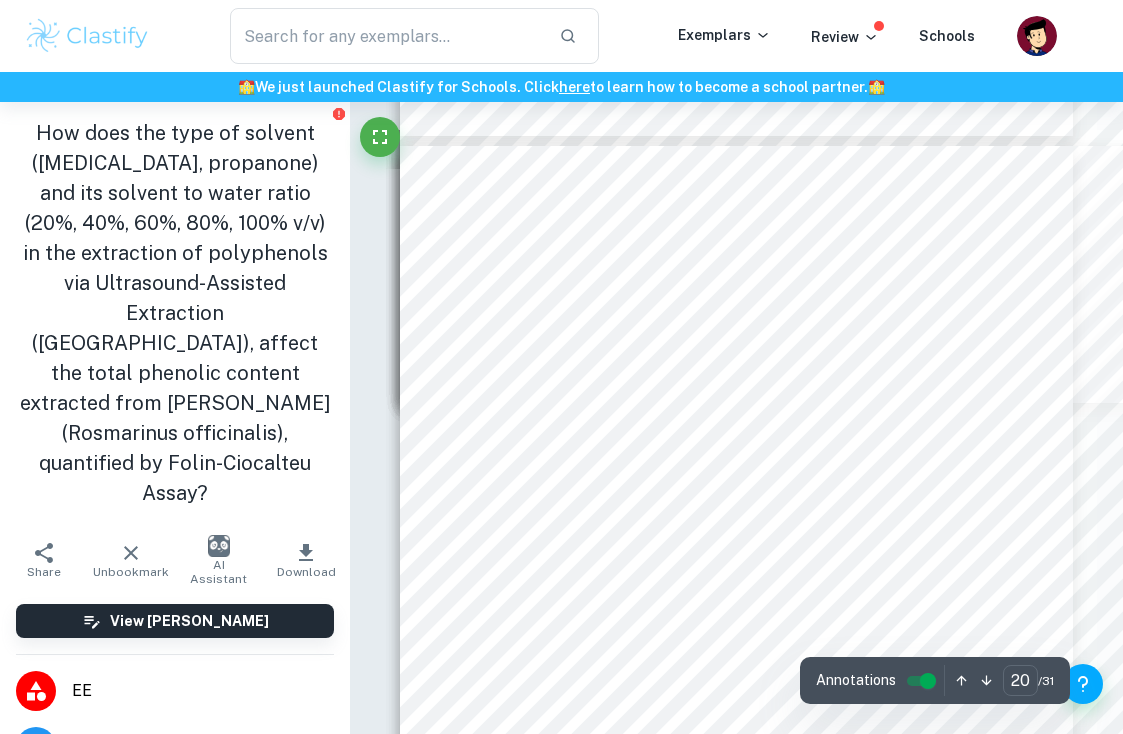 scroll, scrollTop: 18469, scrollLeft: 0, axis: vertical 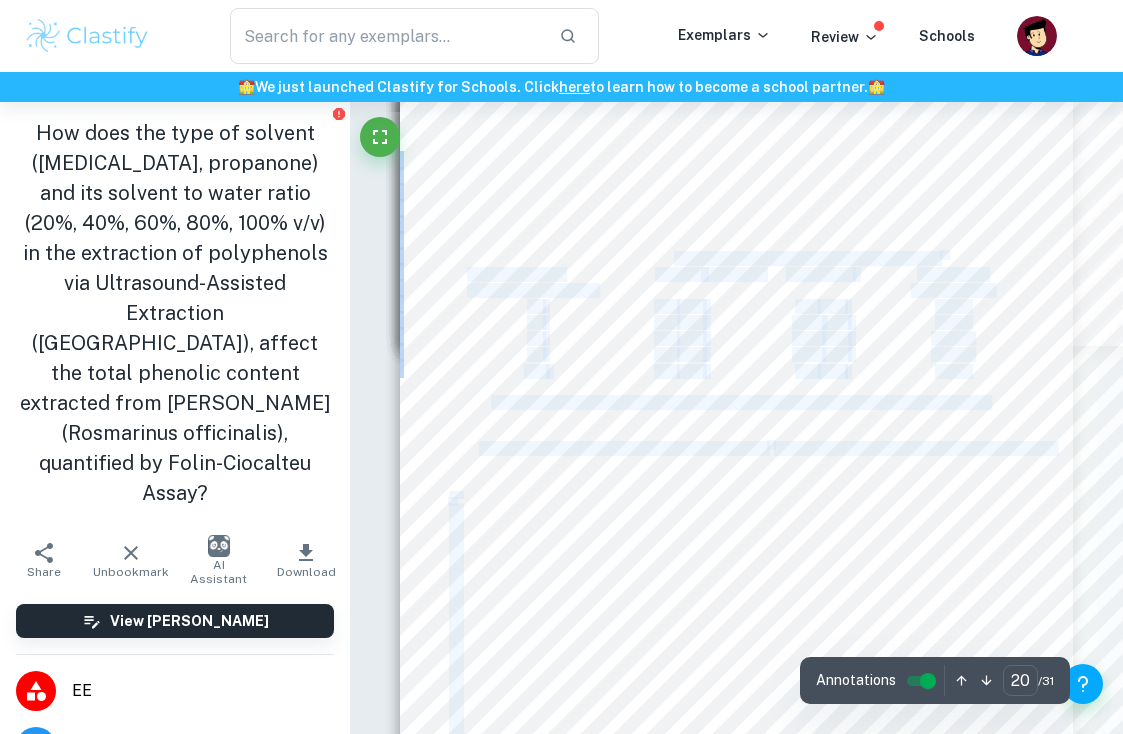 drag, startPoint x: 488, startPoint y: 400, endPoint x: 984, endPoint y: 462, distance: 499.86 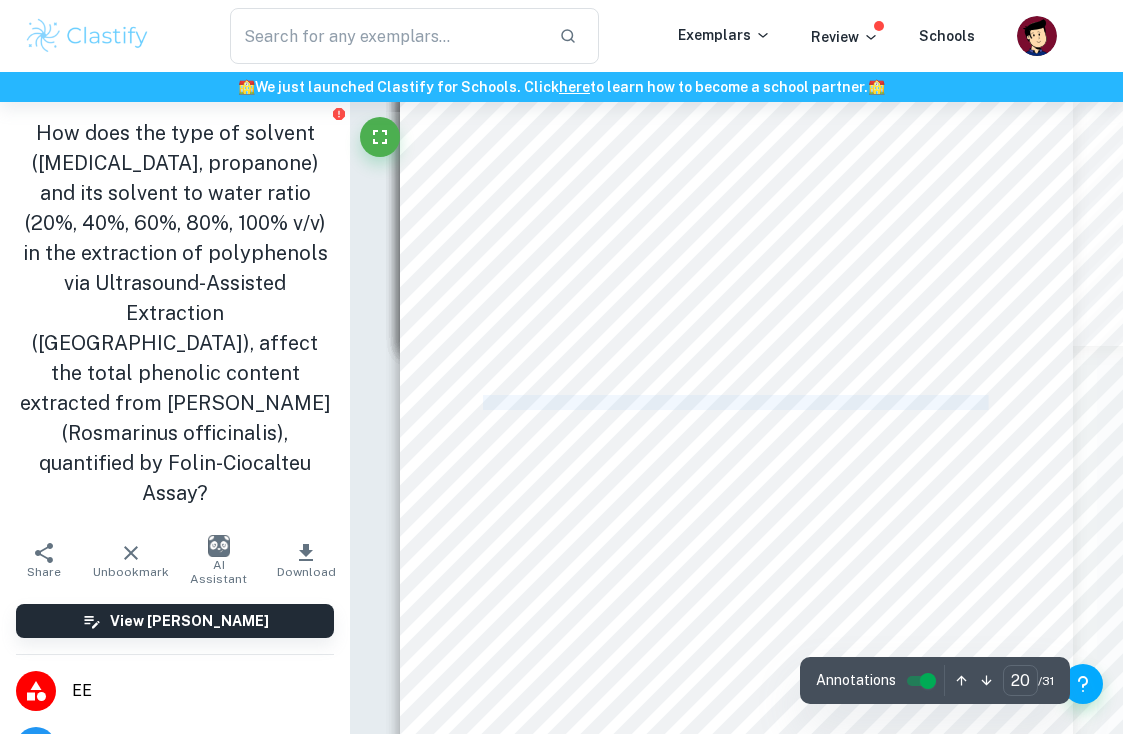 drag, startPoint x: 987, startPoint y: 402, endPoint x: 484, endPoint y: 402, distance: 503 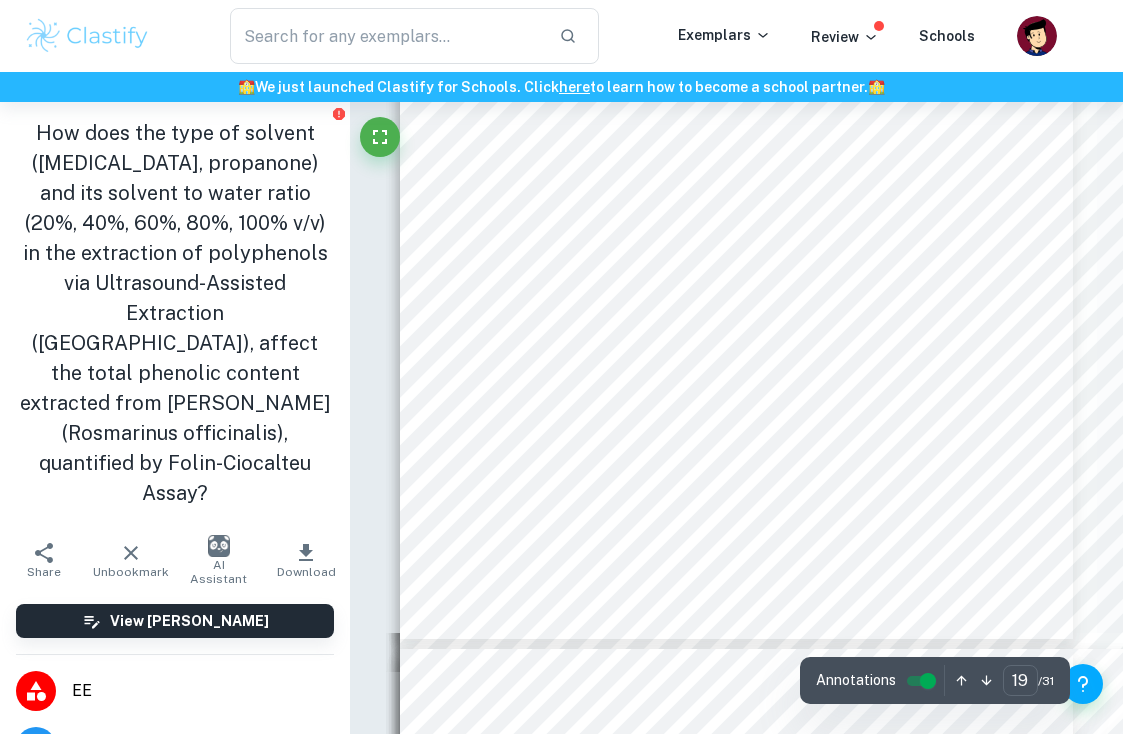 scroll, scrollTop: 17850, scrollLeft: 0, axis: vertical 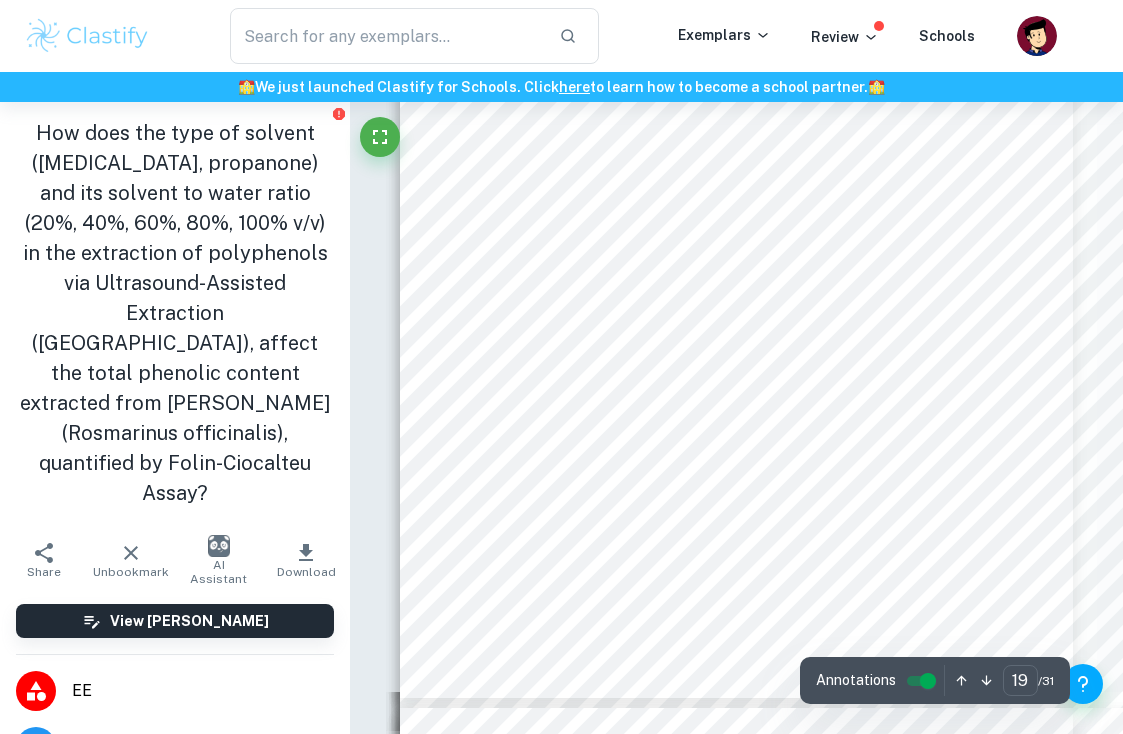click on "Page 19 of 31 4.3: Effects of solvent ratio and solvent on total phenolic content Table 6: Raw Absorbance readings of extracted phenolic content using [MEDICAL_DATA]- based mixtures Phenolic Content Concentration / mg GAE L -1 [MEDICAL_DATA] Composition / % Reading 1 Reading 2 Reading 3 Reading 4   Reading 5   Average 20%   381.96   354.55   336.87   425.29   515.47   402.83 40%   637.49   586.21   703.80   603.01   464.19   598.94 60%   687.00   687.00   601.24   717.95   664.90   671.62 80%   361.63   426.17   759.50   673.74   588.86   561.98 100%   371.35   353.67   406.72   360.74   392.57   377.01 Table 7: Extracted phenolic content concentration using [MEDICAL_DATA]-based mixture Table 8: Raw Absorbance readings of extracted phenolic content using propanone- based mixtures Phenolic Content Concentration / mg GAE L -1 Propanone Composition / % Reading 1 Reading 2 Reading 3 Reading 4   Reading 5   Average 20%   646.57   500.00   653.66   472.81   488.18   552.25 40%   677.30   1047.28   1343.97   1853.43   869.98   1158.39" at bounding box center (737, 221) 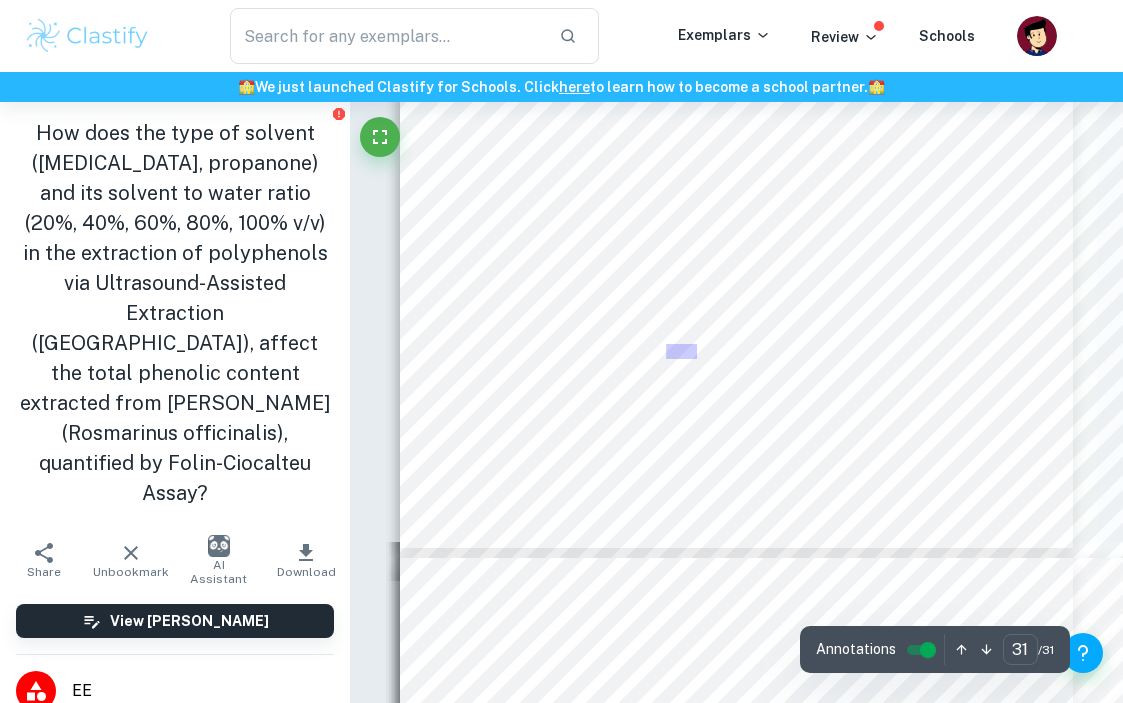 scroll, scrollTop: 29415, scrollLeft: 0, axis: vertical 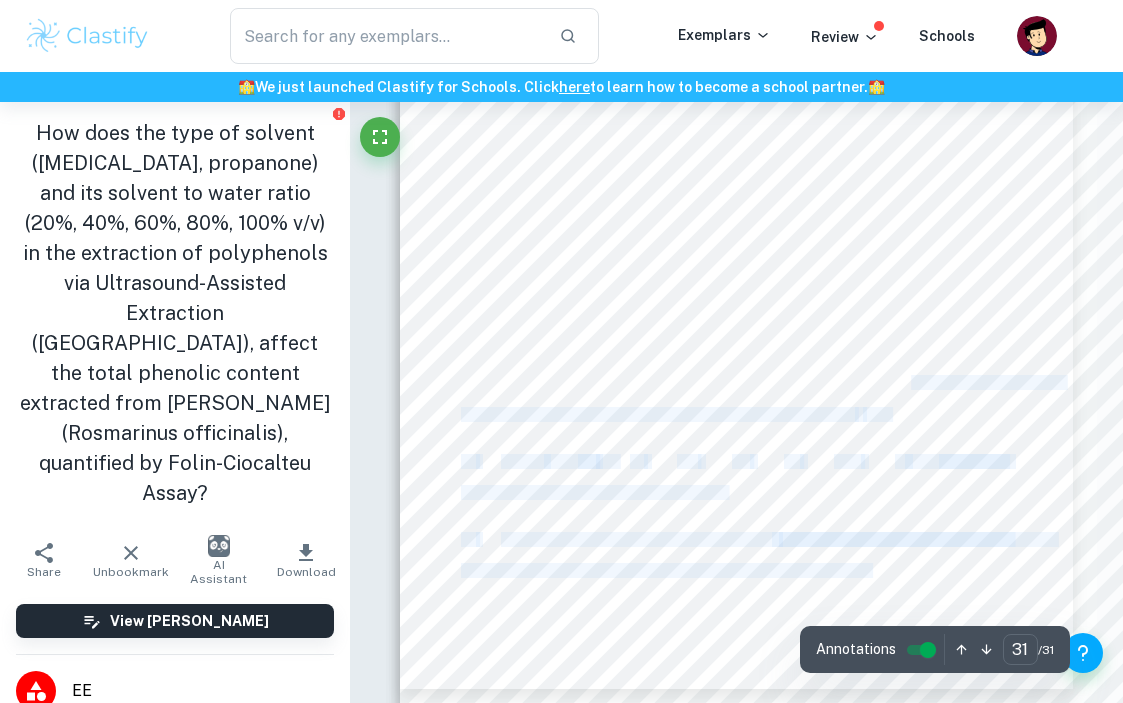 drag, startPoint x: 498, startPoint y: 348, endPoint x: 892, endPoint y: 390, distance: 396.23227 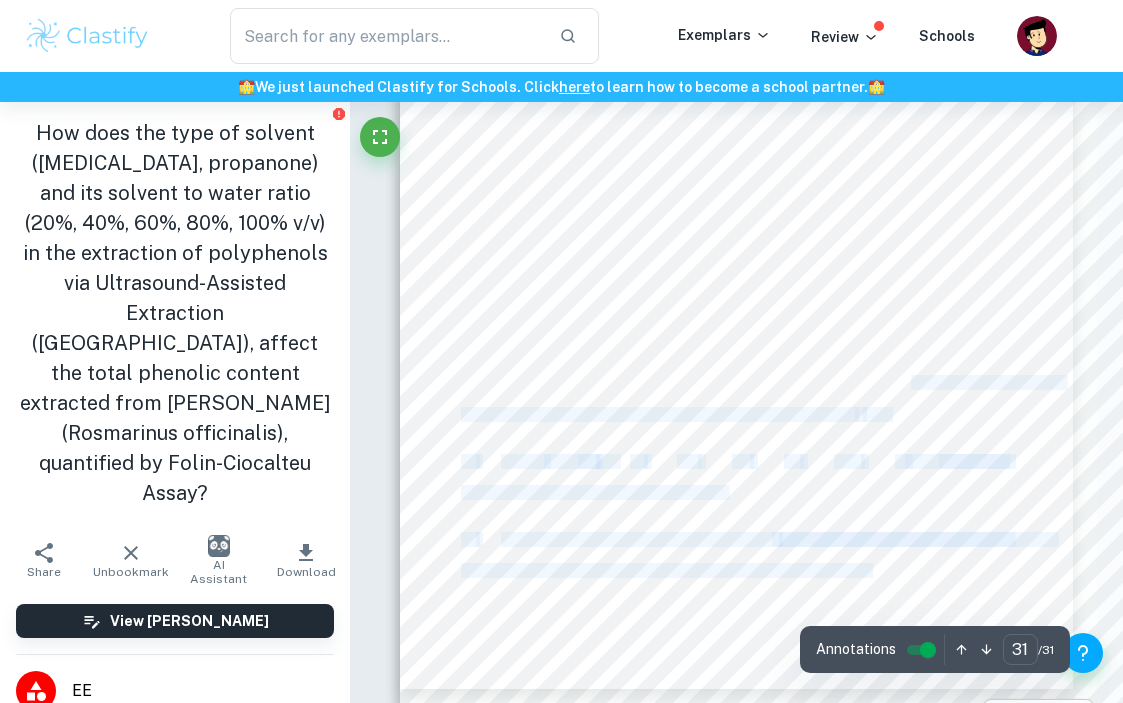 click on "Page 31 of 31 35   [PERSON_NAME]; [PERSON_NAME]; [PERSON_NAME]; [PERSON_NAME], M. Reactive Oxygen Species, Oxidative   Damage,   and   Antioxidative   Defense   Mechanism   in   Plants   under   Stressful Conditions. Journal of Botany 2012, 2012, 1 – 26. 36   [PERSON_NAME]; [PERSON_NAME], R.; Lamuela-[PERSON_NAME] [14] Analysis of Total Phenols and Other Oxidation Substrates and Antioxidants by Means of Folin-CIOCALTEU Reagent. Oxidants and Antioxidants Part A 1999, 152 – 178. 37   Um, M.; [PERSON_NAME]-H.; [PERSON_NAME]-W. Ultrasound-Assisted Extraction and Antioxidant Activity of Phenolic and [MEDICAL_DATA] Compounds and [MEDICAL_DATA] from Rugosa Rose ([PERSON_NAME] Rugosa Thunb.) Fruit. Food Science and Biotechnology 2017. 38   [PERSON_NAME], T.; [PERSON_NAME], Y.-W.; [PERSON_NAME]-K. Impact of Different Extraction Solvents on Phenolic Content   and   Antioxidant   Potential   of   Pinus Densiflora   Bark   Extract.   BioMed Research International 2019, 2019, 1 – 14. 39   Advances in Ultrasound Assisted Extraction of Bioactive Compounds from Cash Crops" at bounding box center [737, 212] 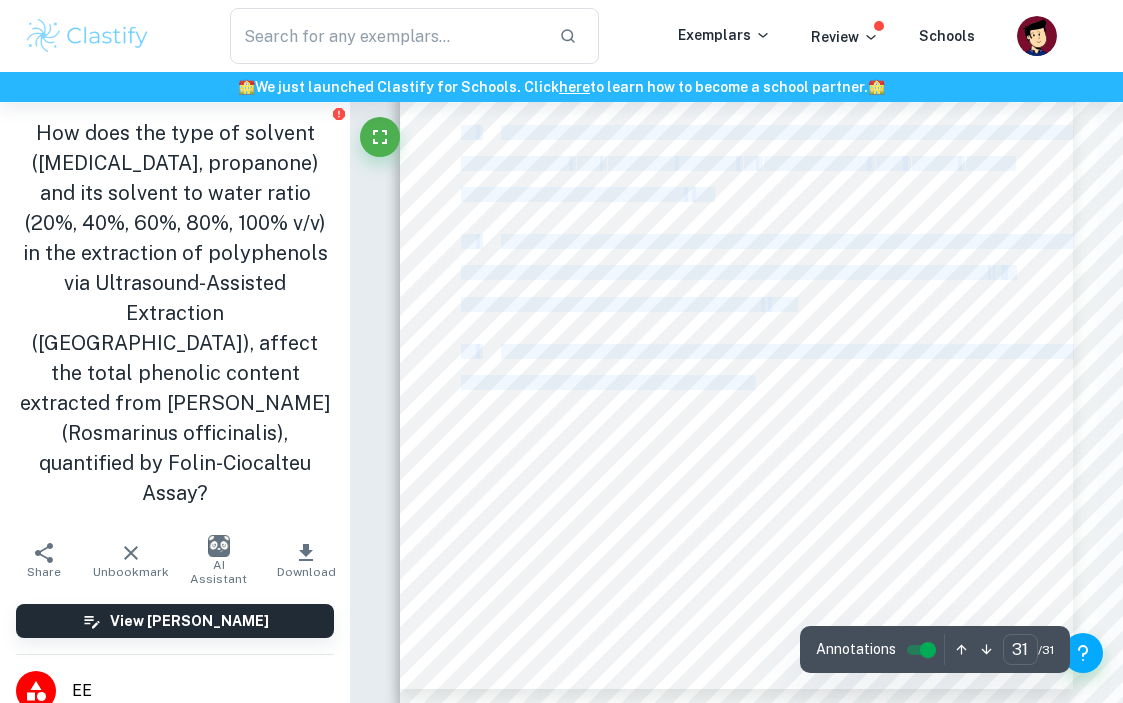drag, startPoint x: 892, startPoint y: 404, endPoint x: 720, endPoint y: 378, distance: 173.95401 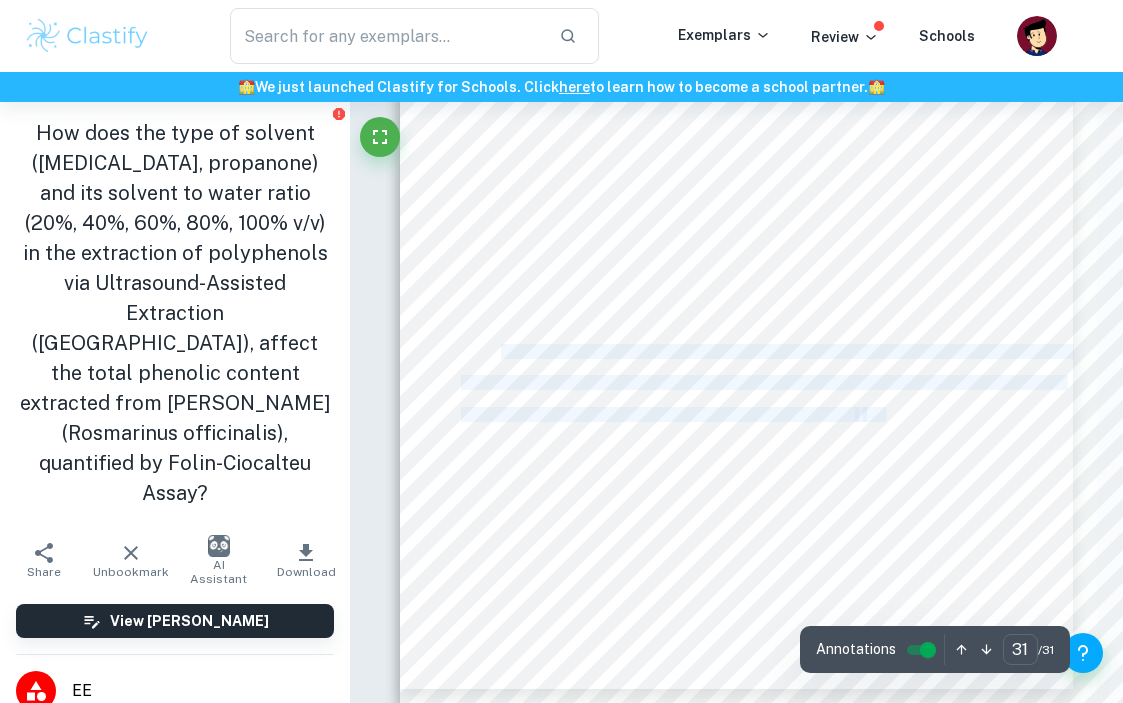 drag, startPoint x: 886, startPoint y: 416, endPoint x: 502, endPoint y: 350, distance: 389.63058 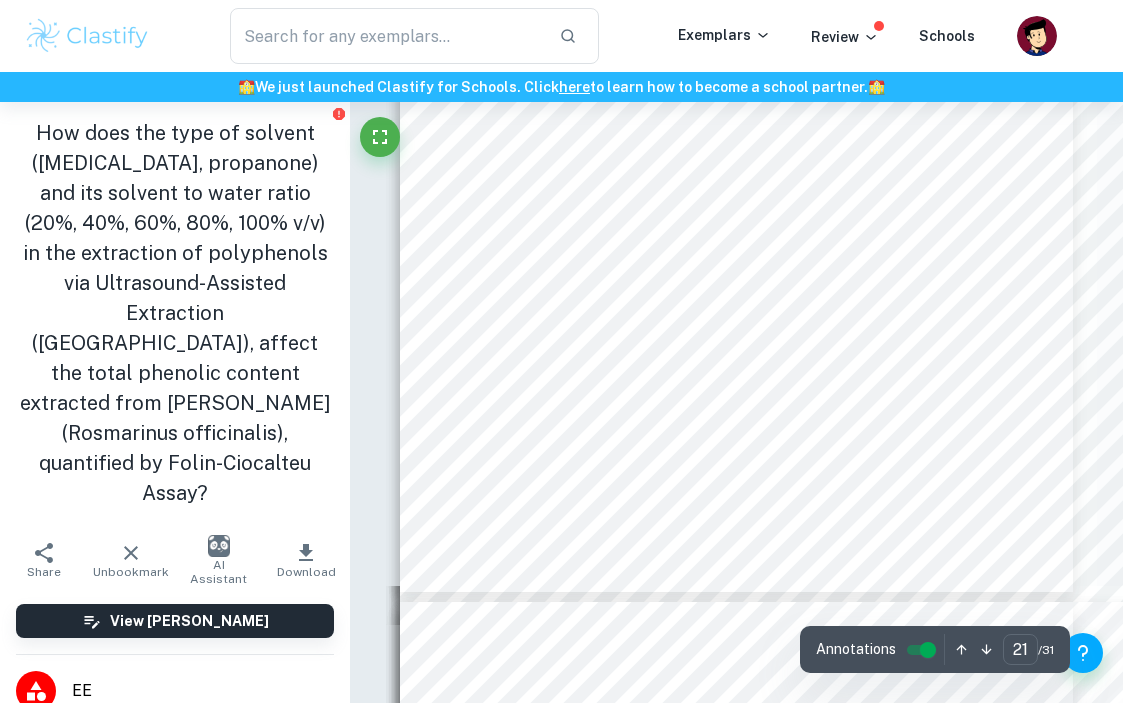 scroll, scrollTop: 20108, scrollLeft: 0, axis: vertical 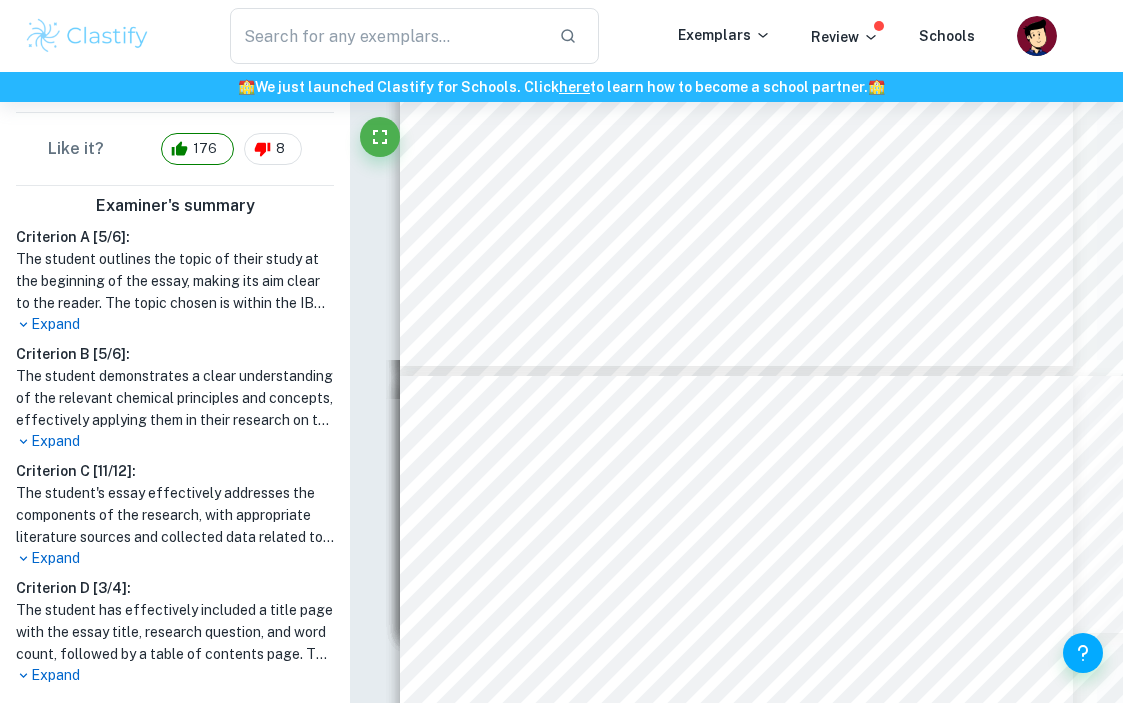 click on "Expand" at bounding box center (175, 675) 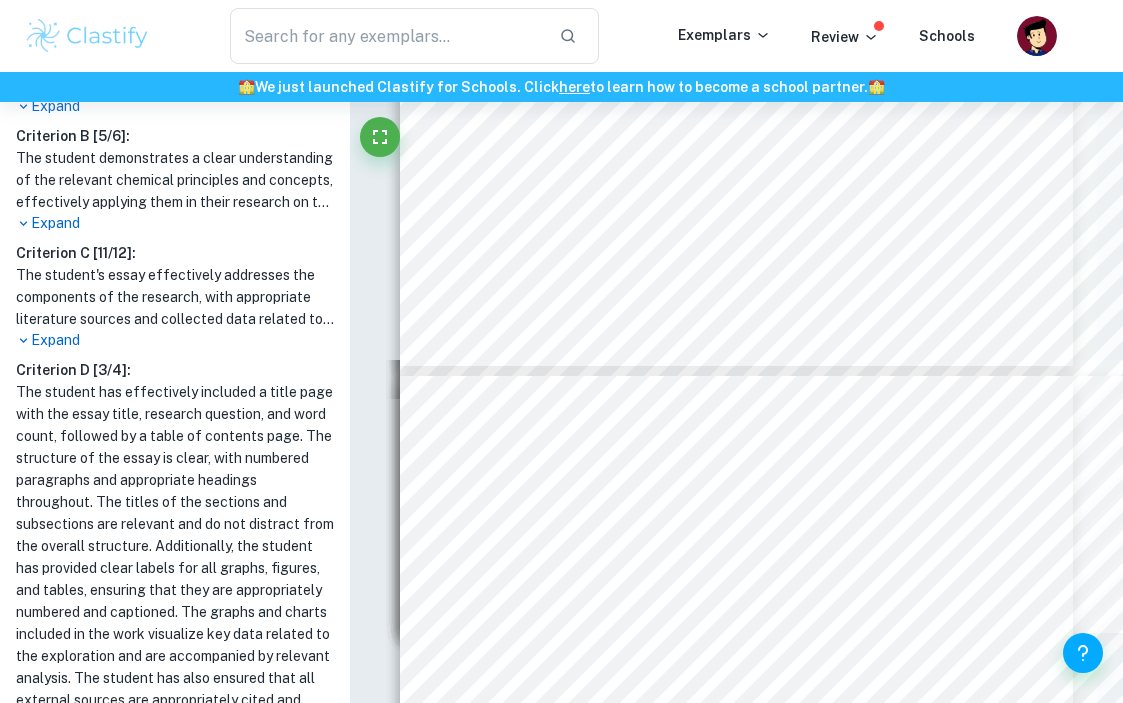 scroll, scrollTop: 884, scrollLeft: 0, axis: vertical 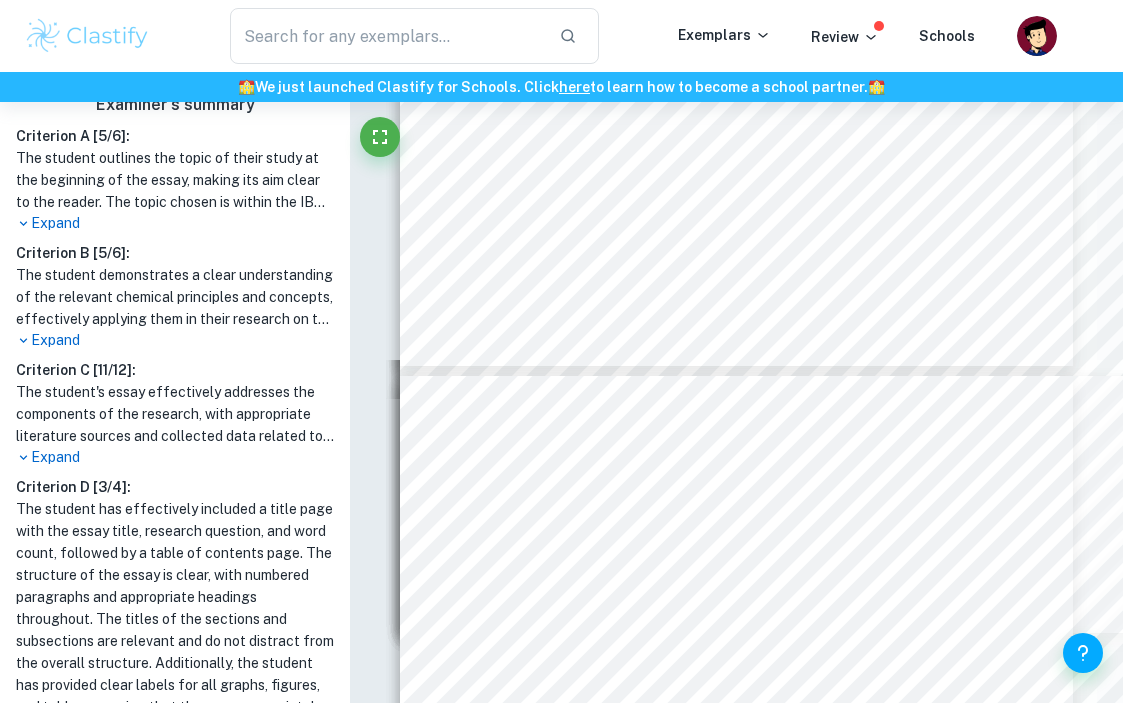 click on "The student's essay effectively addresses the components of the research, with appropriate literature sources and collected data related to the posed research question. The essay consistently maintains relevance to the research question, and the student's analysis is focused and well-executed. Data analysis is supported by processed data tables, graphs, and appropriate mathematical transformations. The presentation of the data clearly supports the student’s arguments, leading to an appropriate conclusion. Additionally, the student has effectively discussed limitations and uncertainties, and their impact on the variables management, validity, and reliability of the data. However, the student is advised to include a statement on the extent to which the investigation can answer the research question." at bounding box center (175, 414) 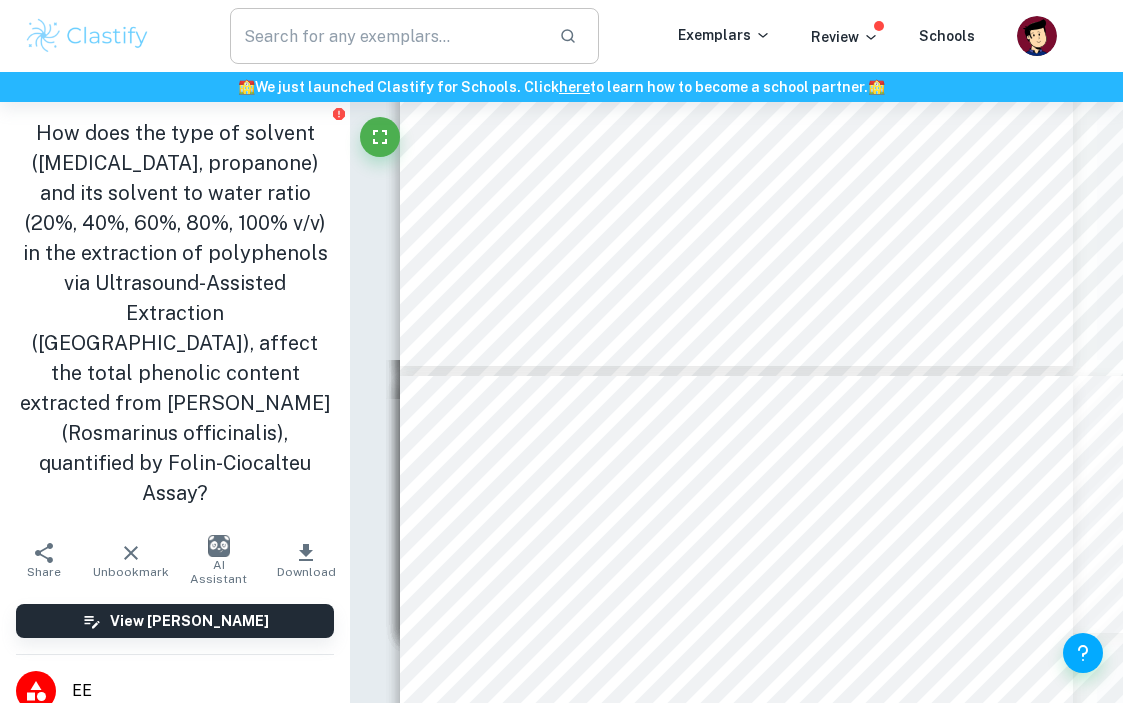 scroll, scrollTop: 0, scrollLeft: 0, axis: both 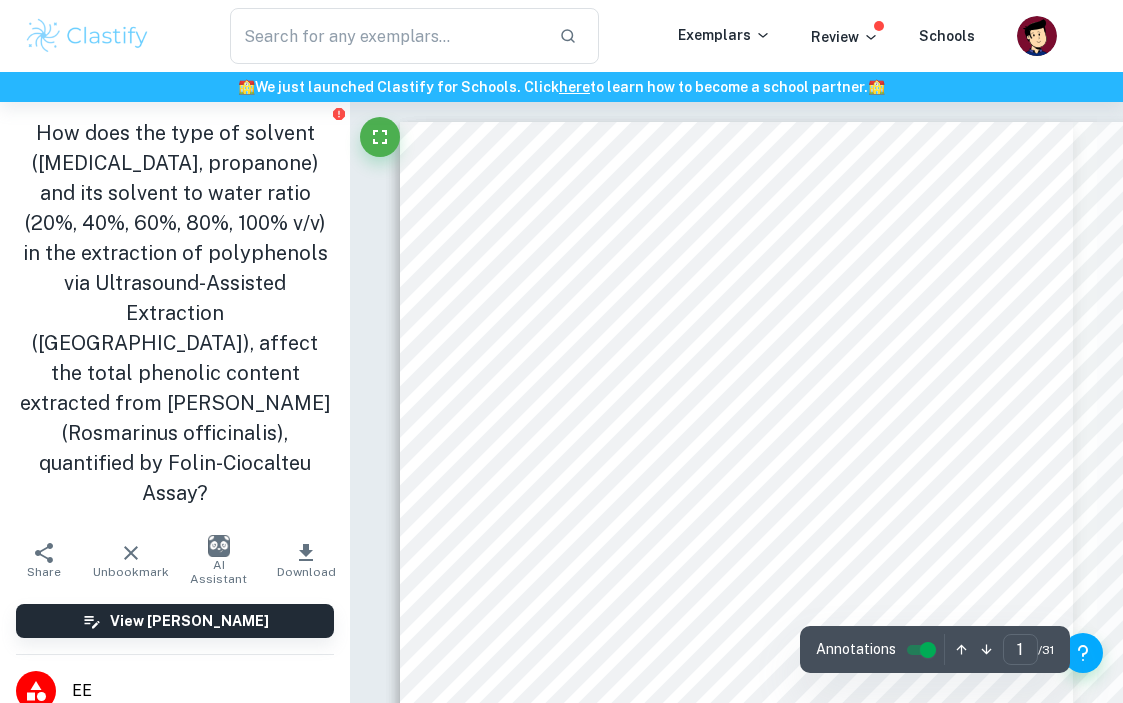drag, startPoint x: 480, startPoint y: 321, endPoint x: 560, endPoint y: 442, distance: 145.05516 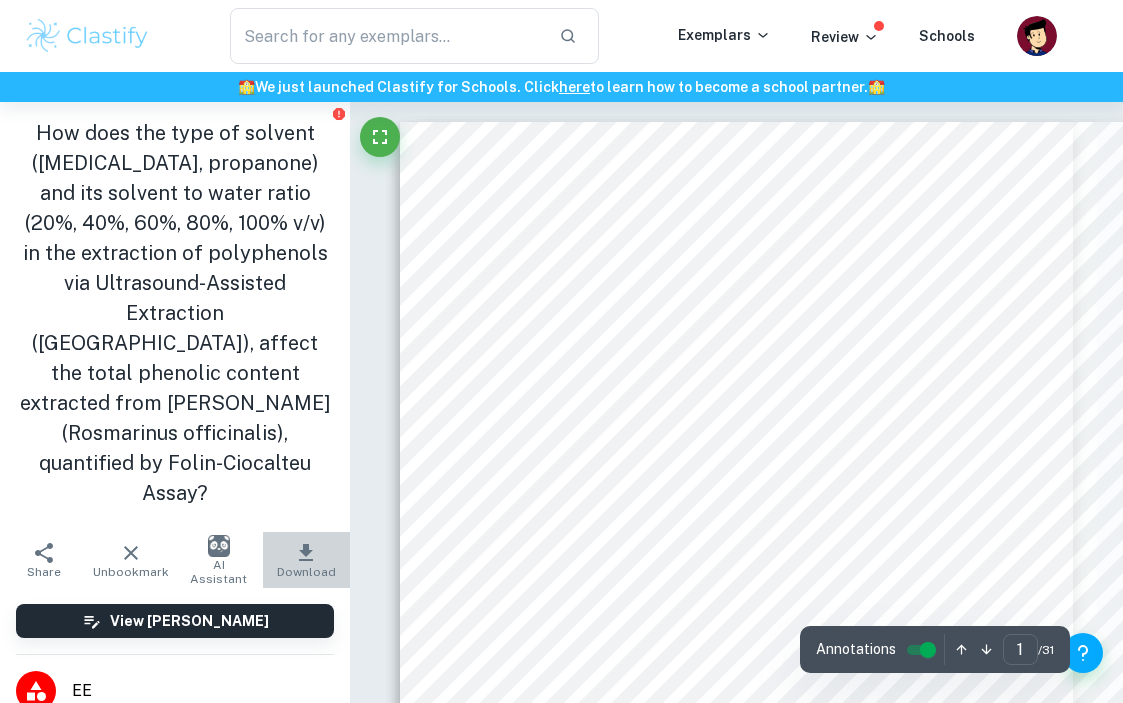 click 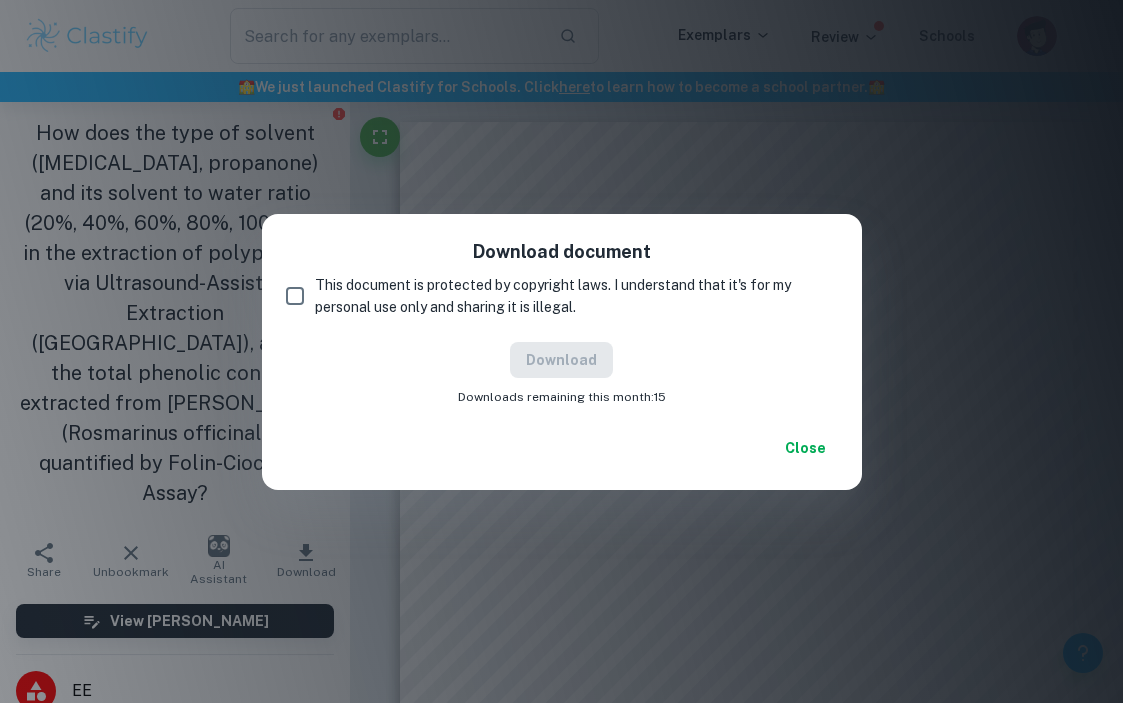 click on "This document is protected by copyright laws. I understand that it's for my personal use only and sharing it is illegal." at bounding box center [295, 296] 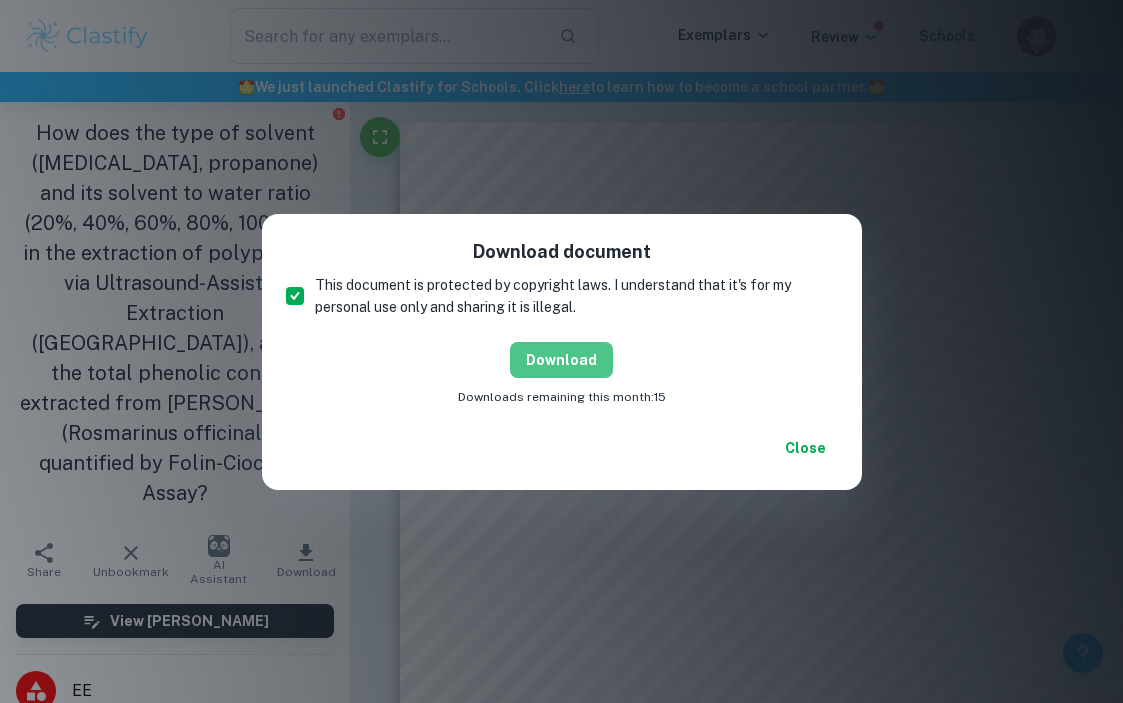 click on "Download" at bounding box center [561, 360] 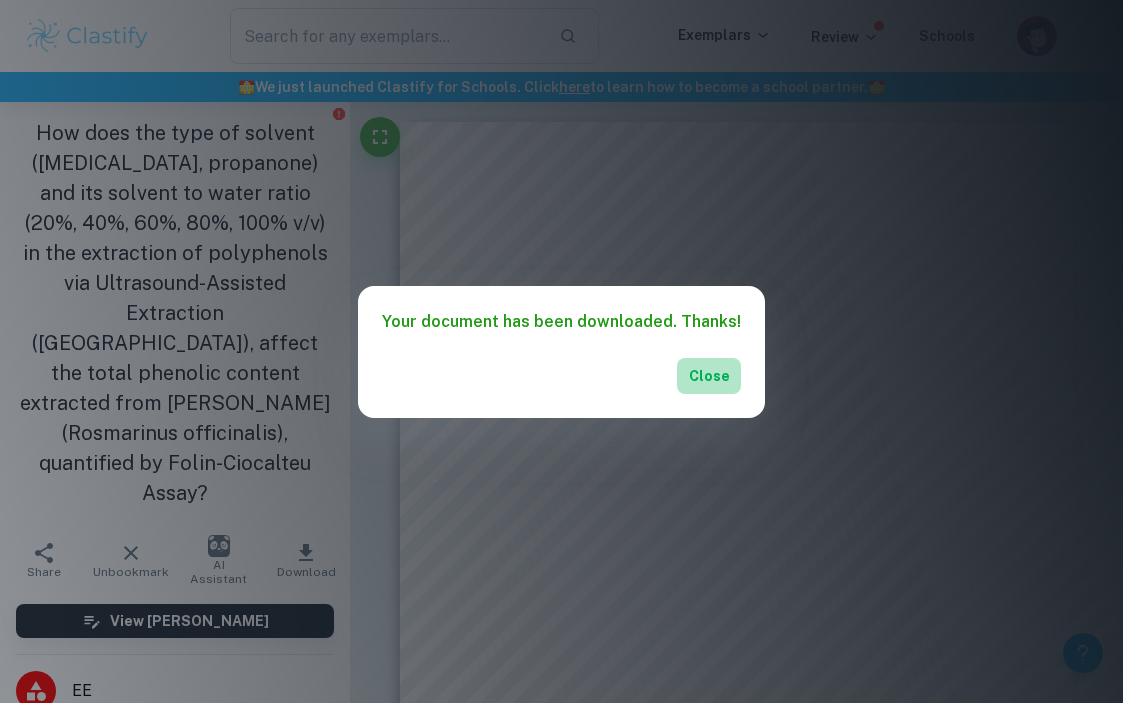 click on "Close" at bounding box center [709, 376] 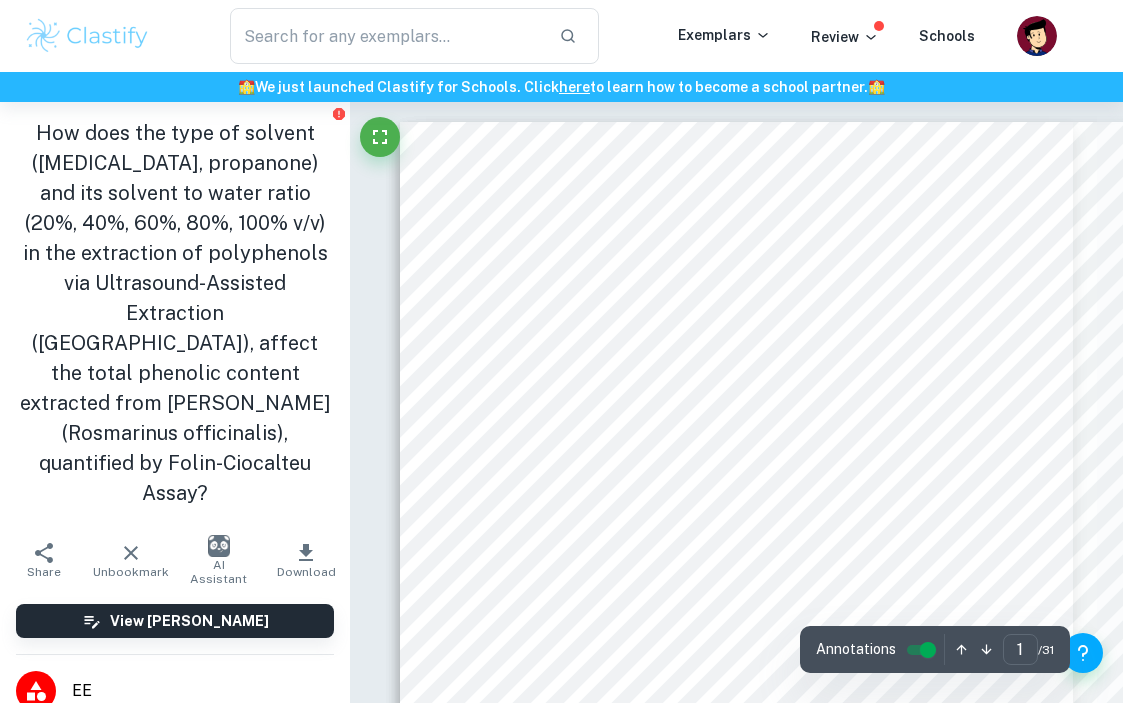 click on "Page 1 of 31 Research Topic: Effects of solvent and solvent ratio on extraction of polyphenols from   Rosmarinus officinalis Research Question: How does the type of solvent ([MEDICAL_DATA], propanone) and its solvent to water ratio (20%, 40%, 60%, 80%, 100% v/v) in the extraction of polyphenols via Ultrasound-Assisted Extraction ([GEOGRAPHIC_DATA]), affect the total phenolic content extracted from [PERSON_NAME] ( Rosmarinus officinalis) , quantified by Folin-Ciocalteu Assay? Subject: Chemistry Extended Essay Session: [DATE] Words: 3966" at bounding box center (737, 598) 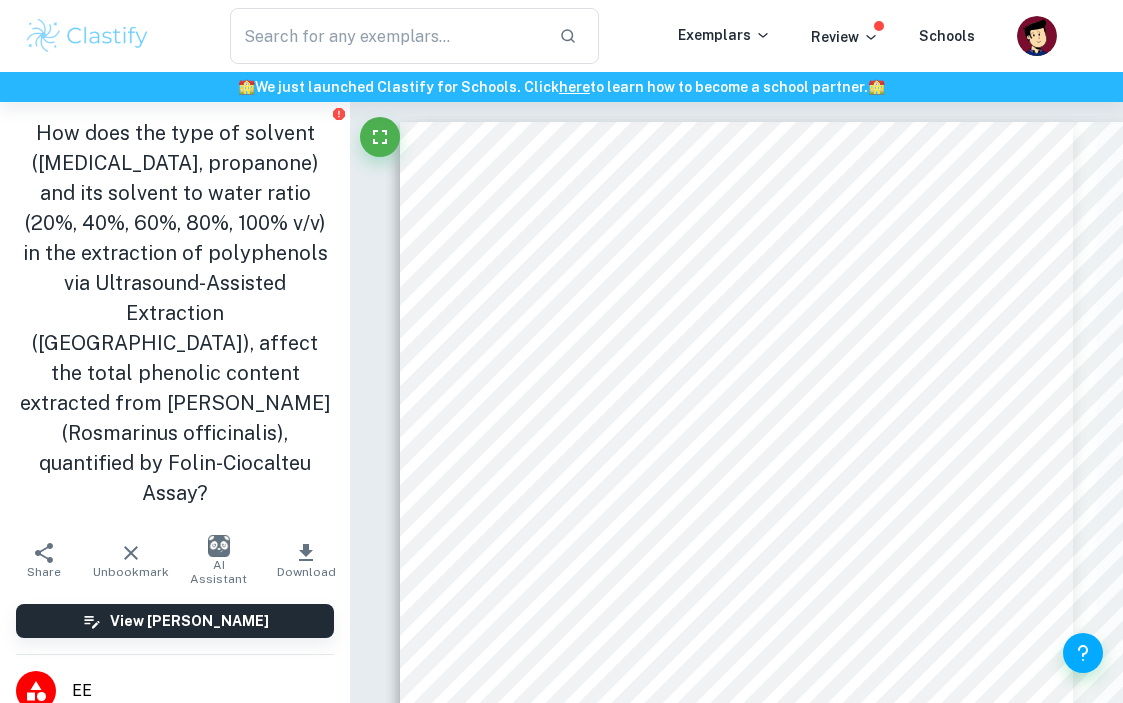 drag, startPoint x: 840, startPoint y: 365, endPoint x: 756, endPoint y: 176, distance: 206.82602 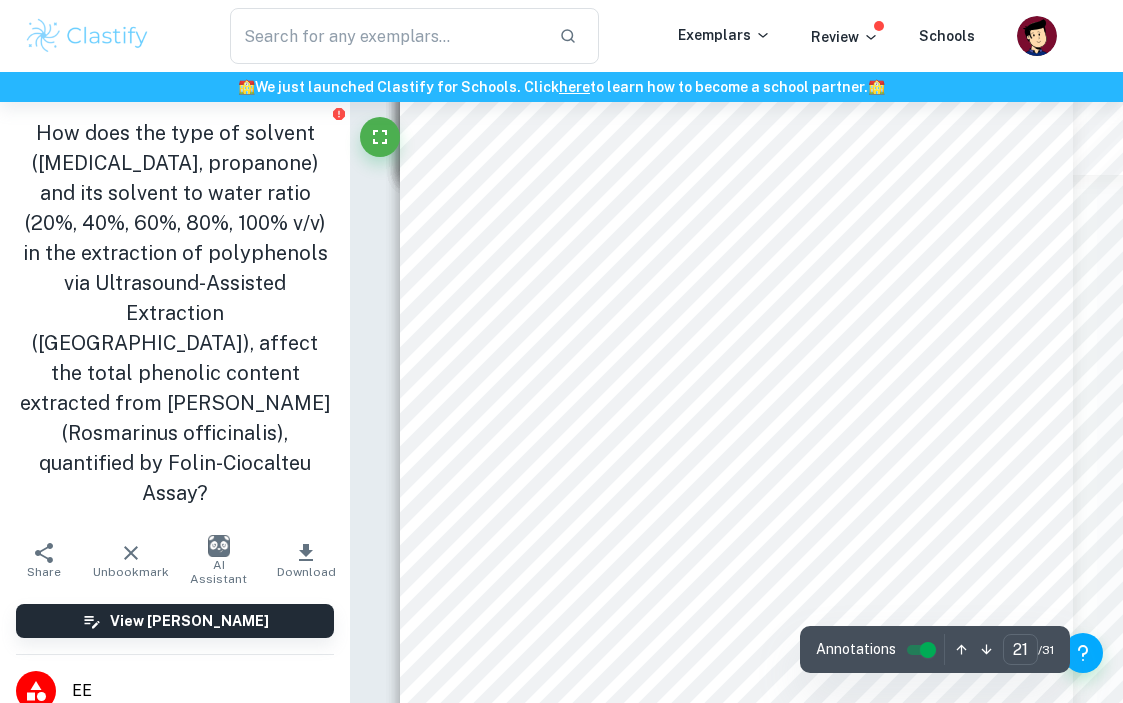scroll, scrollTop: 19579, scrollLeft: 0, axis: vertical 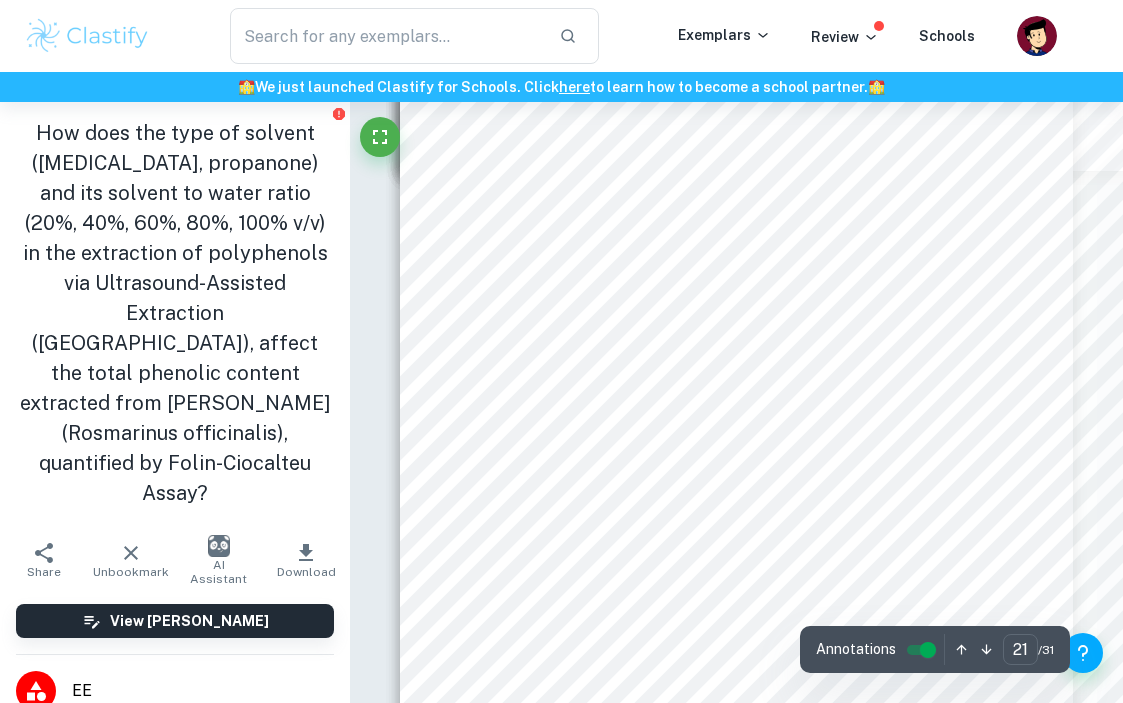 drag, startPoint x: 801, startPoint y: 445, endPoint x: 599, endPoint y: 444, distance: 202.00247 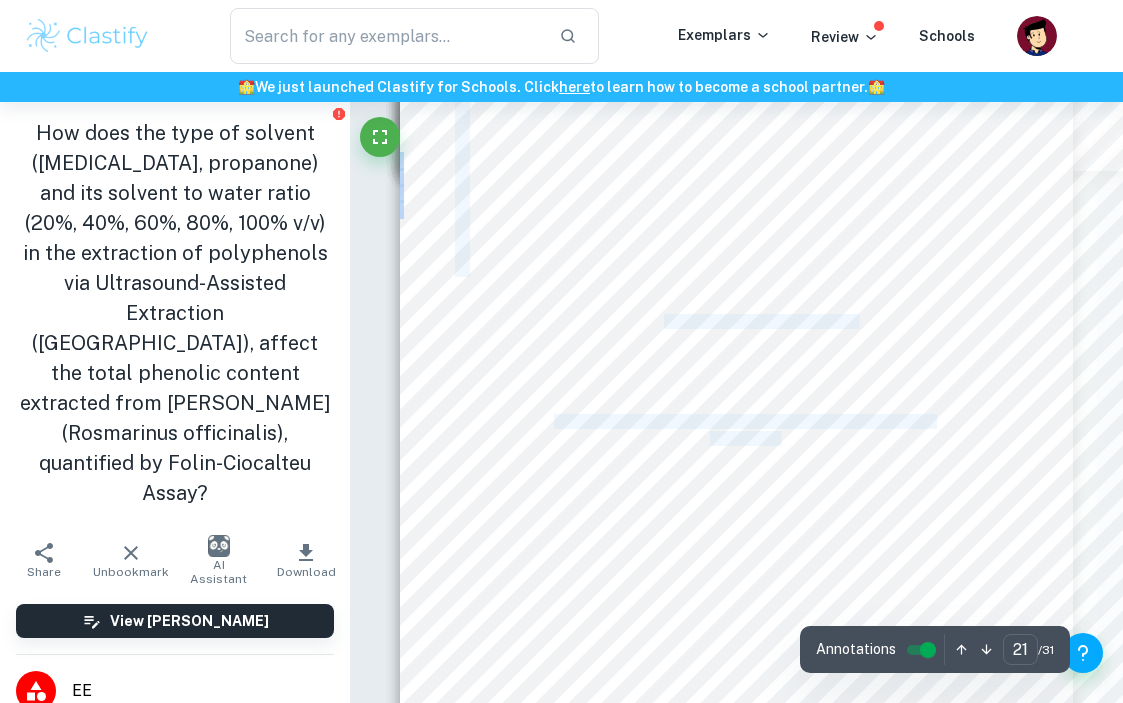 drag, startPoint x: 557, startPoint y: 423, endPoint x: 779, endPoint y: 440, distance: 222.64995 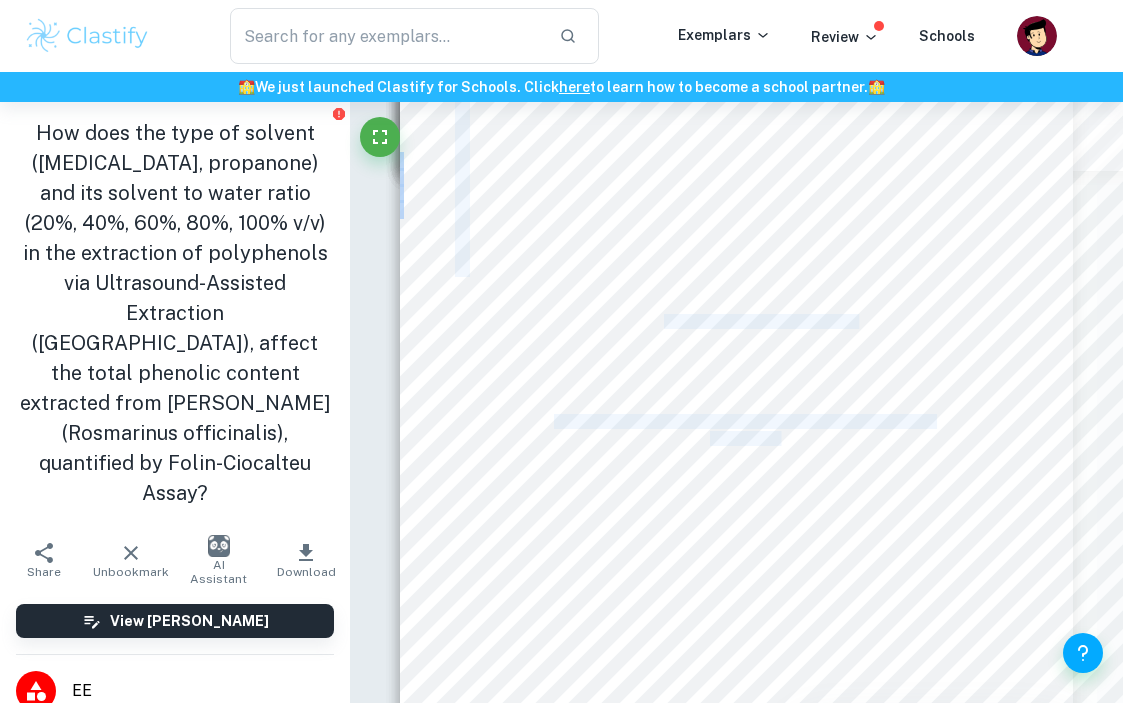 click on "Page 21 of 31 Graph 4: Phenolic Content Concentration against propanone:water solvent ratio Graph 5: Phenolic Content Concentration against organic solvent composition. 0 500 1000 1500 2000 2500 20%   40%   60%   80%   100% Phenolic Content Concentration/ mg GAE L -1 Organic Solvent Composition (%) Table of Phenolic Content Concentration against Organic solvent composition [MEDICAL_DATA]   2-Propanone Bar Graph of Phenolic Content Concentration against organic solvent composition Graph of Phenolic Content Concentration (mg GAE L -1 ) against propanone:water solvent ratio (%) Phenolic Content Concentration (mg GAE L -1 ) Propanone: Water solvent ratio (%)" at bounding box center (737, 390) 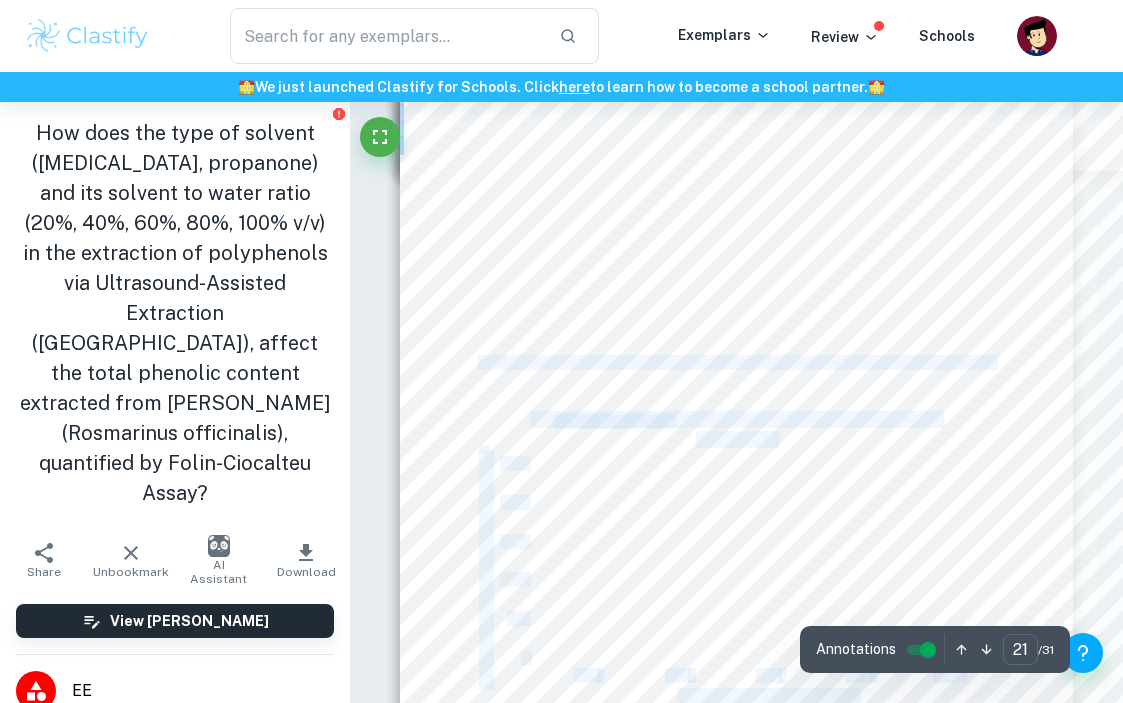 drag, startPoint x: 779, startPoint y: 440, endPoint x: 635, endPoint y: 427, distance: 144.58562 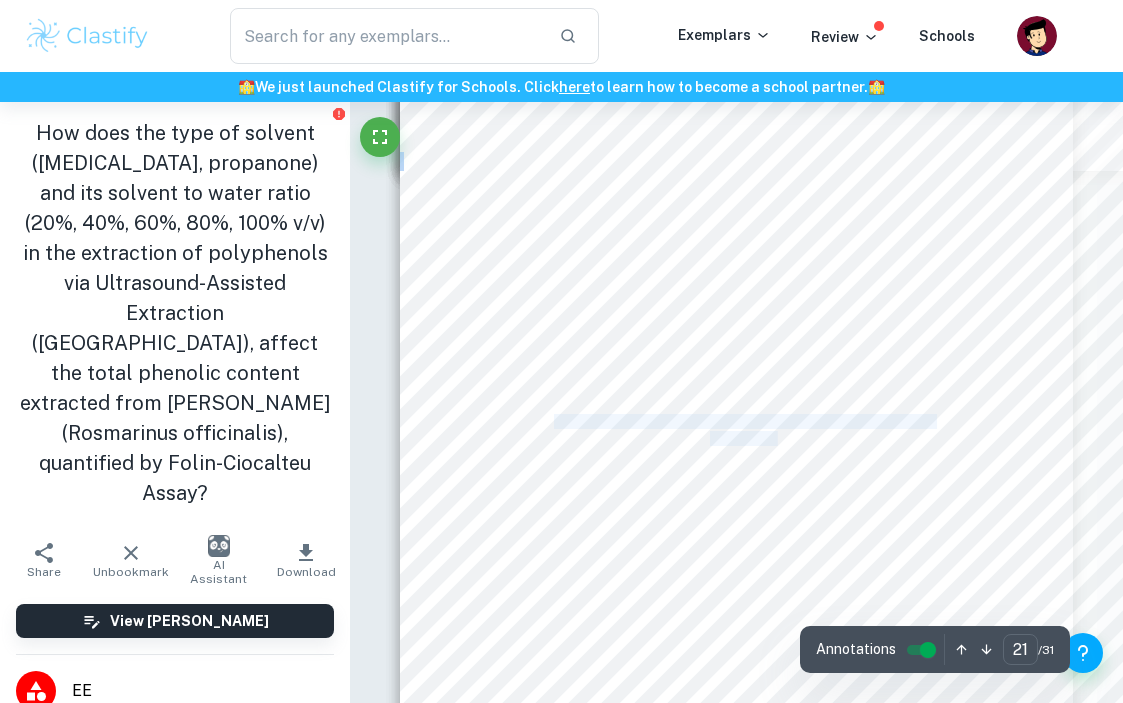 drag, startPoint x: 557, startPoint y: 423, endPoint x: 776, endPoint y: 438, distance: 219.51309 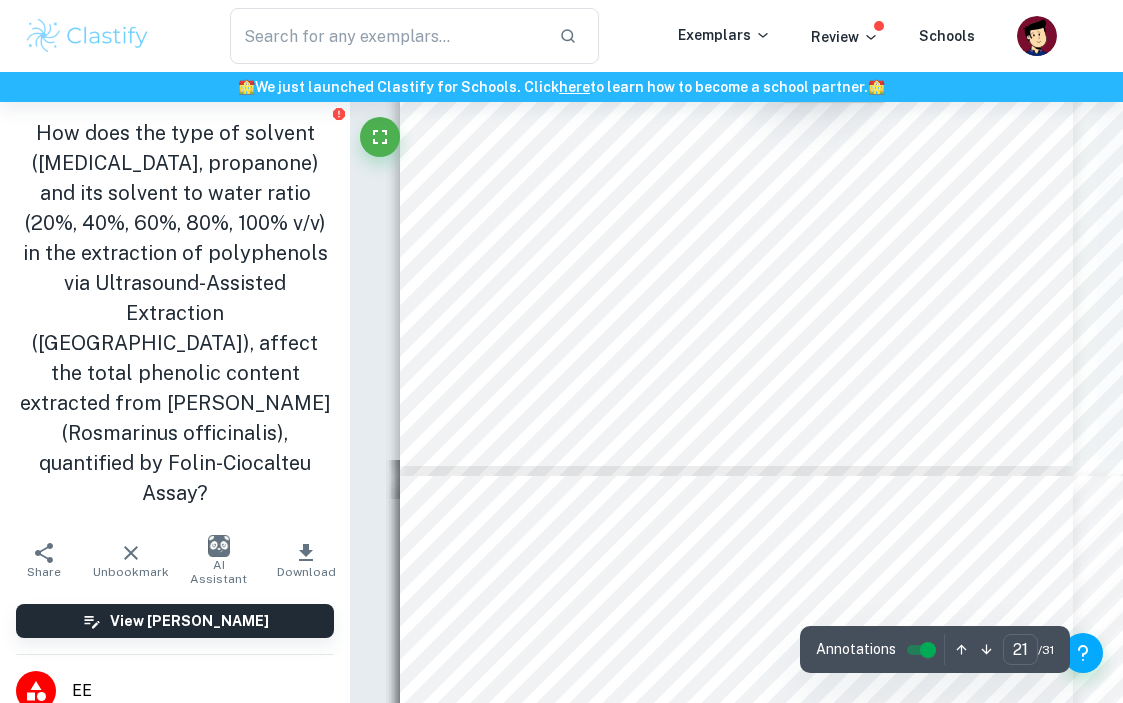 scroll, scrollTop: 20049, scrollLeft: 0, axis: vertical 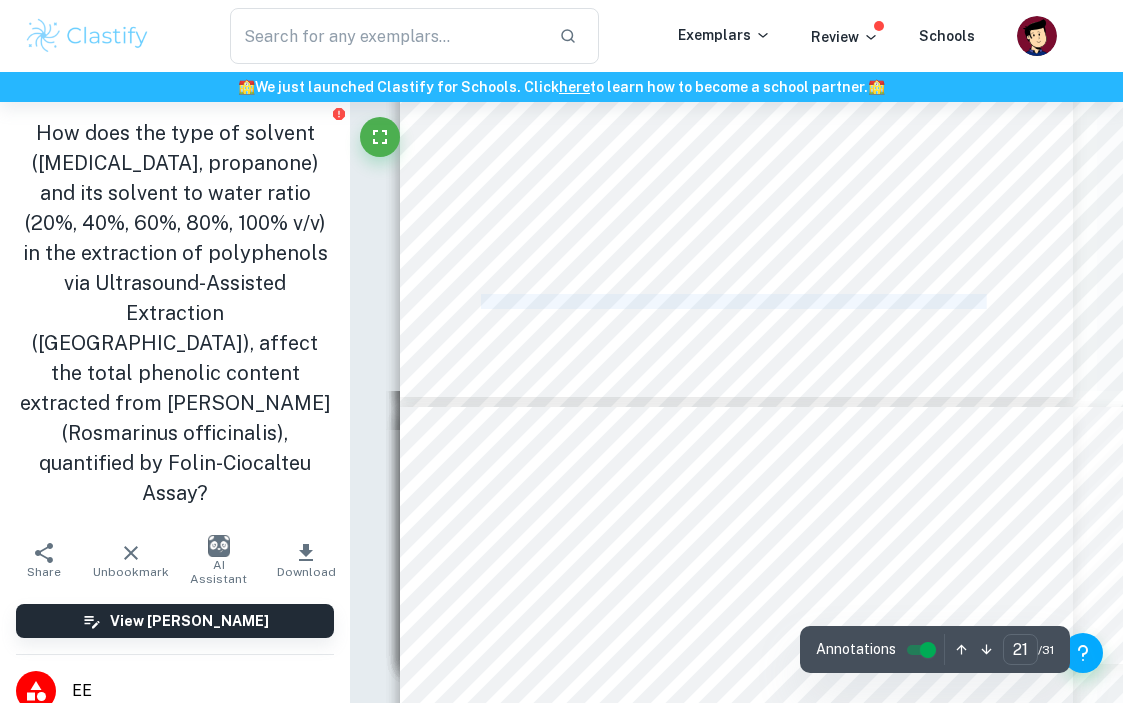 drag, startPoint x: 989, startPoint y: 303, endPoint x: 482, endPoint y: 297, distance: 507.0355 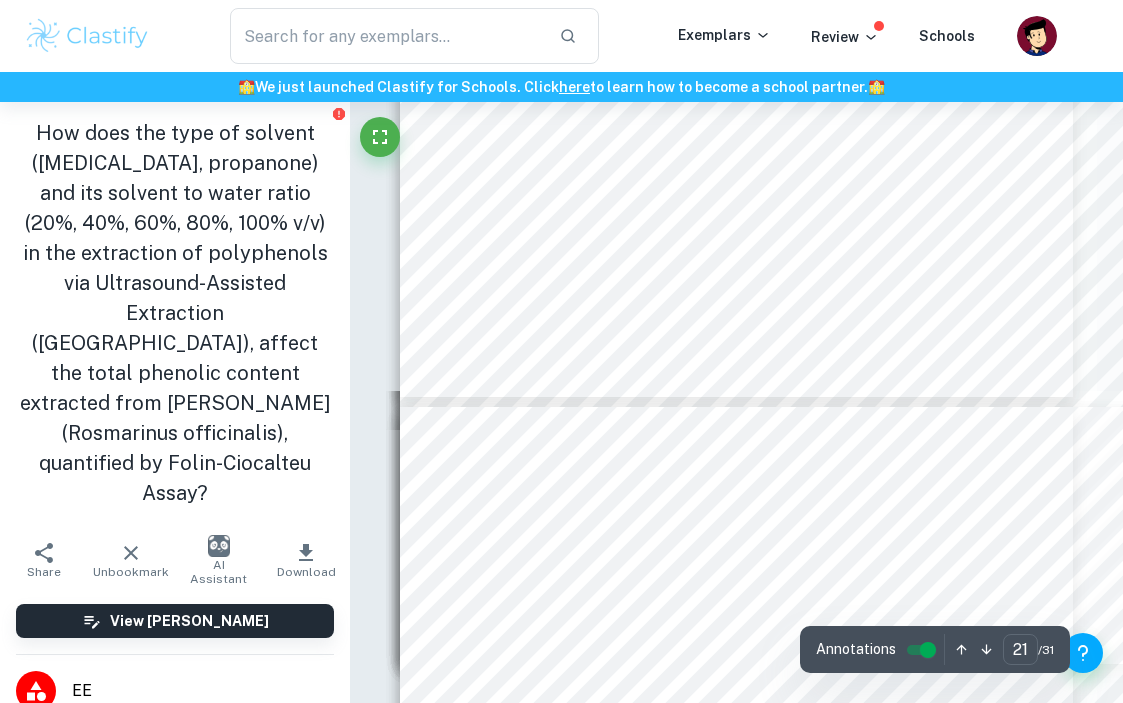 click on "We value your privacy We use cookies to enhance your browsing experience, serve personalised ads or content, and analyse our traffic. By clicking "Accept All", you consent to our use of cookies.   Cookie Policy Customise   Reject All   Accept All   Customise Consent Preferences   We use cookies to help you navigate efficiently and perform certain functions. You will find detailed information about all cookies under each consent category below. The cookies that are categorised as "Necessary" are stored on your browser as they are essential for enabling the basic functionalities of the site. ...  Show more For more information on how Google's third-party cookies operate and handle your data, see:   Google Privacy Policy Necessary Always Active Necessary cookies are required to enable the basic features of this site, such as providing secure log-in or adjusting your consent preferences. These cookies do not store any personally identifiable data. Functional Analytics Performance Advertisement Uncategorised" at bounding box center [561, -19698] 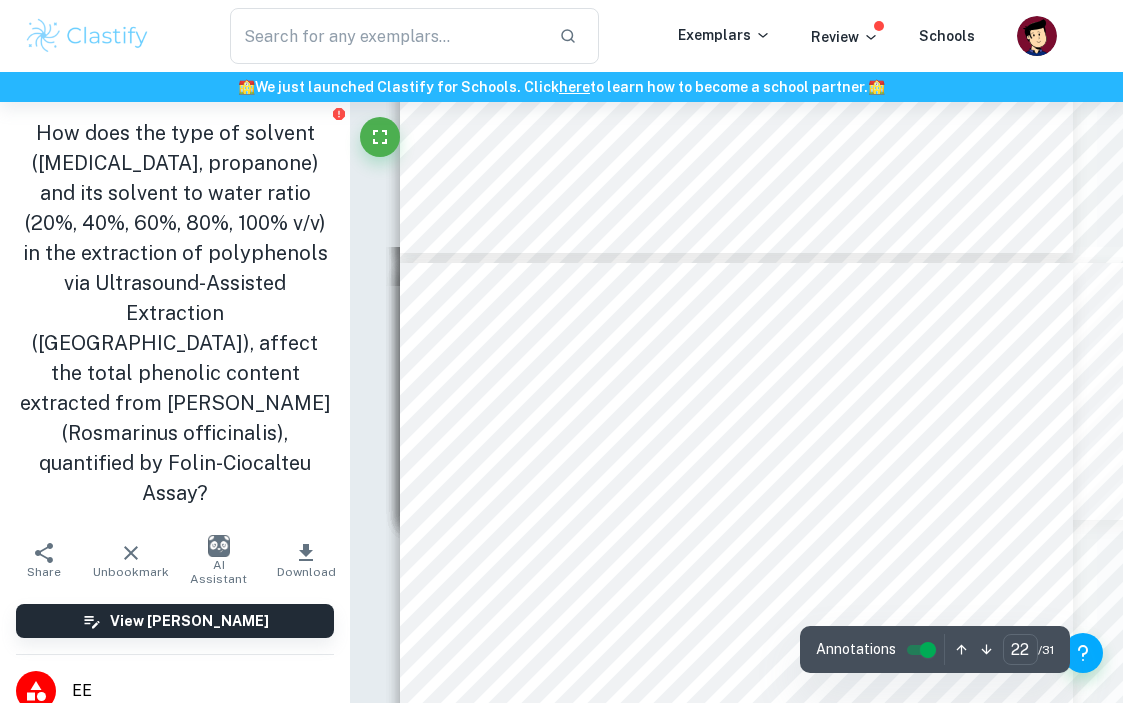 scroll, scrollTop: 20160, scrollLeft: 0, axis: vertical 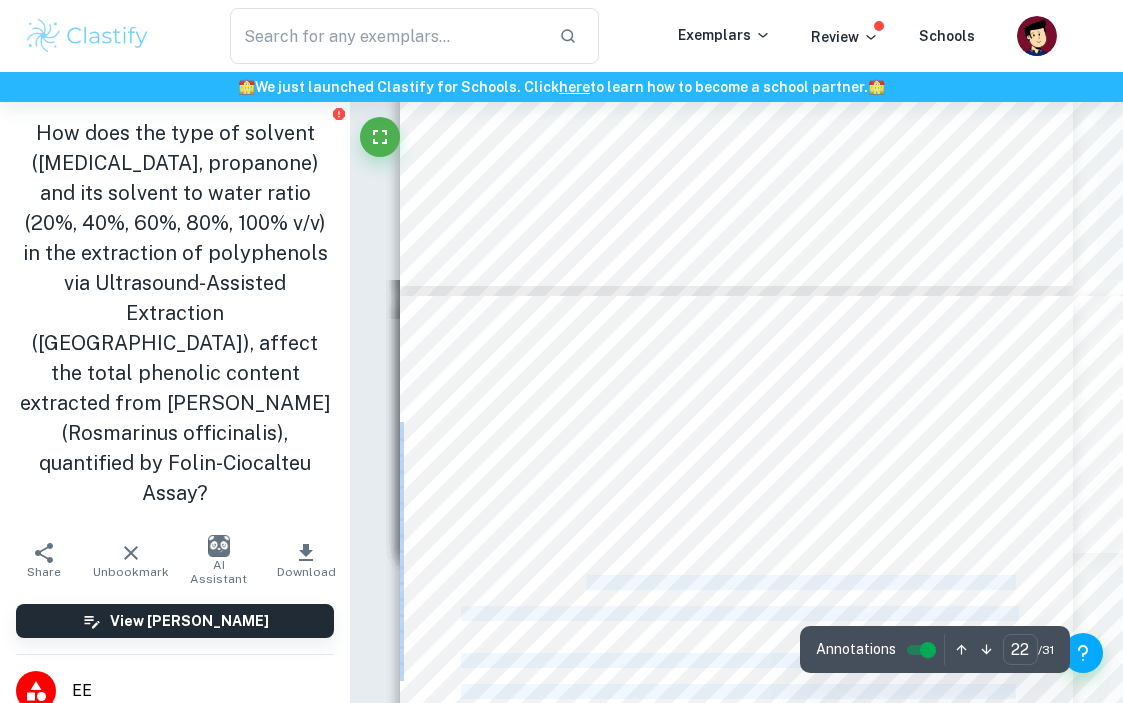 drag, startPoint x: 447, startPoint y: 357, endPoint x: 584, endPoint y: 577, distance: 259.16983 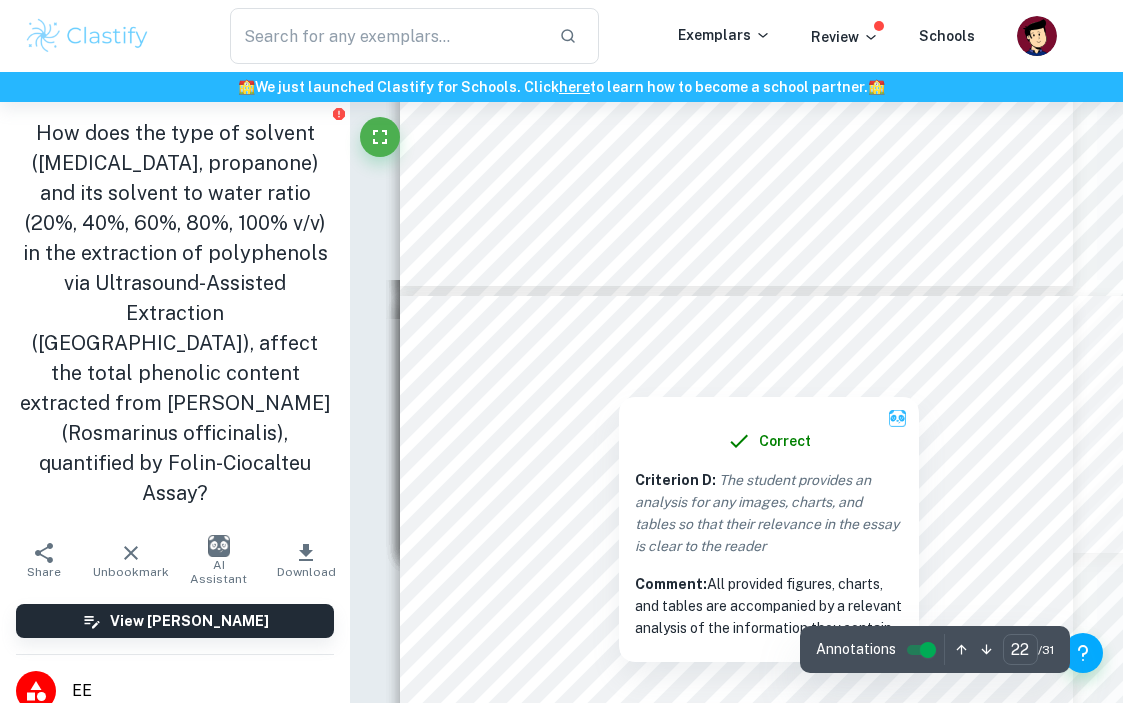 click at bounding box center (619, 381) 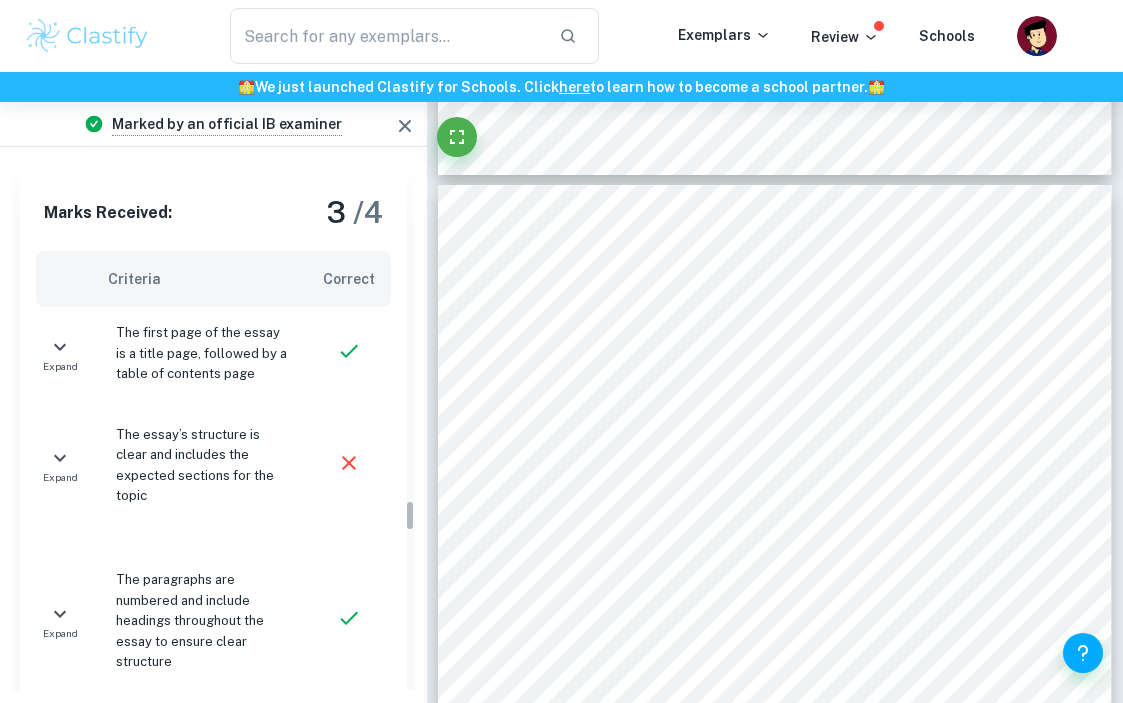 scroll, scrollTop: 5642, scrollLeft: 0, axis: vertical 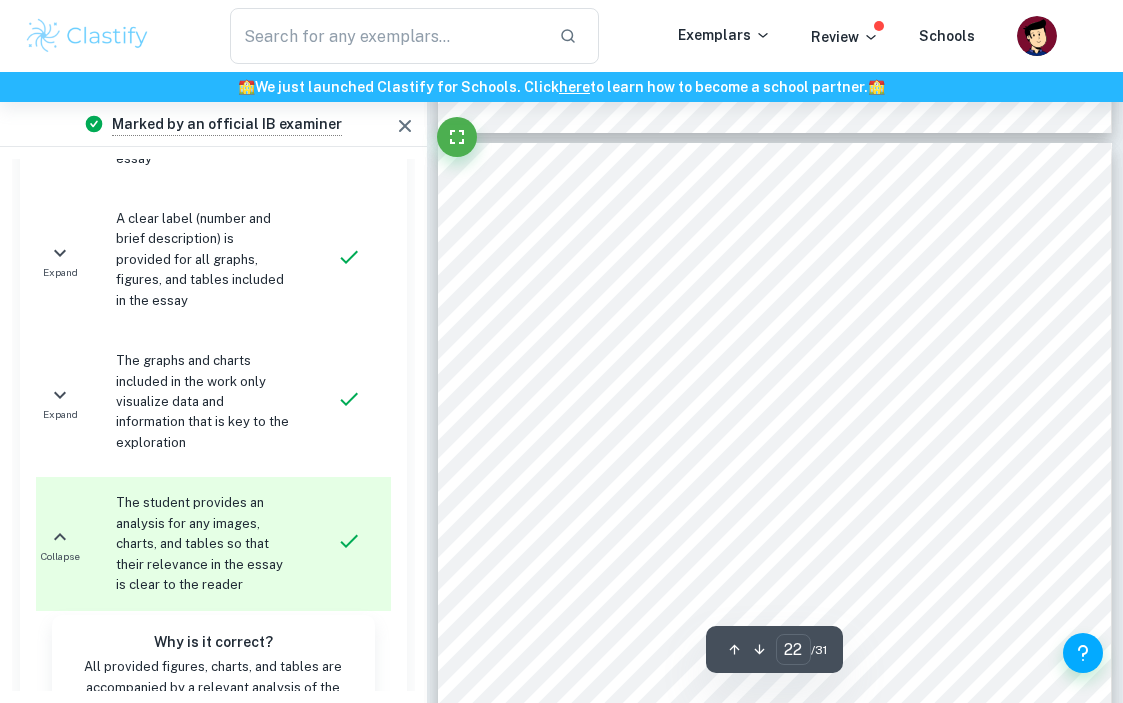 click on "Page 22 of 31 5 Analysis and Discussion of Data Across all variations in organic solvent composition, a higher phenolic content was extracted using propanone-based mixtures compared to [MEDICAL_DATA]-based mixtures. This is in line with [PERSON_NAME] et al., 2020, whereby under the same conditions of 1:20 mass to solvent ratio, solutions containing propanone had a higher concentration of phenolics in the solvent. His work shows 24.95 ± 1.02 mg GAE / g DW   for 60% propanone based mixtures, compared against 20.30 ± 0.80 mg GAE / g DW   for 60% [MEDICAL_DATA]-based mixture. Although a direct comparison between literature and my processed data could not be made due to limitations of equipment, literature data provides a good estimate on the trend which should be observed. The major phenolic compounds of [PERSON_NAME] consist of long non-polar carbon-carbon chains with attached phenolic groups at the two ends. Hence, a mixture containing that of lower is owed 22,32   [MEDICAL_DATA]. extraction of polyphenols, with a maximum at (1804   -1" at bounding box center (775, 619) 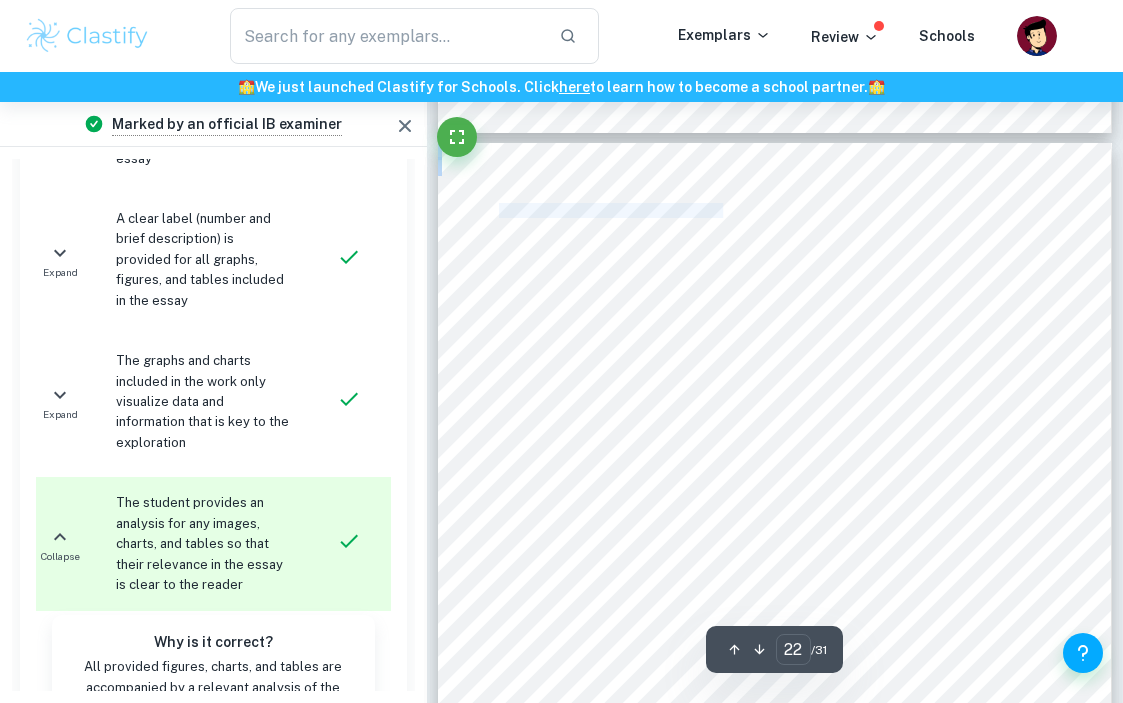 drag, startPoint x: 498, startPoint y: 205, endPoint x: 500, endPoint y: 238, distance: 33.06055 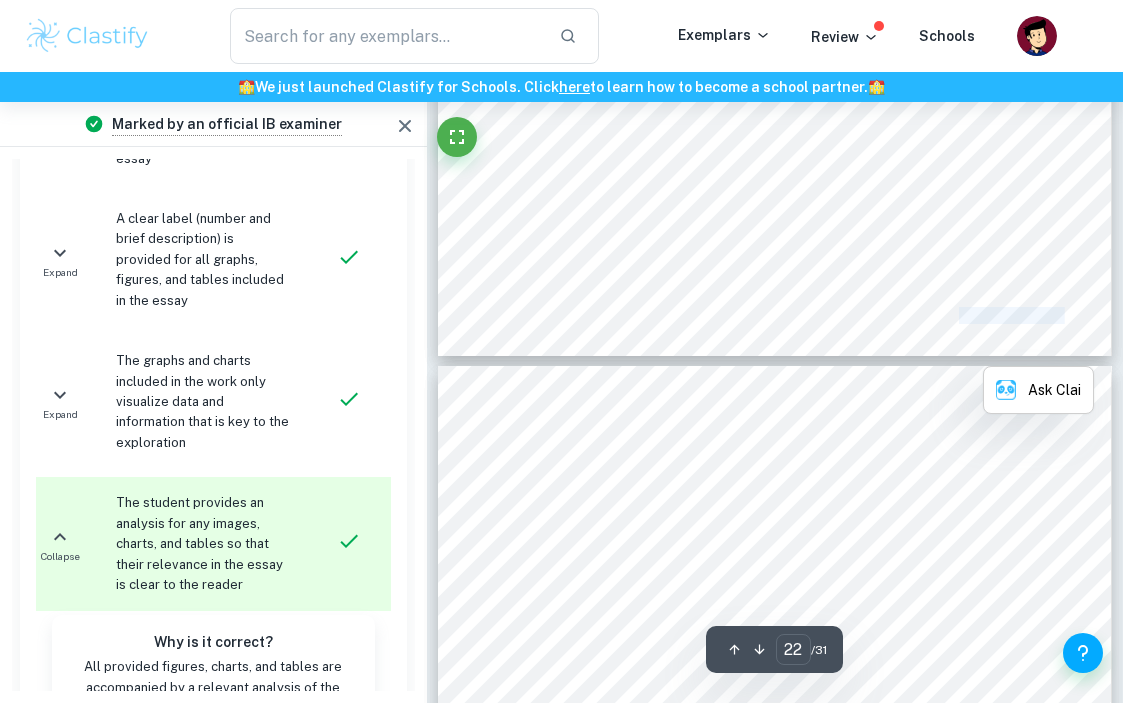 type on "23" 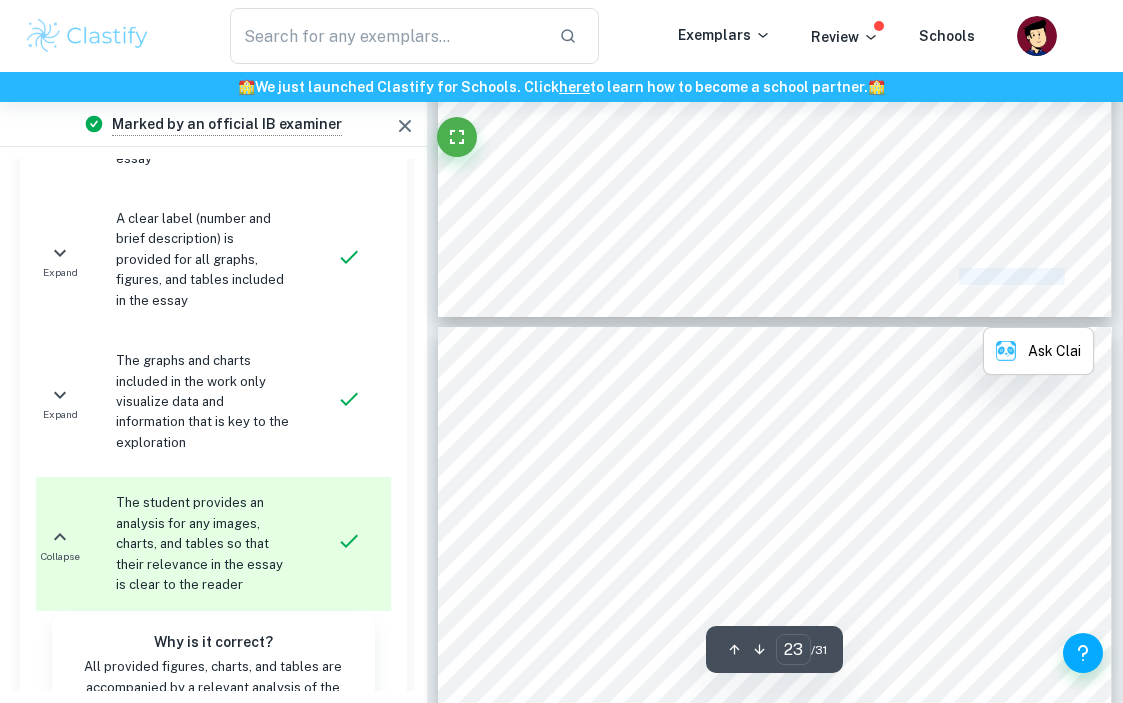scroll, scrollTop: 21021, scrollLeft: 0, axis: vertical 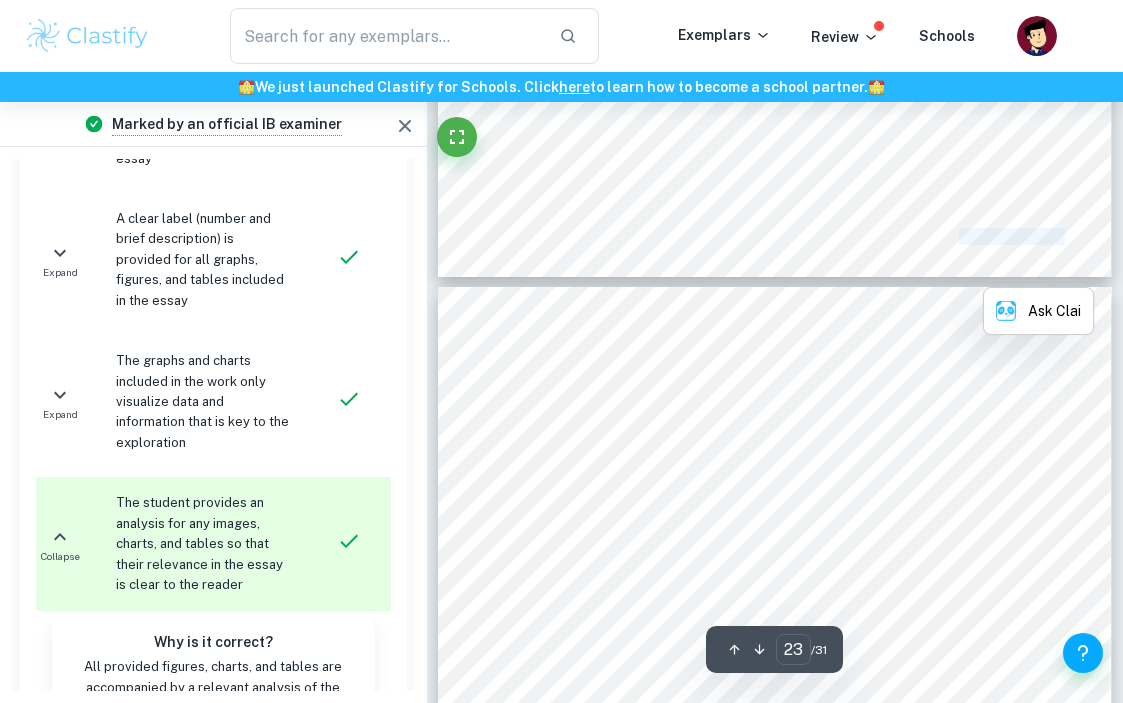 click on "Page 22 of 31 5 Analysis and Discussion of Data Across all variations in organic solvent composition, a higher phenolic content was extracted using propanone-based mixtures compared to [MEDICAL_DATA]-based mixtures. This is in line with [PERSON_NAME] et al., 2020, whereby under the same conditions of 1:20 mass to solvent ratio, solutions containing propanone had a higher concentration of phenolics in the solvent. His work shows 24.95 ± 1.02 mg GAE / g DW   for 60% propanone based mixtures, compared against 20.30 ± 0.80 mg GAE / g DW   for 60% [MEDICAL_DATA]-based mixture. Although a direct comparison between literature and my processed data could not be made due to limitations of equipment, literature data provides a good estimate on the trend which should be observed. The major phenolic compounds of [PERSON_NAME] consist of long non-polar carbon-carbon chains with attached phenolic groups at the two ends. Hence, a mixture containing that of lower is owed 22,32   [MEDICAL_DATA]. extraction of polyphenols, with a maximum at (1804   -1" at bounding box center [775, -200] 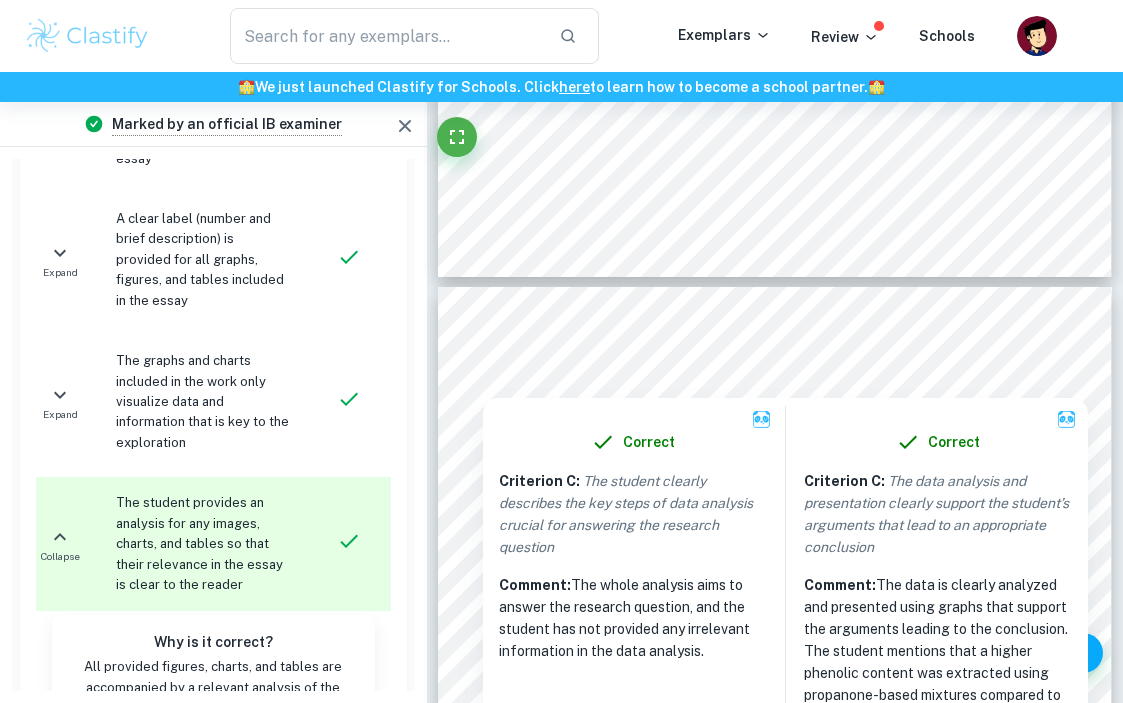 click on "Correct Criterion C :   The student clearly describes the key steps of data analysis crucial for answering the research question Comment:  The whole analysis aims to answer the research question, and the student has not provided any irrelevant information in the data analysis. Correct Criterion C :   The data analysis and presentation clearly support  the student’s arguments that lead to an appropriate conclusion Comment:  The data is clearly analyzed and presented using graphs that support the arguments leading to the conclusion. The student mentions that a higher phenolic content was extracted using propanone-based mixtures compared to [MEDICAL_DATA]-based mixtures. The student also explained why the extracted polyphenol concentration increased and then decreased as the solvent composition of ethanol/propanone was increased." at bounding box center [785, 624] 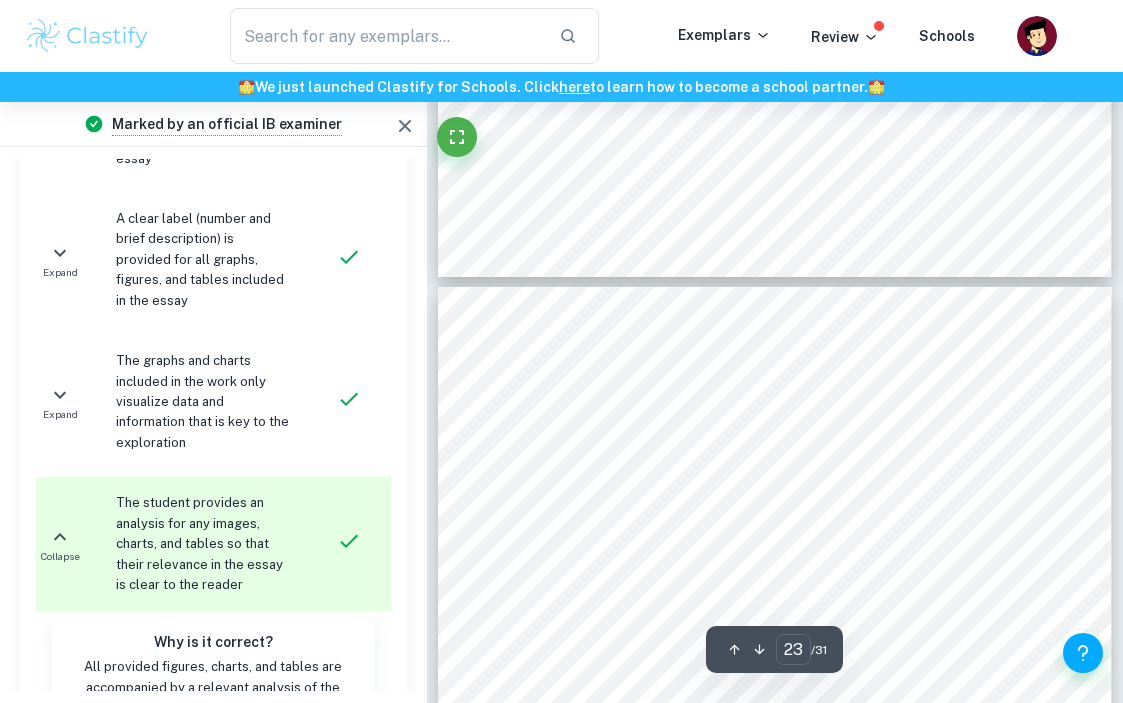 drag, startPoint x: 642, startPoint y: 384, endPoint x: 498, endPoint y: 358, distance: 146.3284 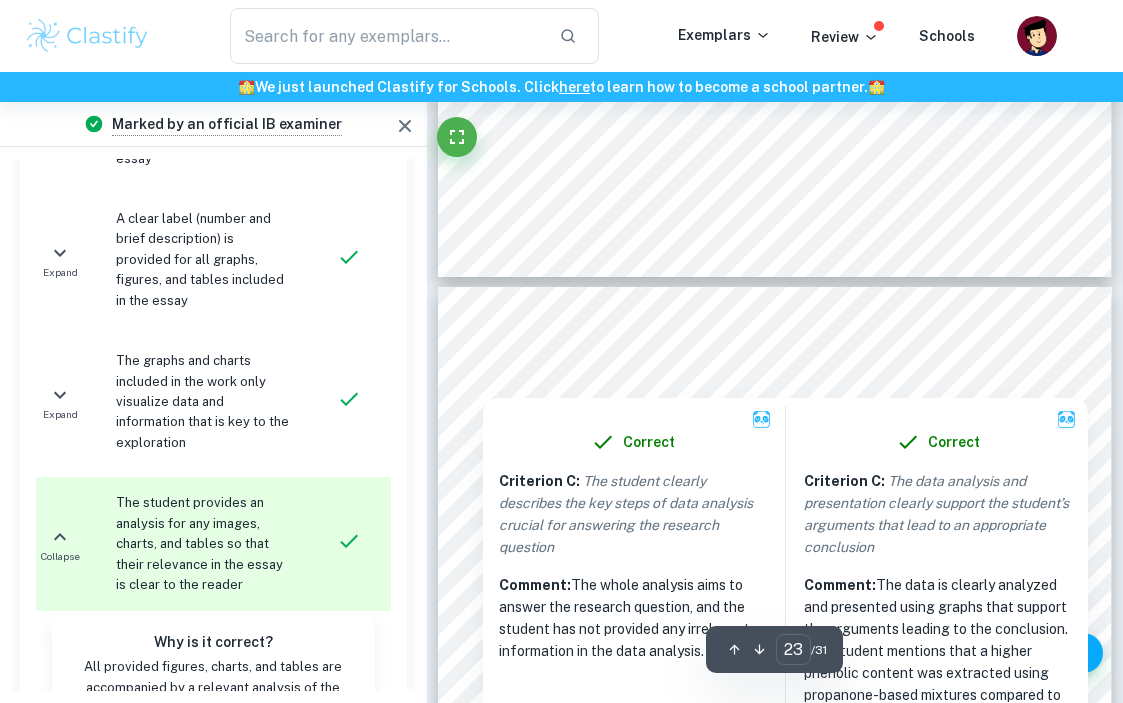 drag, startPoint x: 501, startPoint y: 354, endPoint x: 641, endPoint y: 381, distance: 142.5798 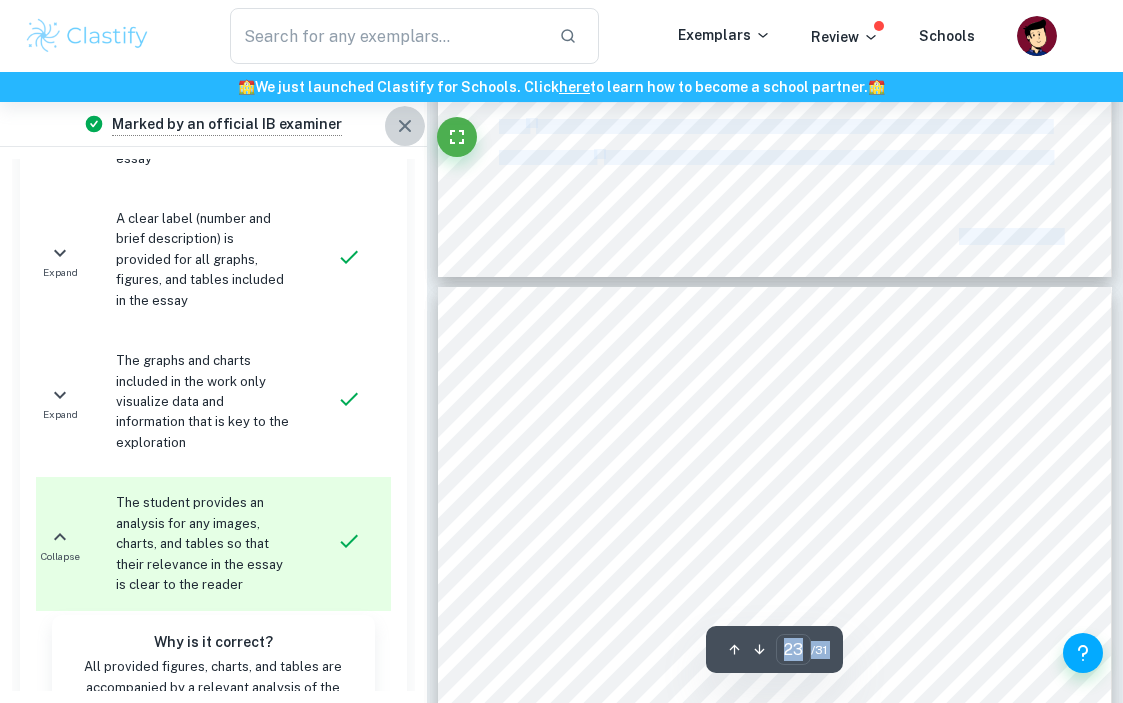 click at bounding box center (405, 126) 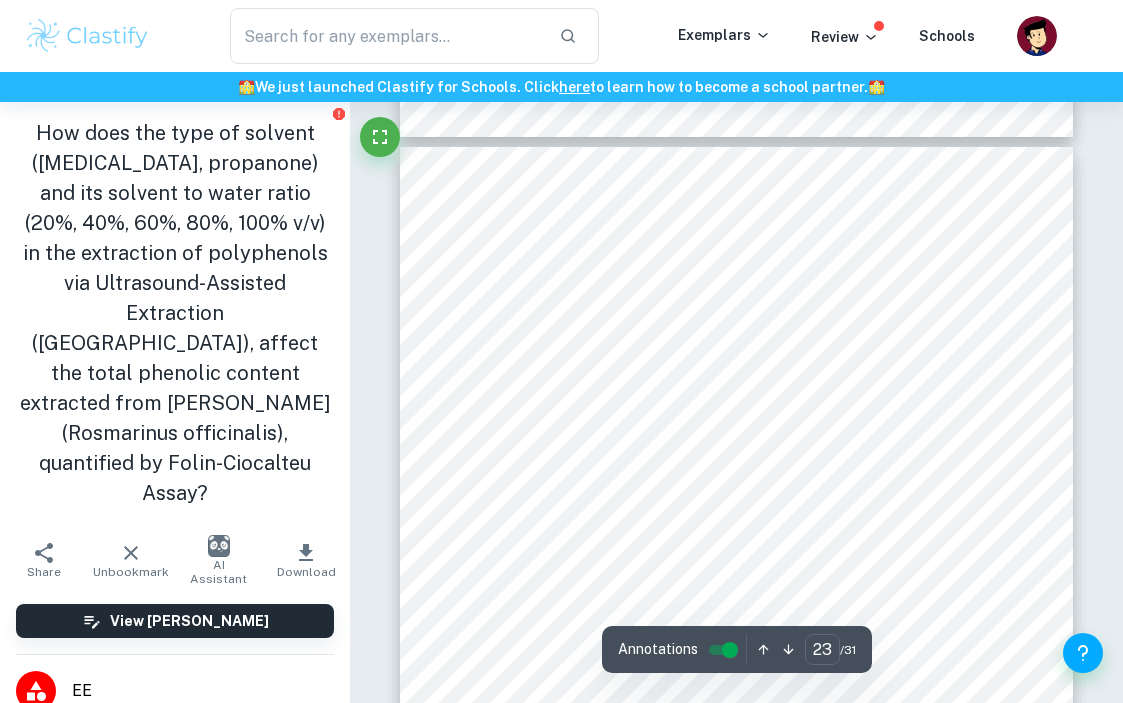 scroll, scrollTop: 21164, scrollLeft: 0, axis: vertical 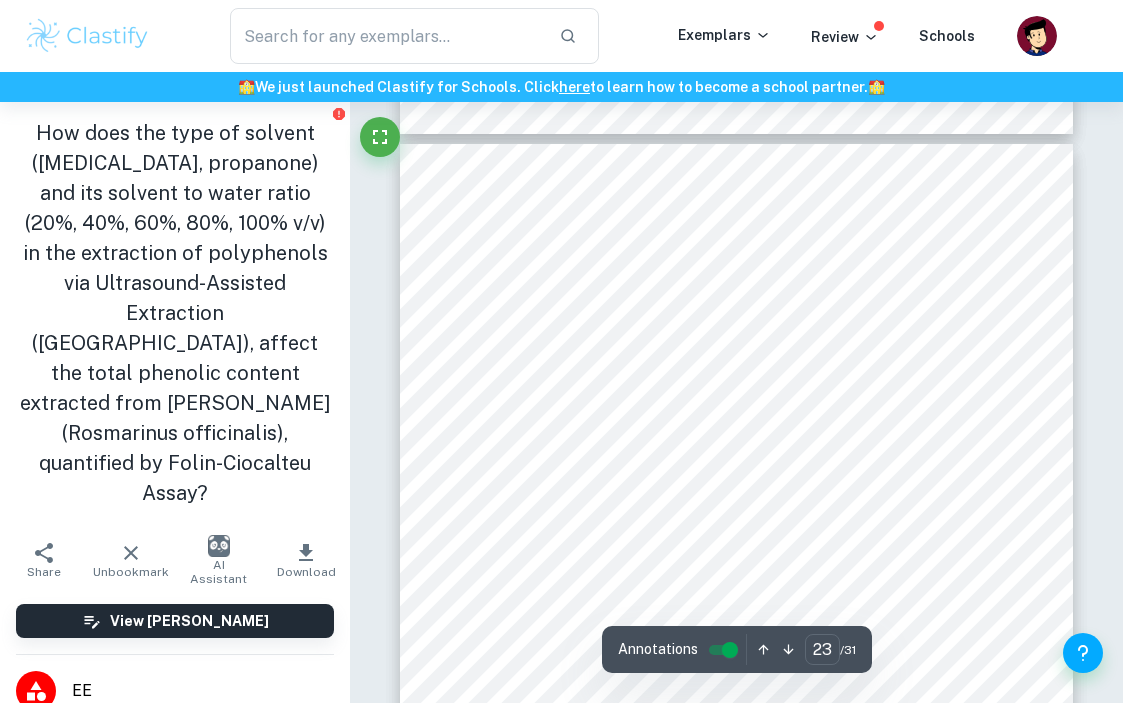 drag, startPoint x: 448, startPoint y: 208, endPoint x: 459, endPoint y: 216, distance: 13.601471 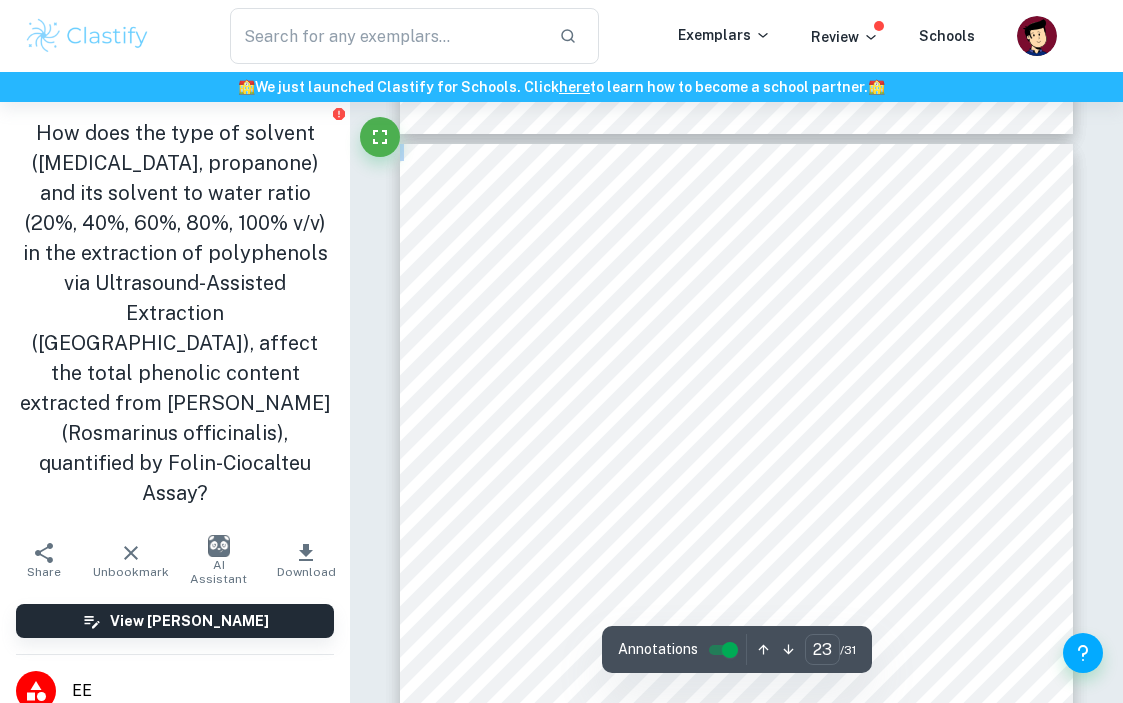 drag, startPoint x: 589, startPoint y: 239, endPoint x: 461, endPoint y: 212, distance: 130.81667 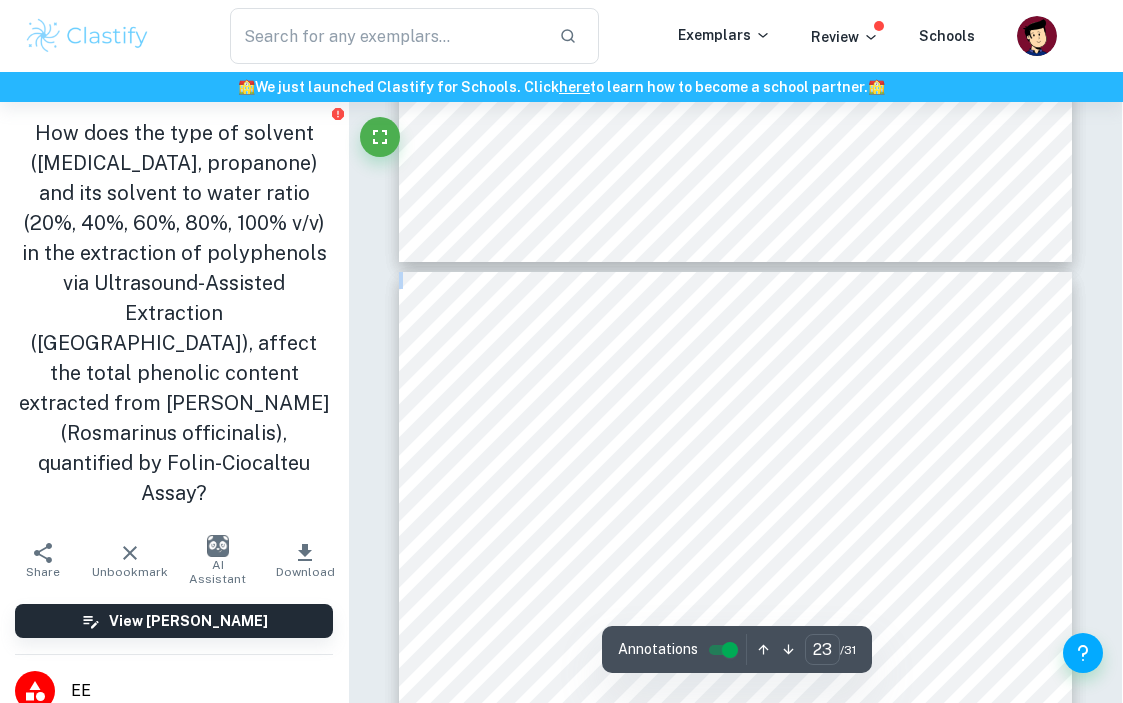 scroll, scrollTop: 21023, scrollLeft: 1, axis: both 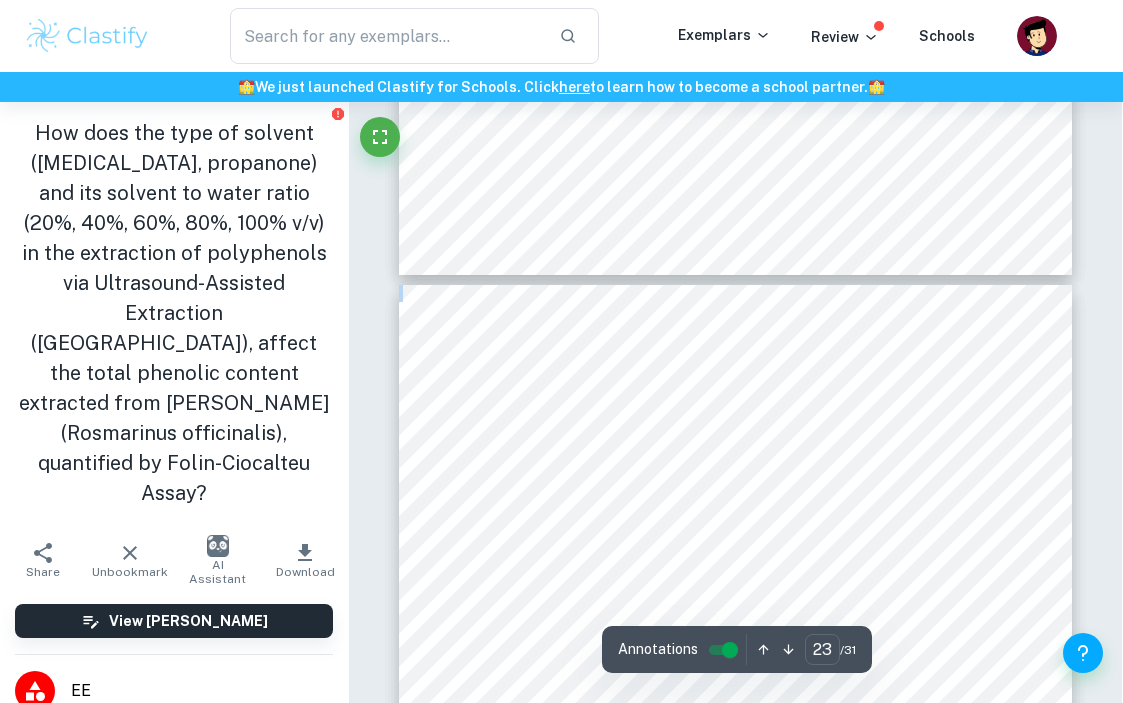 click on "Page 23 of 31 affecting extraction efficiency 18 . Hence, there is a significant decrease in extracted phenolic content beyond 60%. 6 Evaluation 6.1: Weaknesses and Limitations of Study Firstly, 100% water as a solvent was not investigated due to time constraints. Water is a common solvent due to ease of availability and lower cost, but is not an effective solvent due to unsuitable polarity in extraction of polyphenols 27 . The [PERSON_NAME] leaves were unable to be fully submerged in the mixture, due to the lower density of the leaves. This was not an issue presented in literature as ultrasonic probes were used in their methodologies 21 , which allowed the projected ultrasound to directly come in contact with the [PERSON_NAME] leaves. Hence, to attempt minimising the error in my results, I used a magnetic stirrer and set it to spin at 400 rpm for 5 minutes before placing them in the ultrasonic bath. However, there is still a systematic error which causes my collected results to be lower than 25   present in 5,7" at bounding box center [736, 761] 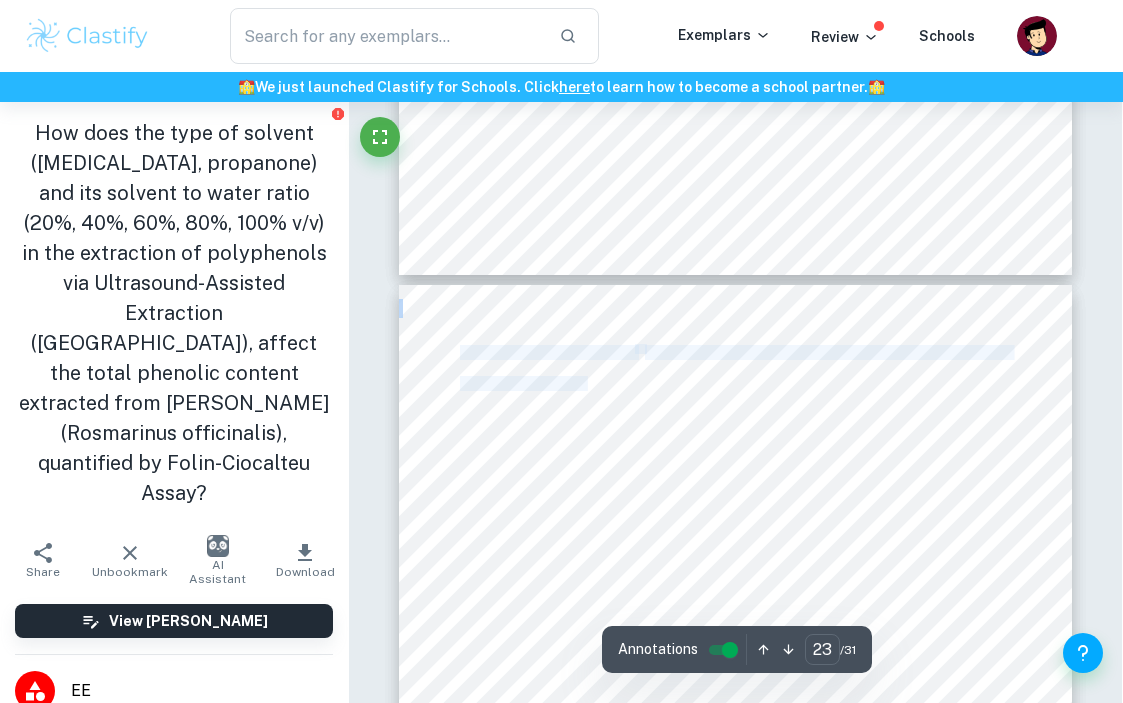 drag, startPoint x: 586, startPoint y: 380, endPoint x: 461, endPoint y: 354, distance: 127.67537 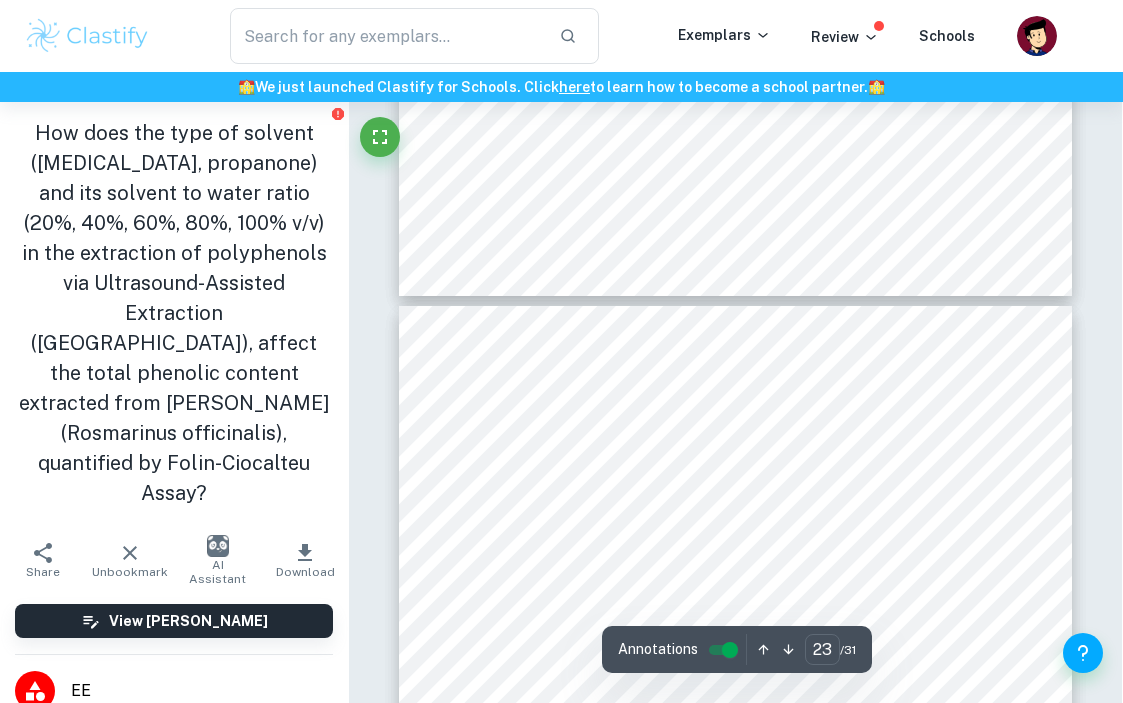 drag, startPoint x: 262, startPoint y: 12, endPoint x: 272, endPoint y: -21, distance: 34.48188 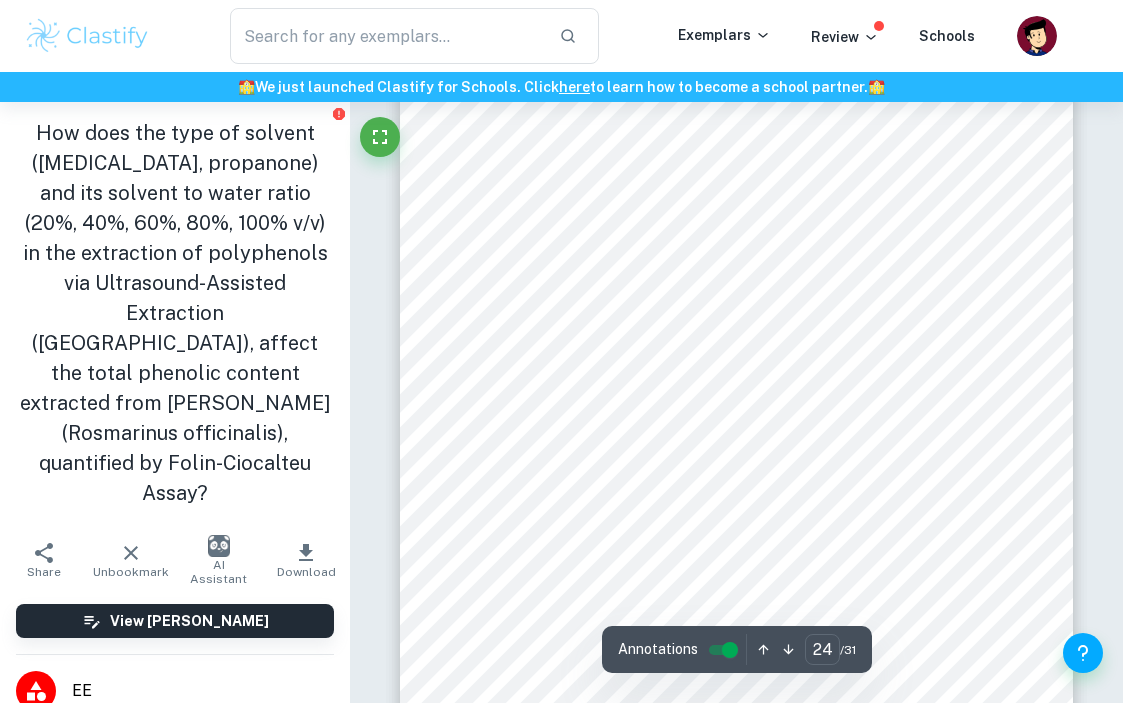 scroll, scrollTop: 22524, scrollLeft: 0, axis: vertical 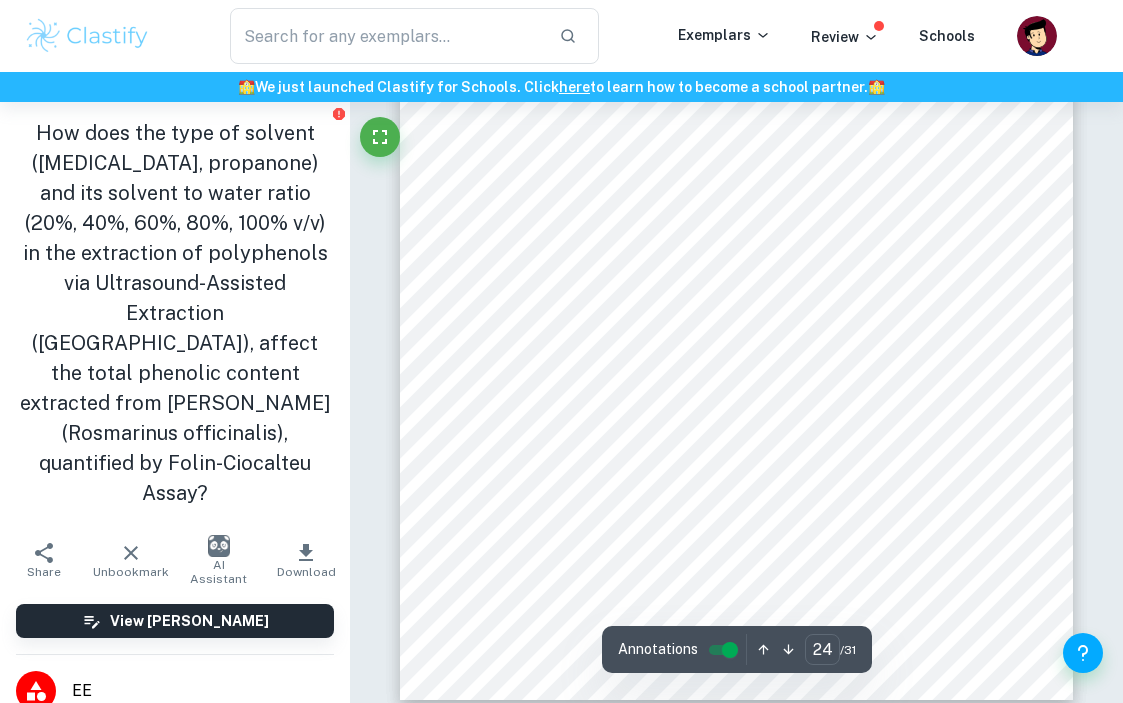 drag, startPoint x: 752, startPoint y: 367, endPoint x: 632, endPoint y: 202, distance: 204.02206 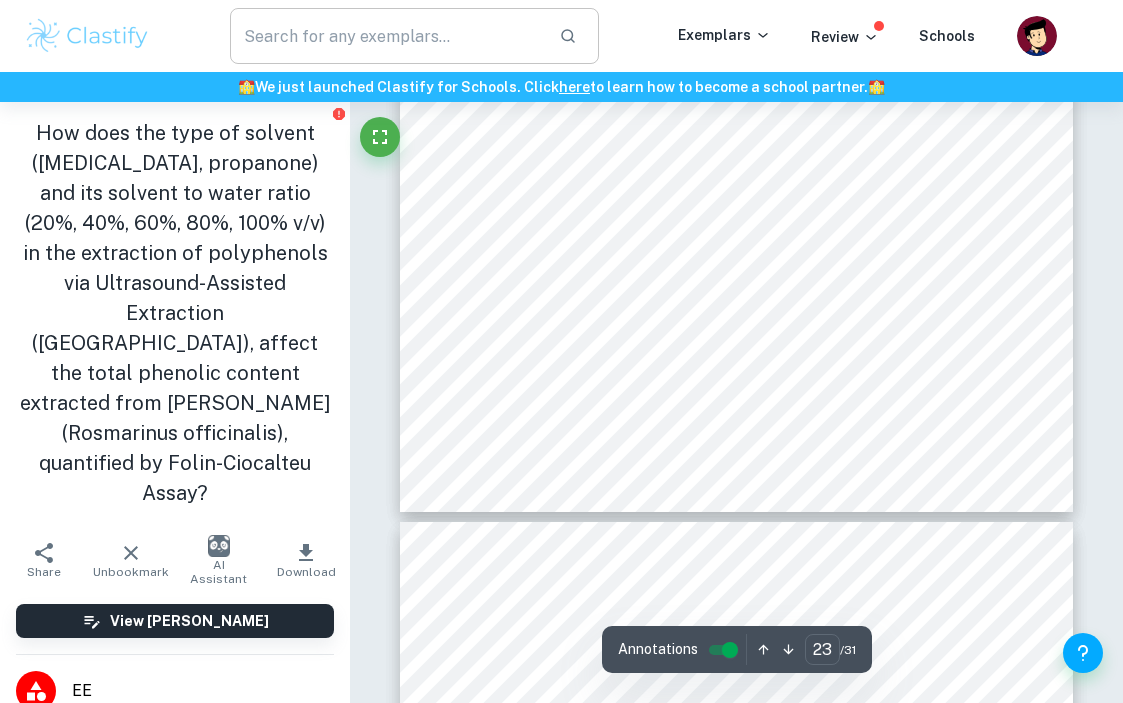 scroll, scrollTop: 21040, scrollLeft: 0, axis: vertical 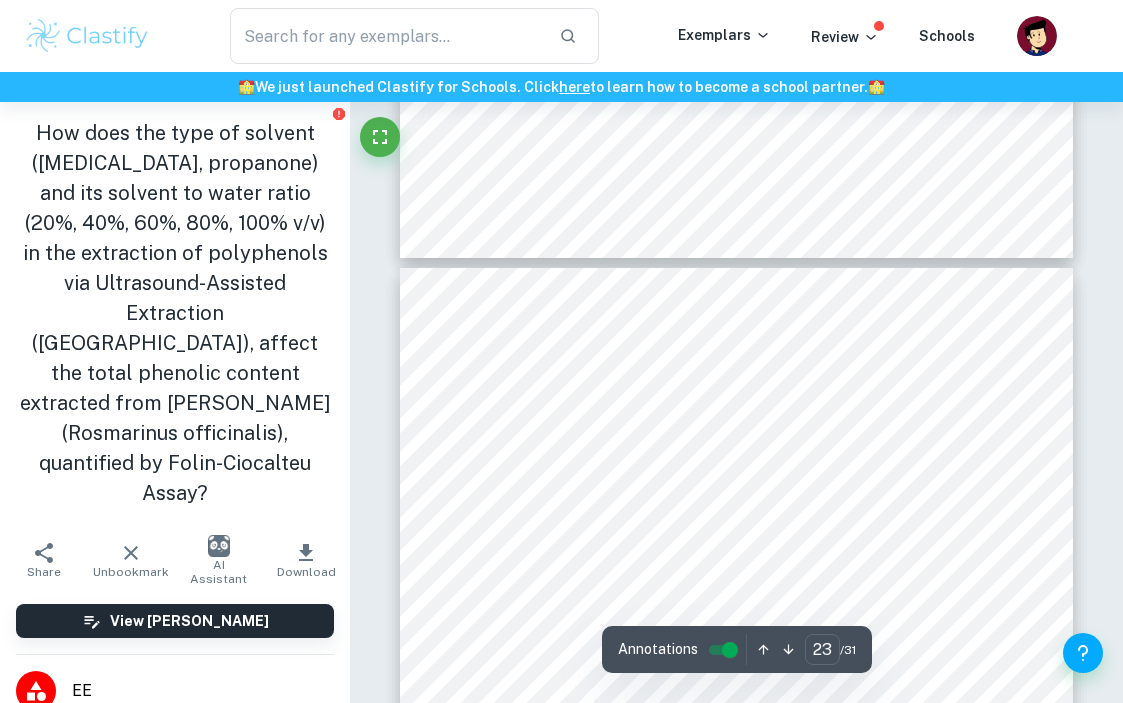 click on "Page 23 of 31 affecting extraction efficiency 18 . Hence, there is a significant decrease in extracted phenolic content beyond 60%. 6 Evaluation 6.1: Weaknesses and Limitations of Study Firstly, 100% water as a solvent was not investigated due to time constraints. Water is a common solvent due to ease of availability and lower cost, but is not an effective solvent due to unsuitable polarity in extraction of polyphenols 27 . The [PERSON_NAME] leaves were unable to be fully submerged in the mixture, due to the lower density of the leaves. This was not an issue presented in literature as ultrasonic probes were used in their methodologies 21 , which allowed the projected ultrasound to directly come in contact with the [PERSON_NAME] leaves. Hence, to attempt minimising the error in my results, I used a magnetic stirrer and set it to spin at 400 rpm for 5 minutes before placing them in the ultrasonic bath. However, there is still a systematic error which causes my collected results to be lower than 25   present in 5,7" at bounding box center (737, 744) 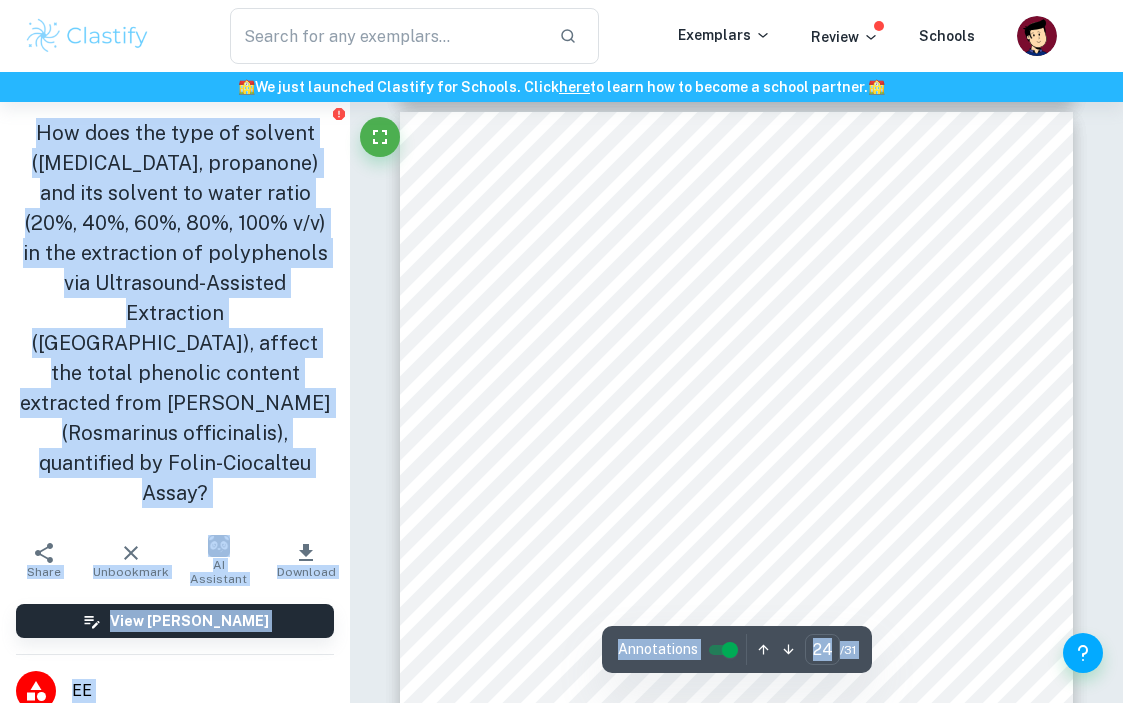 scroll, scrollTop: 22243, scrollLeft: 0, axis: vertical 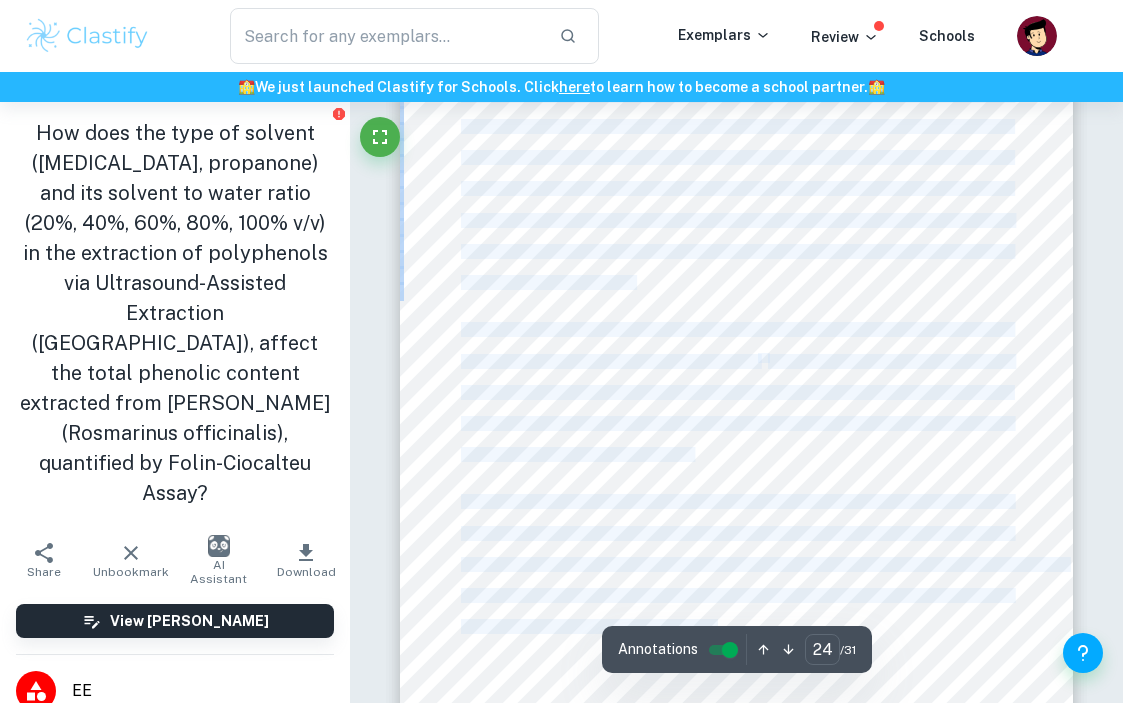 drag, startPoint x: 464, startPoint y: 414, endPoint x: 720, endPoint y: 621, distance: 329.21878 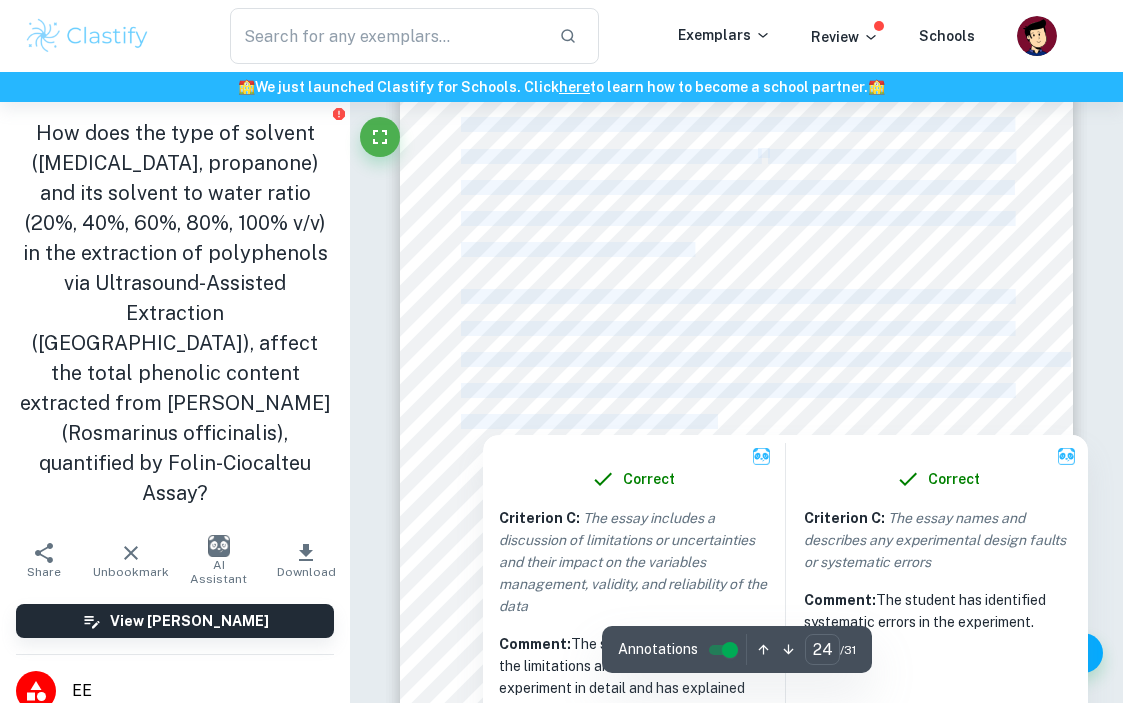 scroll, scrollTop: 22451, scrollLeft: 0, axis: vertical 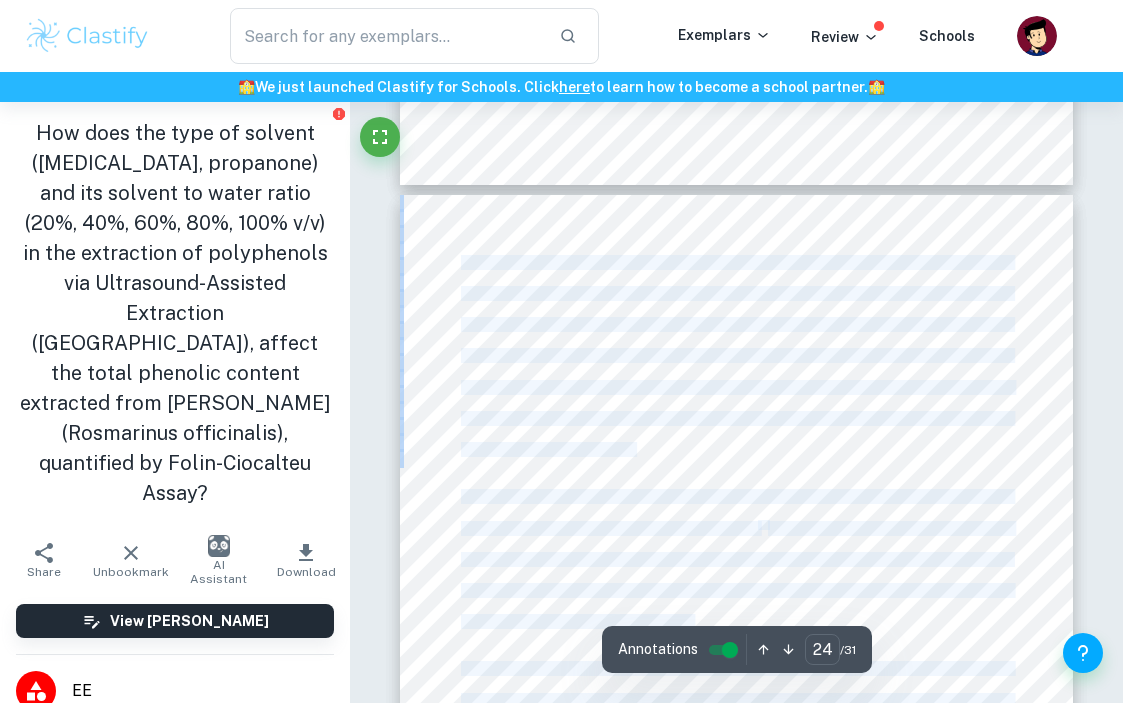 type on "23" 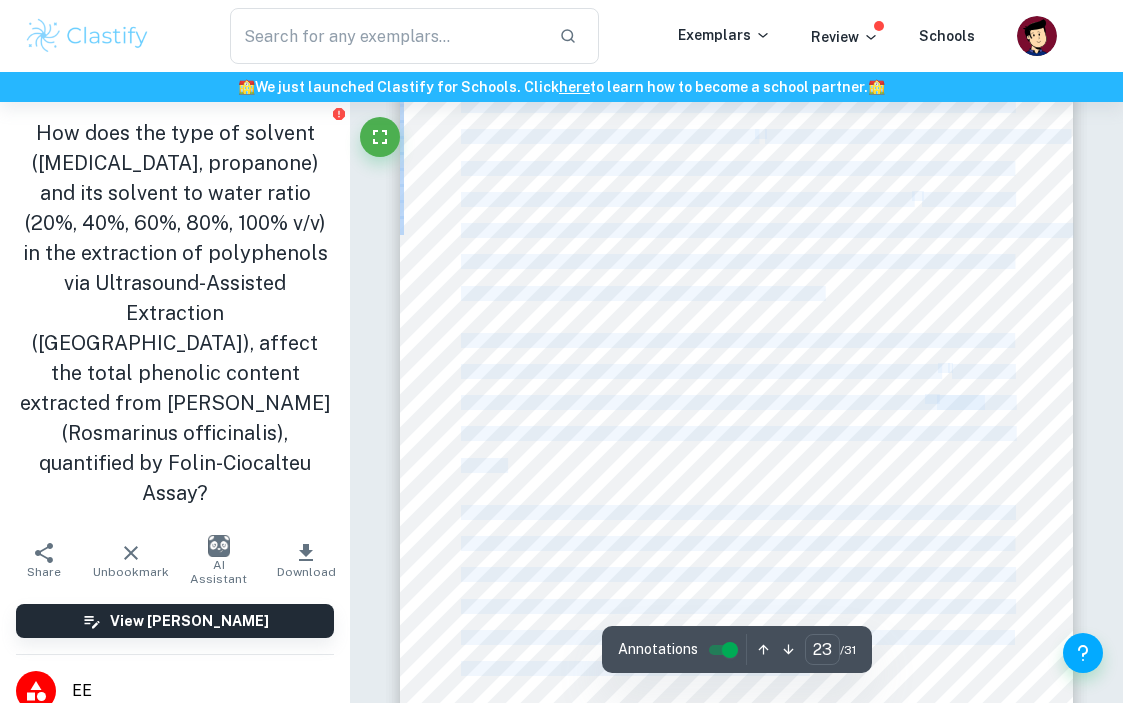 scroll, scrollTop: 21407, scrollLeft: 0, axis: vertical 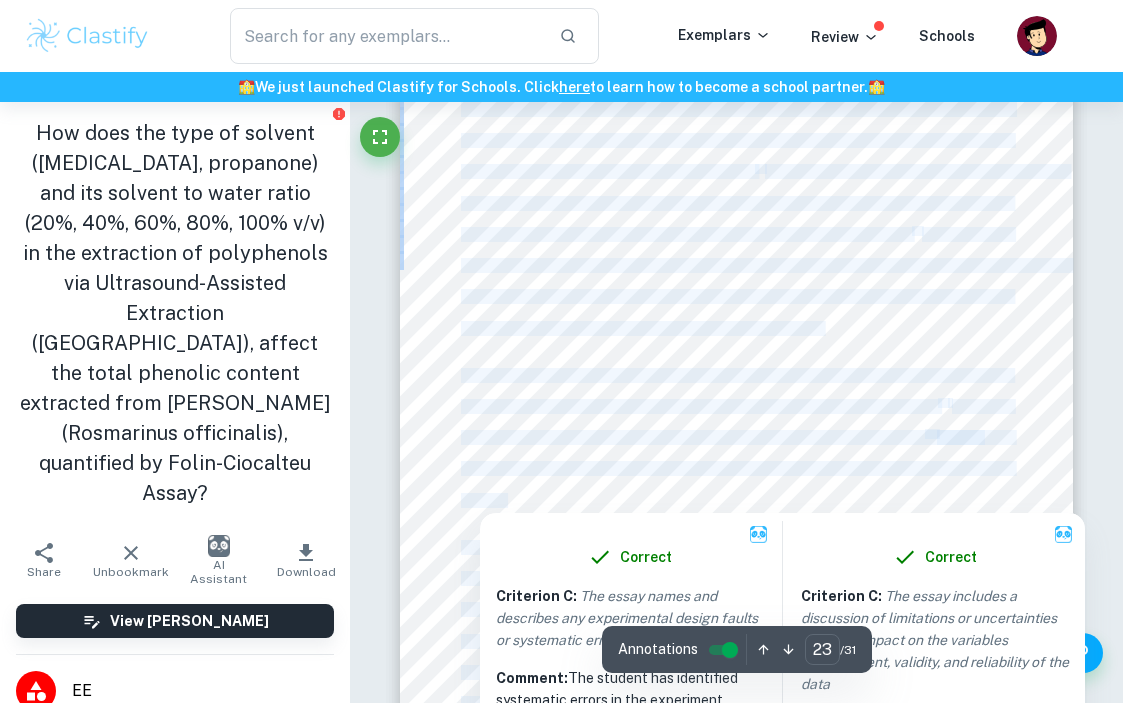 click at bounding box center [736, 438] 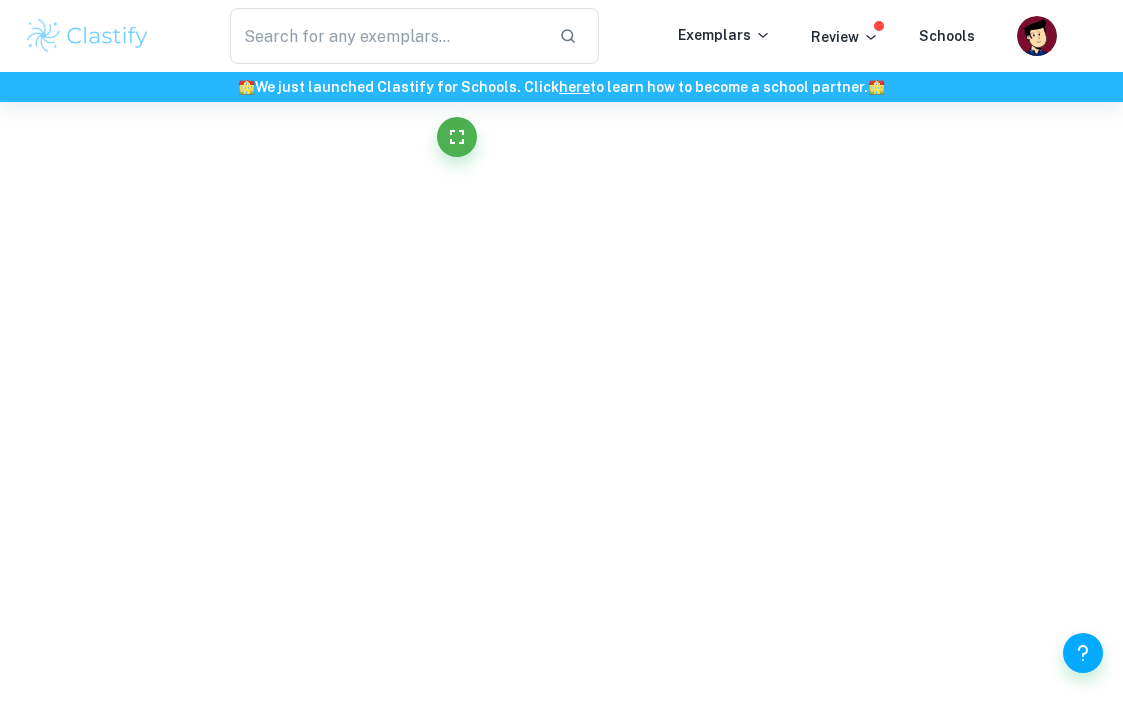 scroll, scrollTop: 21260, scrollLeft: 0, axis: vertical 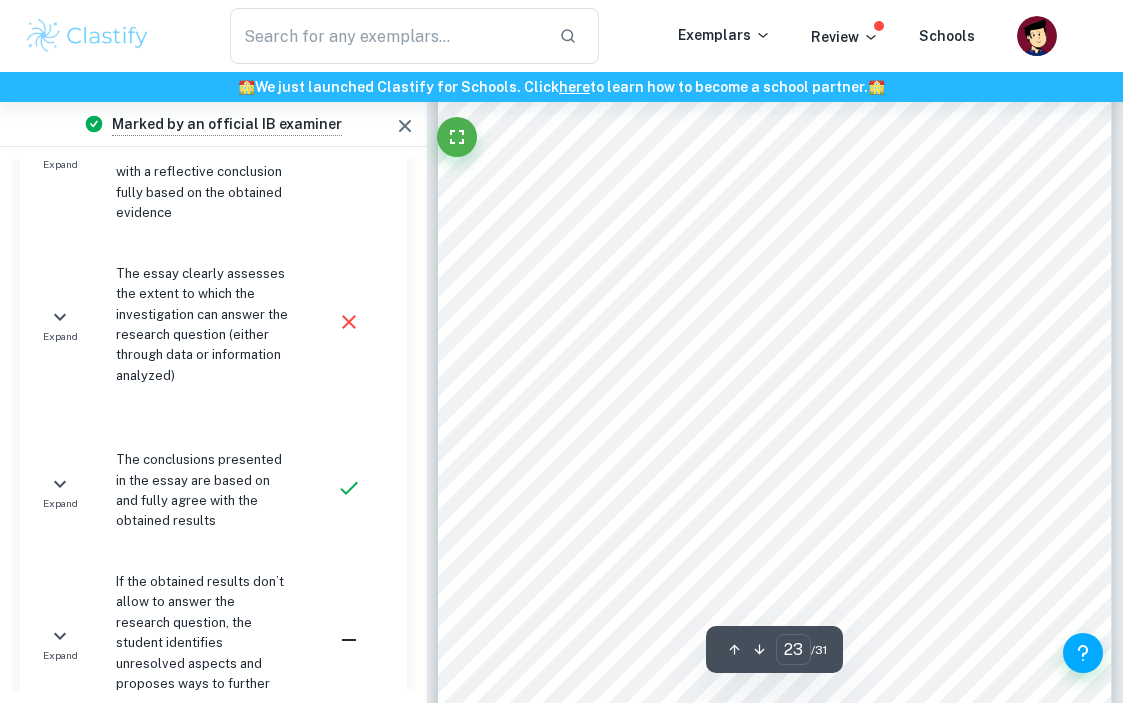 click 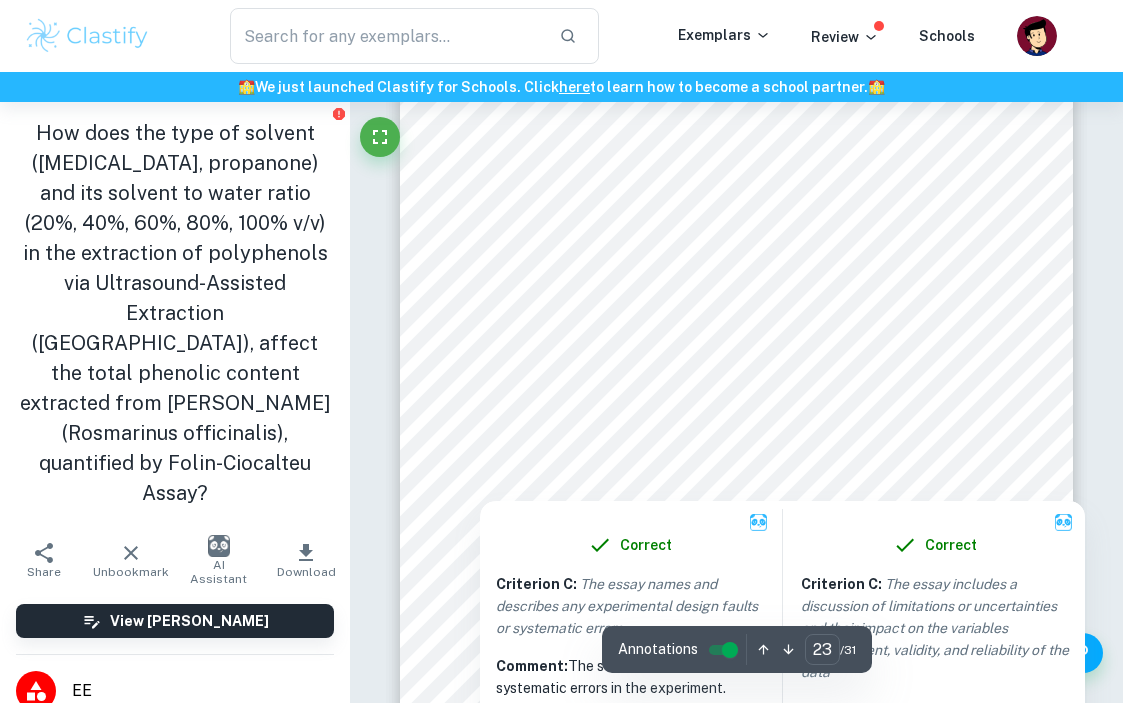 scroll, scrollTop: 21512, scrollLeft: 0, axis: vertical 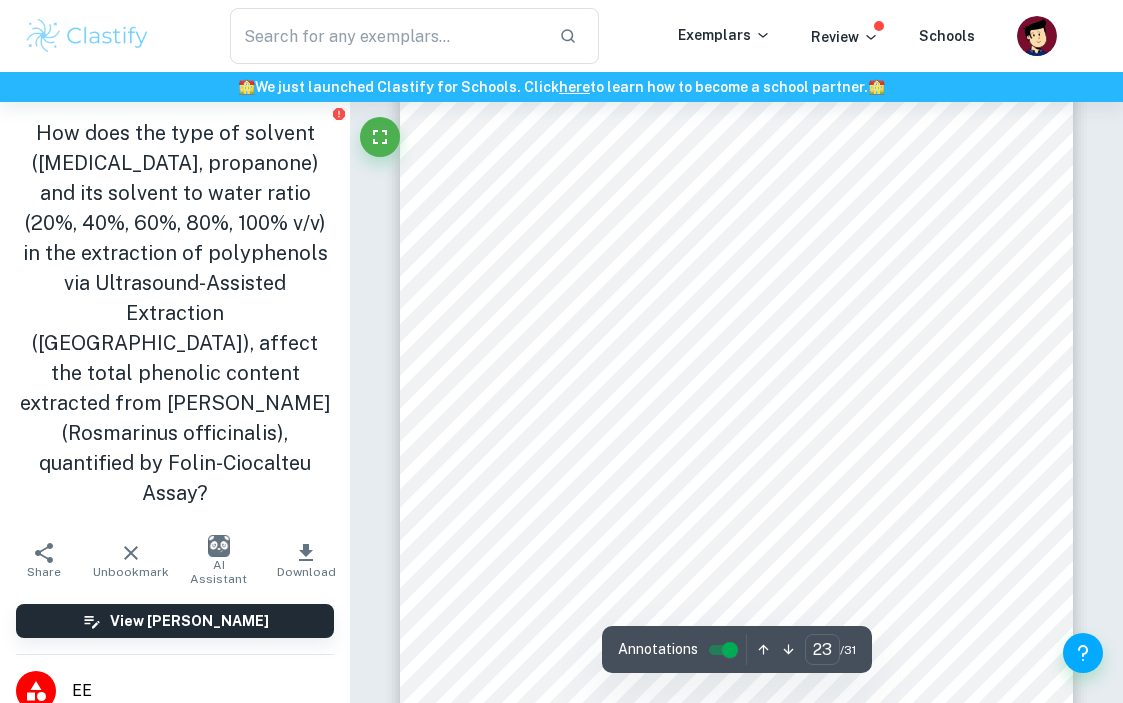click on "Page 23 of 31 affecting extraction efficiency 18 . Hence, there is a significant decrease in extracted phenolic content beyond 60%. 6 Evaluation 6.1: Weaknesses and Limitations of Study Firstly, 100% water as a solvent was not investigated due to time constraints. Water is a common solvent due to ease of availability and lower cost, but is not an effective solvent due to unsuitable polarity in extraction of polyphenols 27 . The [PERSON_NAME] leaves were unable to be fully submerged in the mixture, due to the lower density of the leaves. This was not an issue presented in literature as ultrasonic probes were used in their methodologies 21 , which allowed the projected ultrasound to directly come in contact with the [PERSON_NAME] leaves. Hence, to attempt minimising the error in my results, I used a magnetic stirrer and set it to spin at 400 rpm for 5 minutes before placing them in the ultrasonic bath. However, there is still a systematic error which causes my collected results to be lower than 25   present in 5,7" at bounding box center (737, 272) 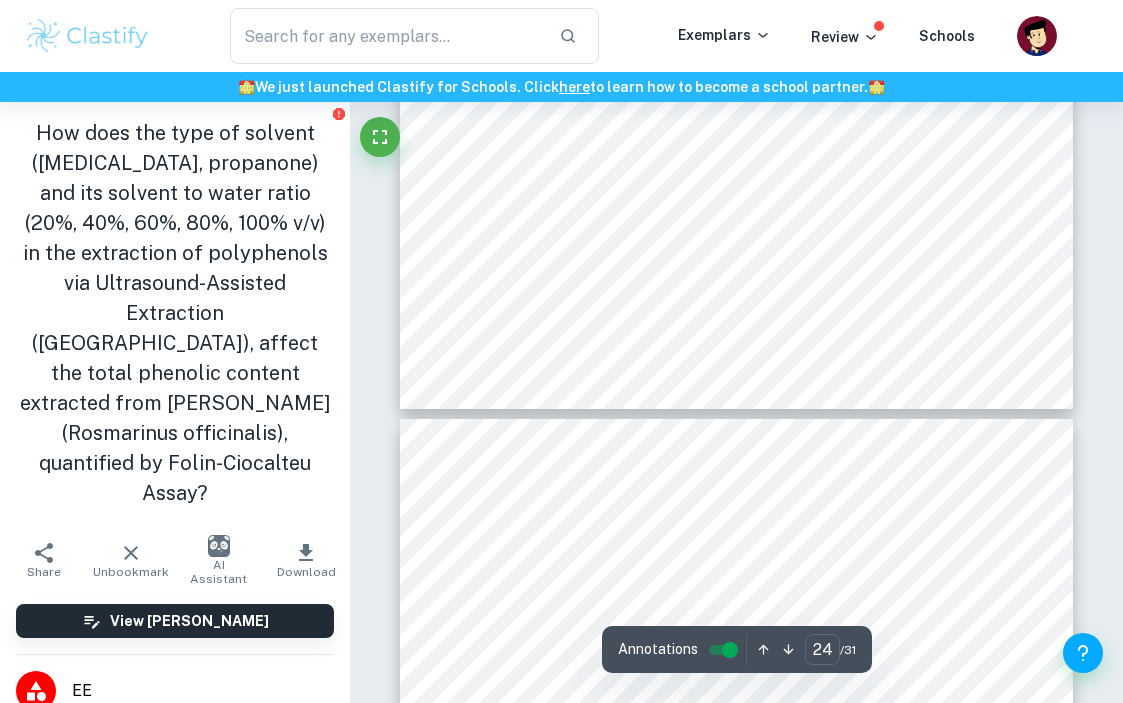 scroll, scrollTop: 22451, scrollLeft: 0, axis: vertical 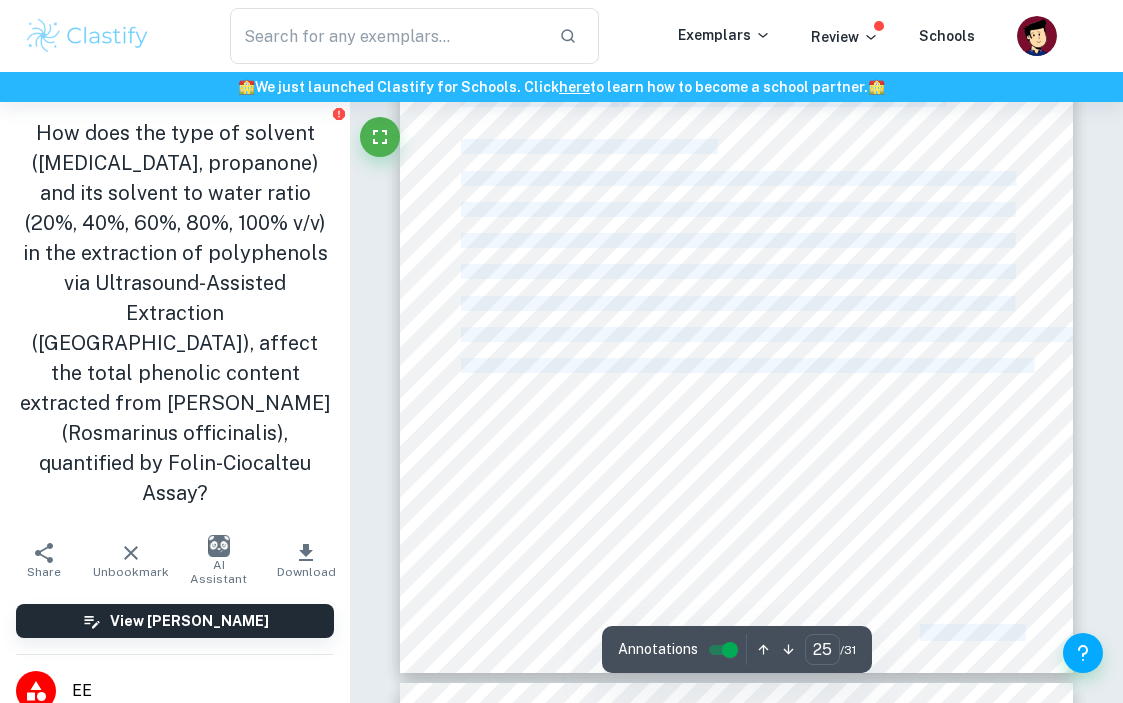 drag, startPoint x: 462, startPoint y: 463, endPoint x: 1015, endPoint y: 372, distance: 560.4373 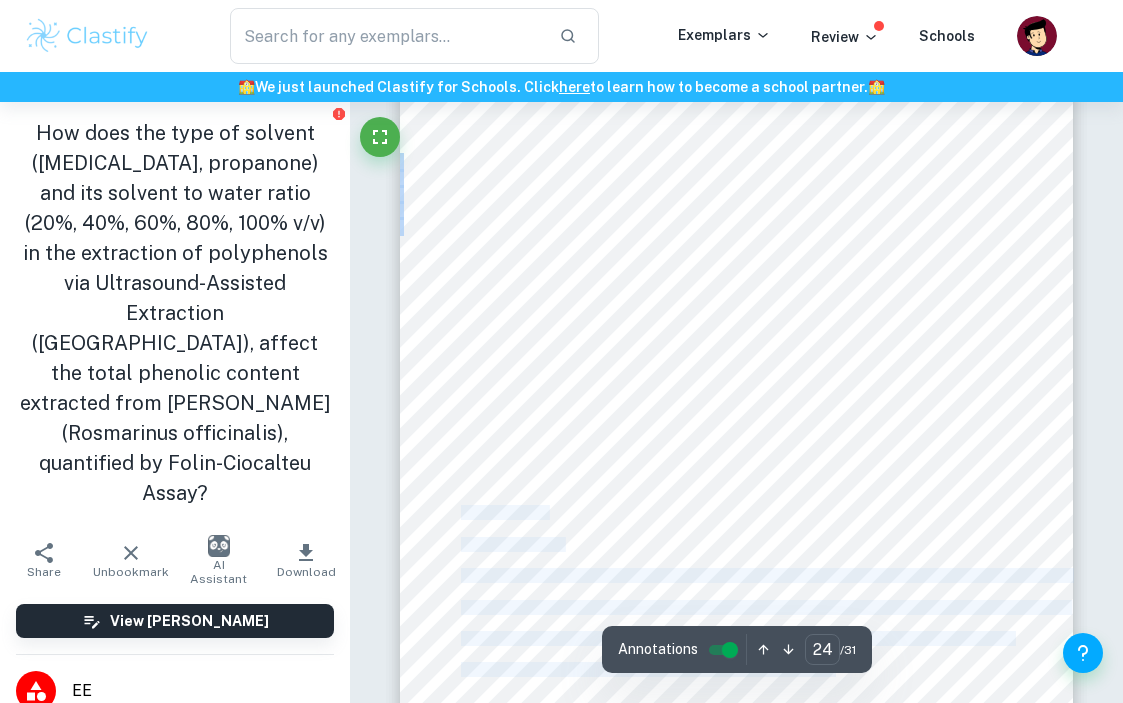 scroll, scrollTop: 22403, scrollLeft: 0, axis: vertical 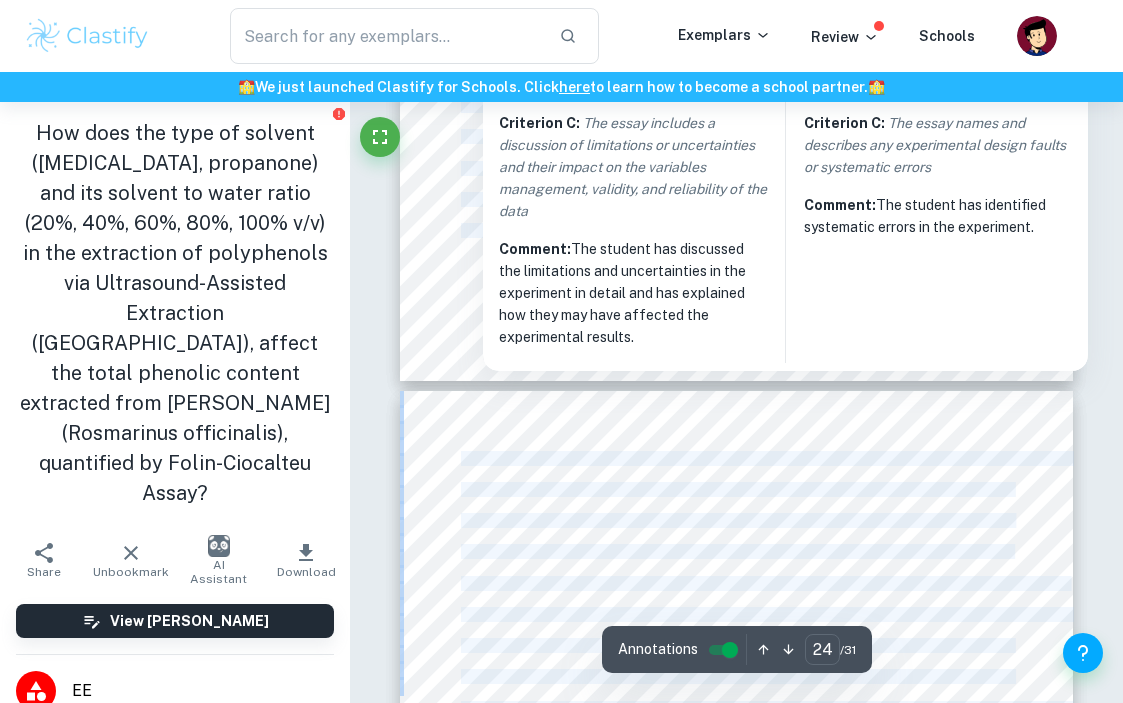 type on "25" 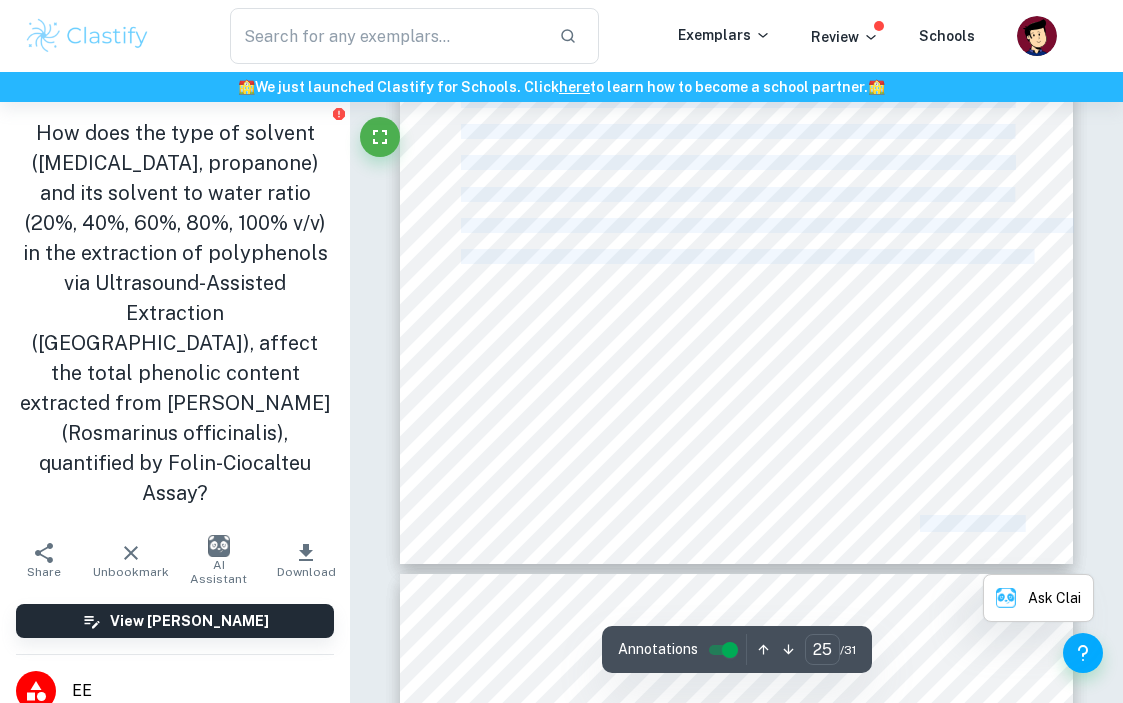 scroll, scrollTop: 23562, scrollLeft: 0, axis: vertical 